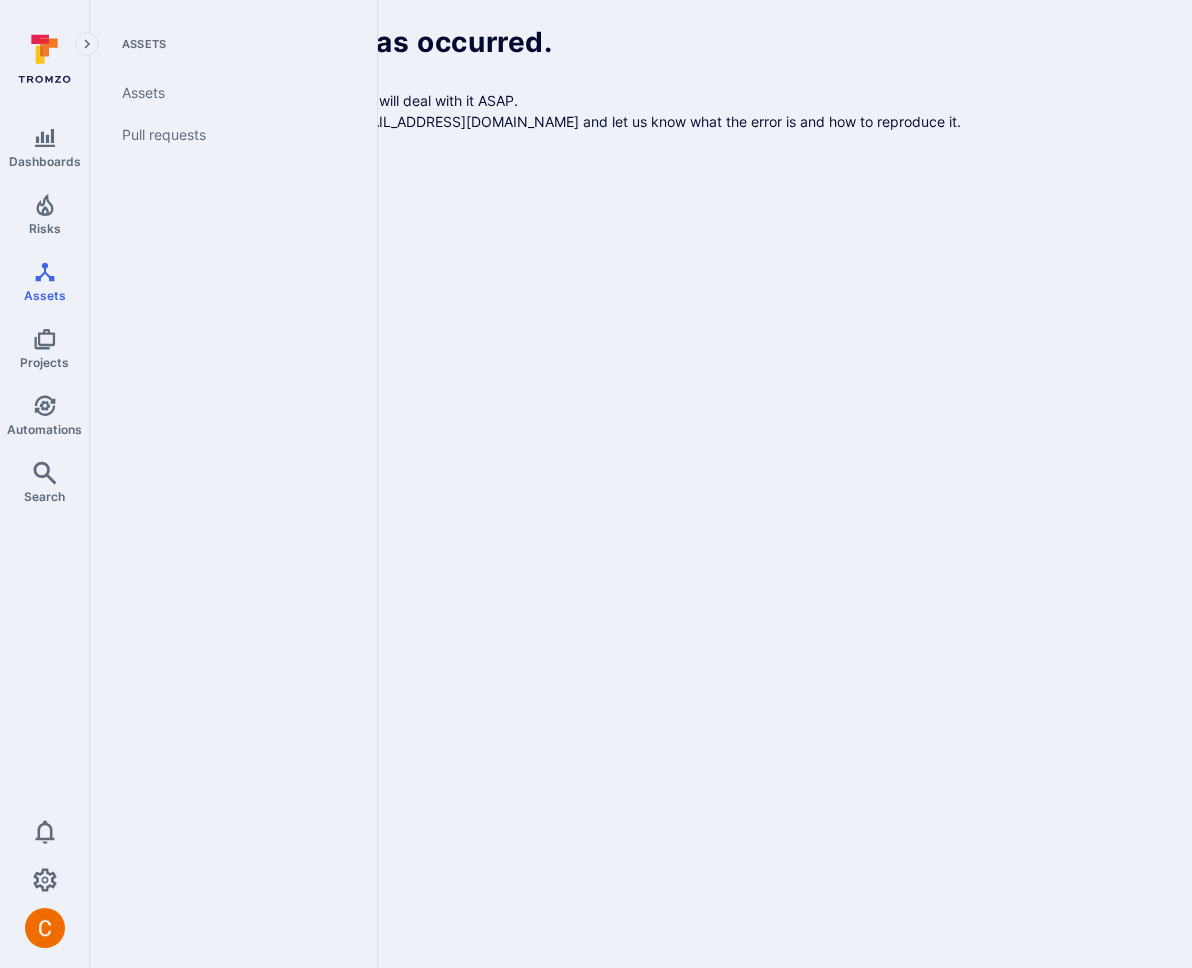 scroll, scrollTop: 0, scrollLeft: 0, axis: both 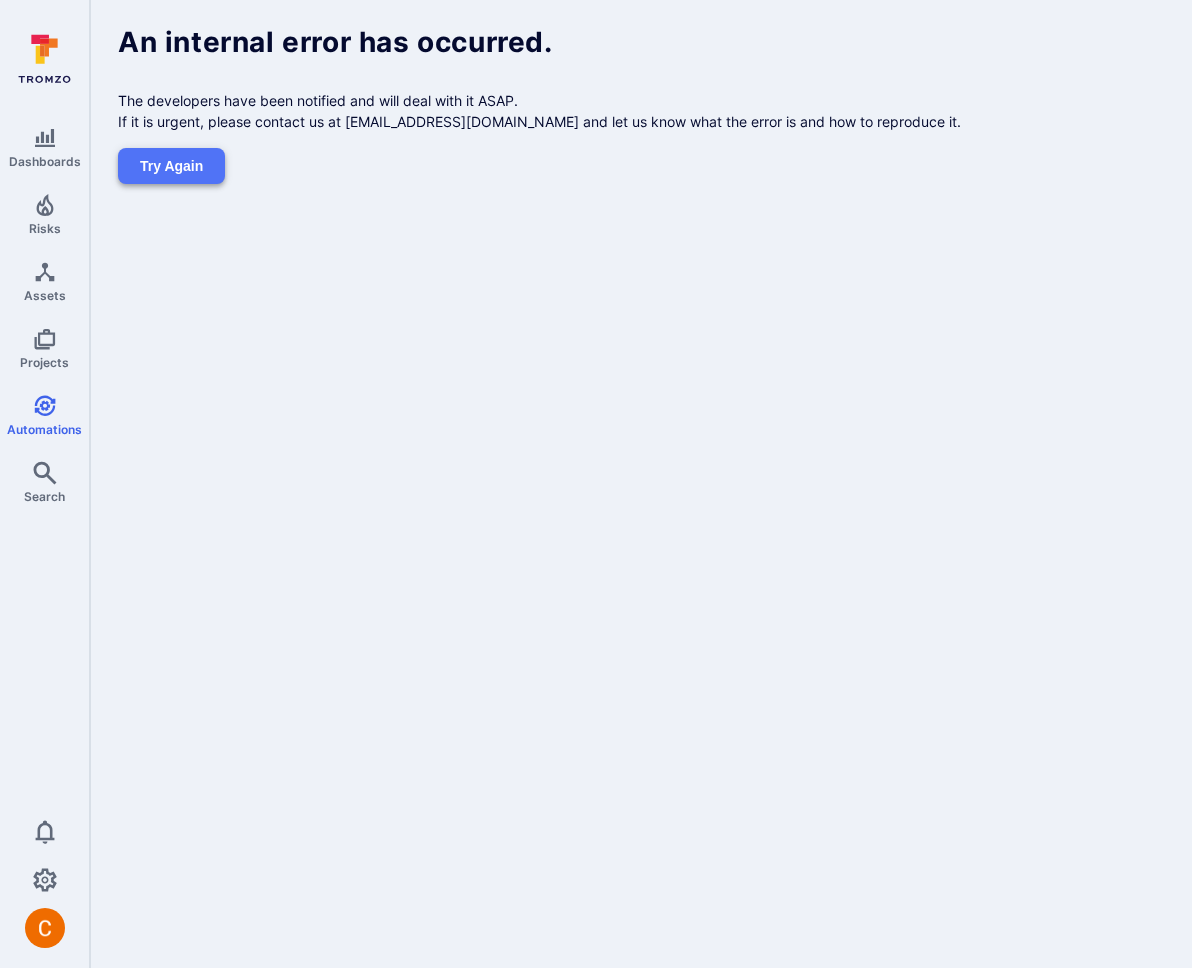 click on "Try again" at bounding box center [171, 166] 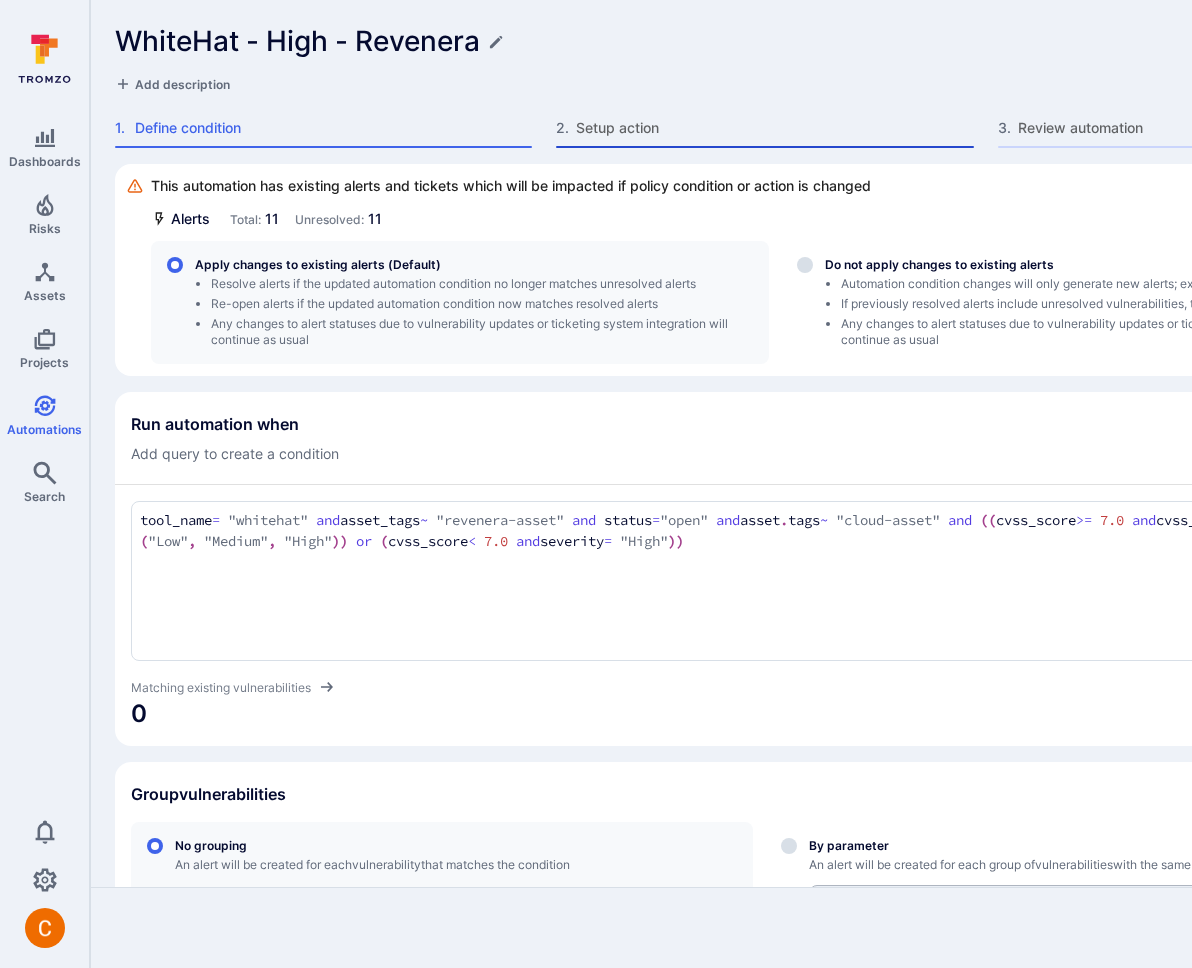 click on "Setup action" at bounding box center (774, 128) 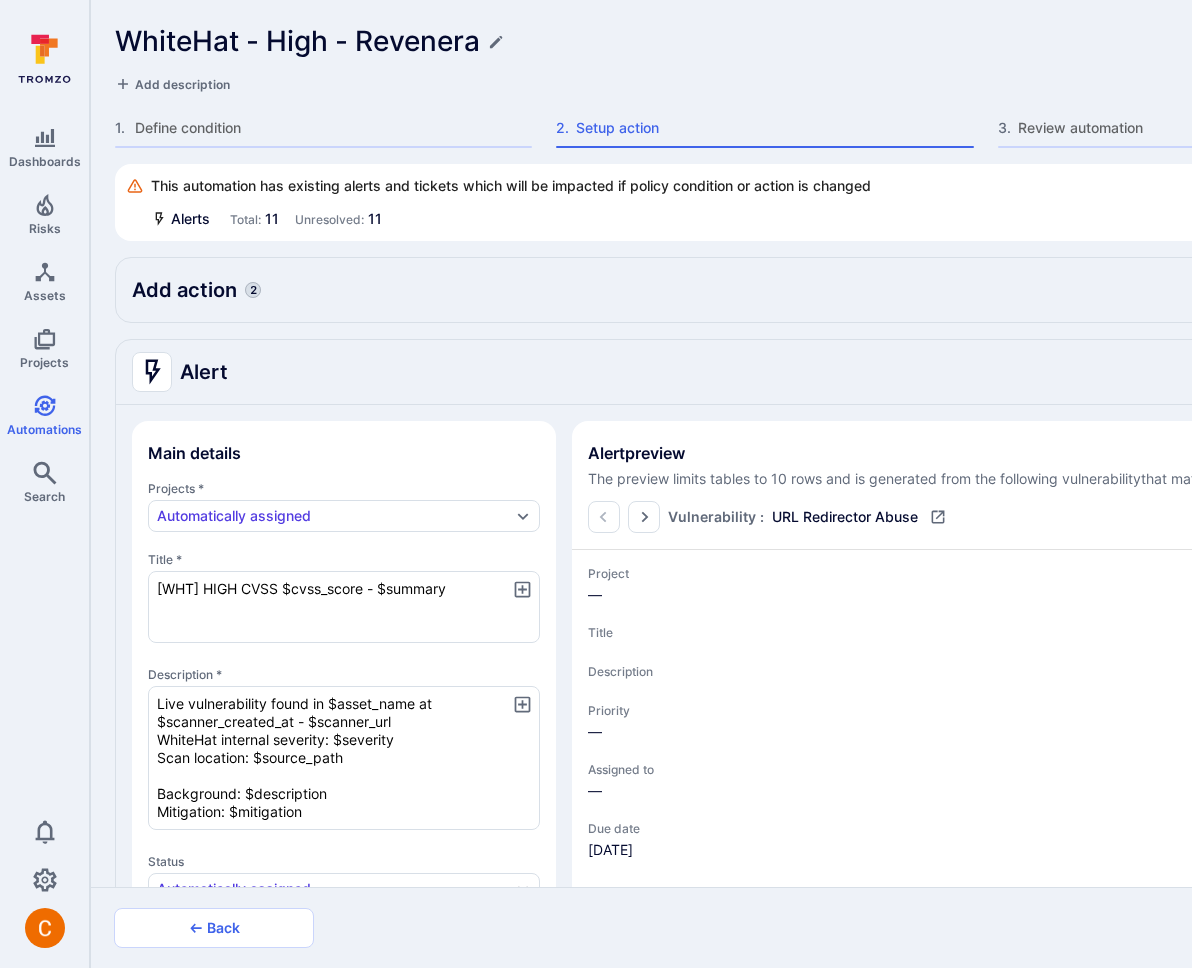 type on "x" 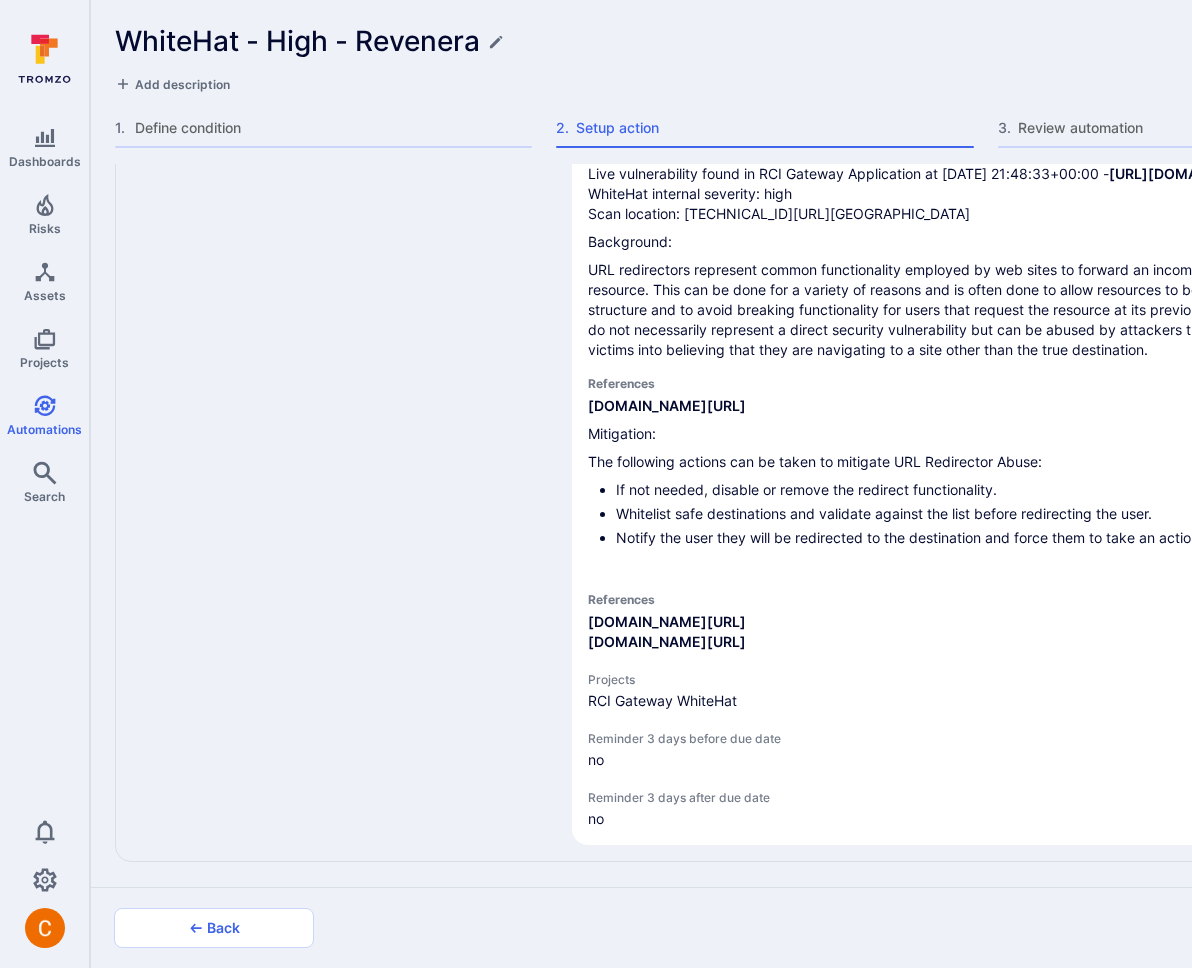 scroll, scrollTop: 1431, scrollLeft: 0, axis: vertical 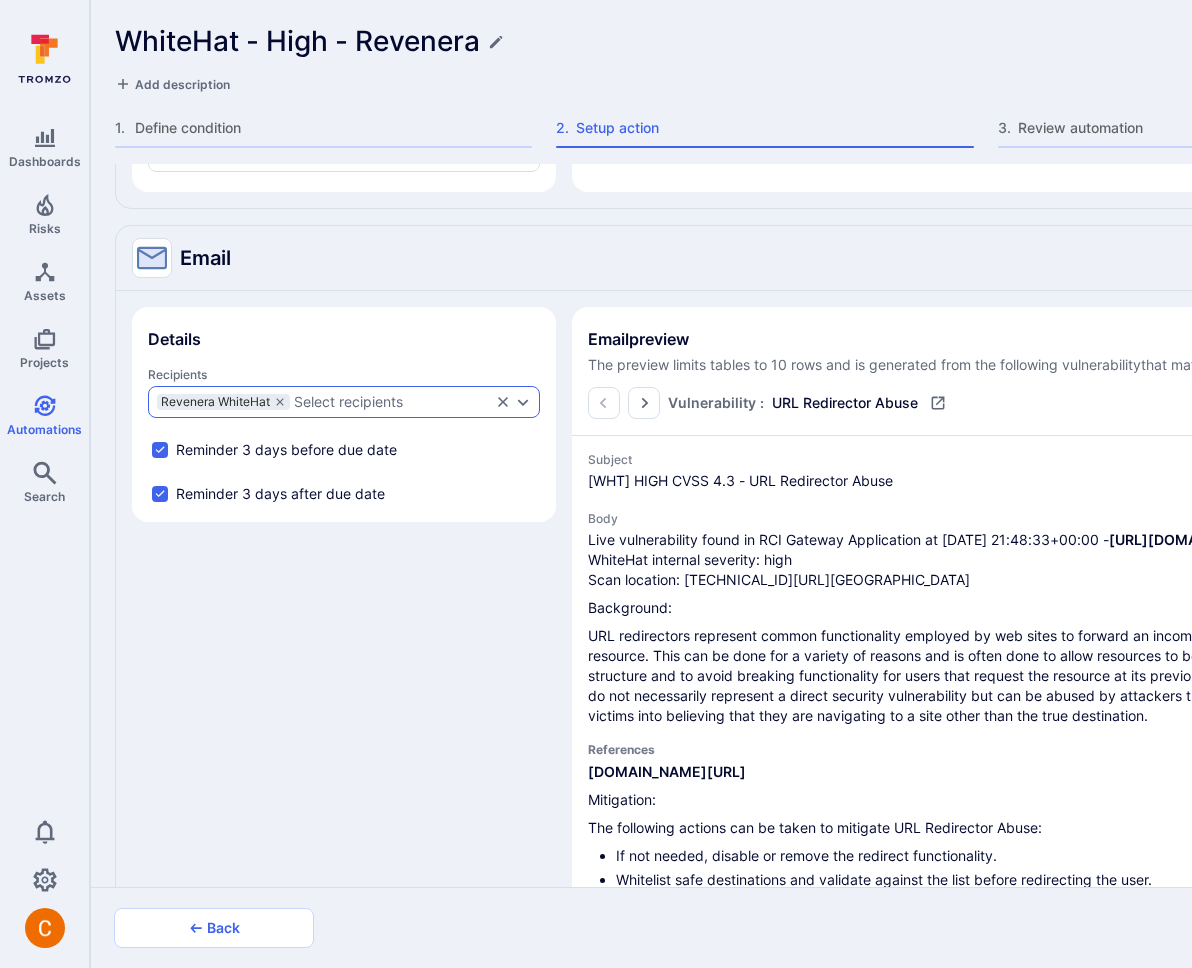 click on "Revenera WhiteHat Select recipients" at bounding box center [344, 402] 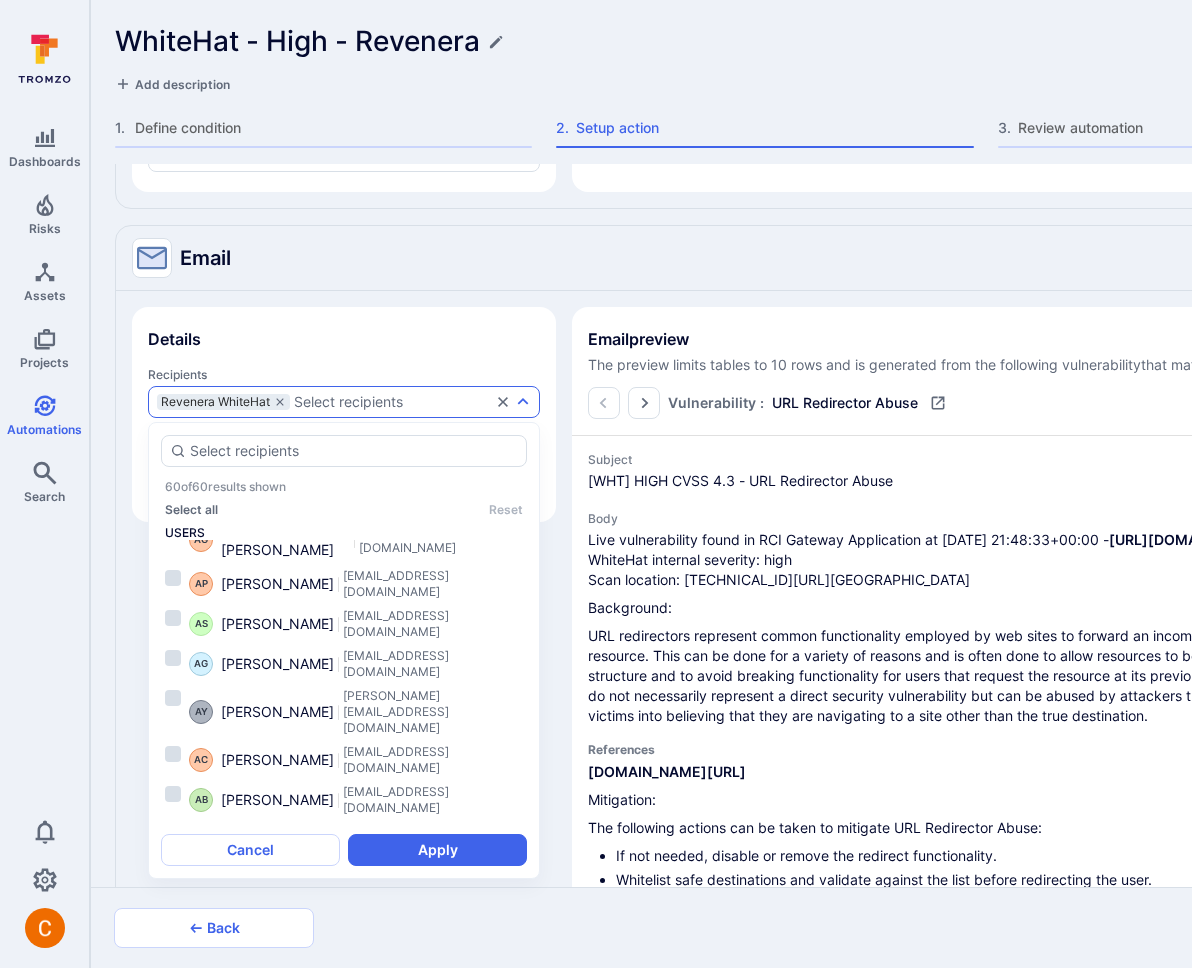 scroll, scrollTop: 1189, scrollLeft: 0, axis: vertical 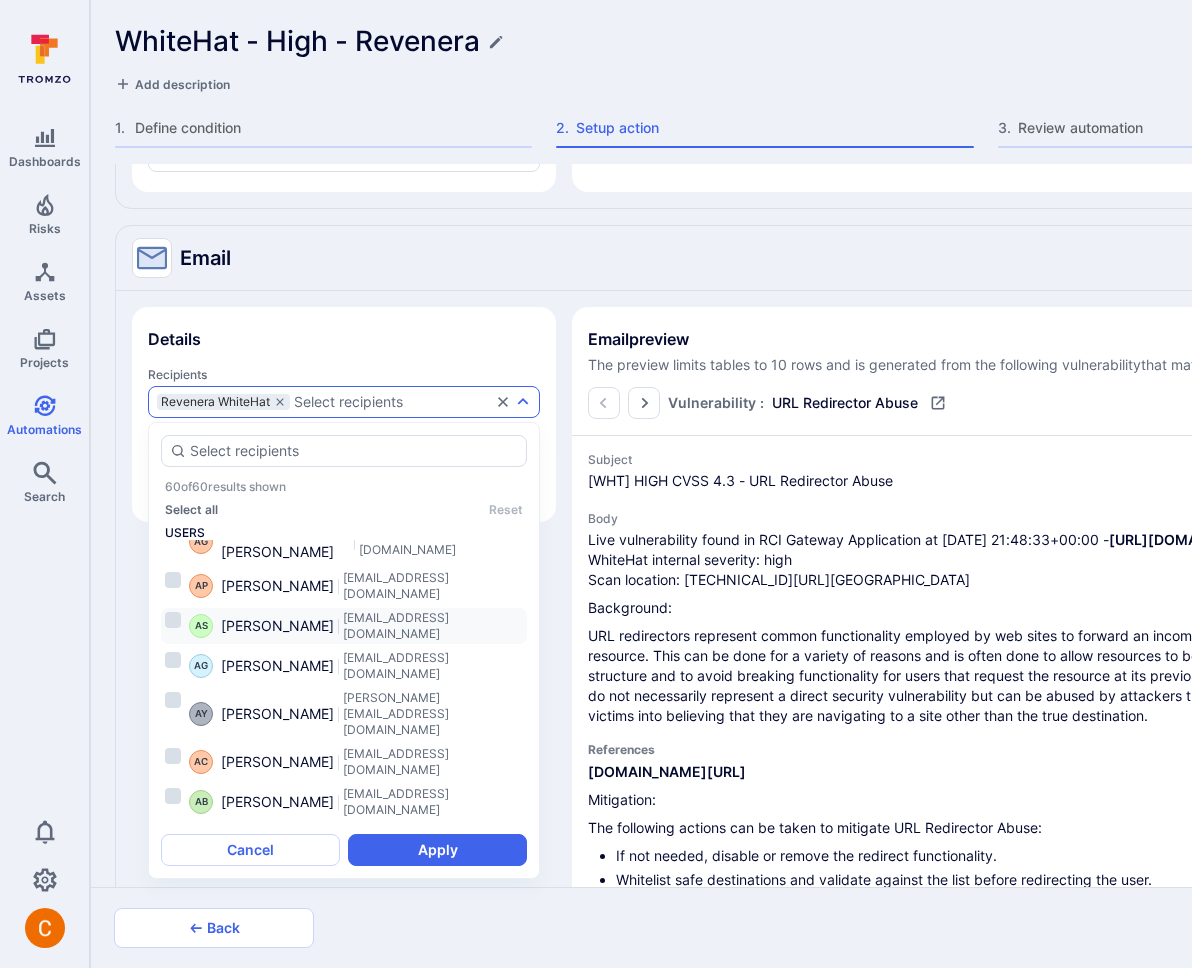 click on "[EMAIL_ADDRESS][DOMAIN_NAME]" at bounding box center [433, 626] 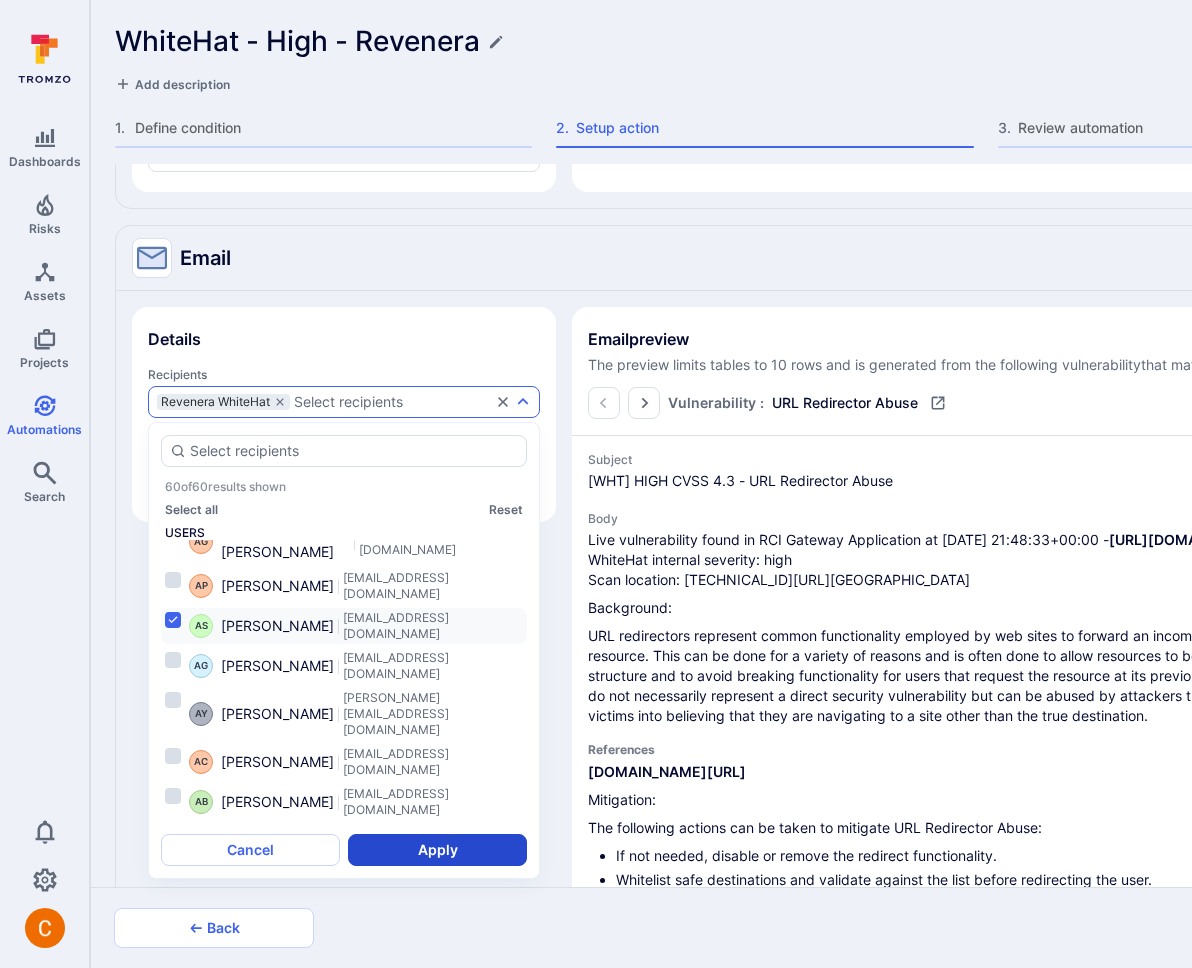 click on "Apply" at bounding box center (437, 850) 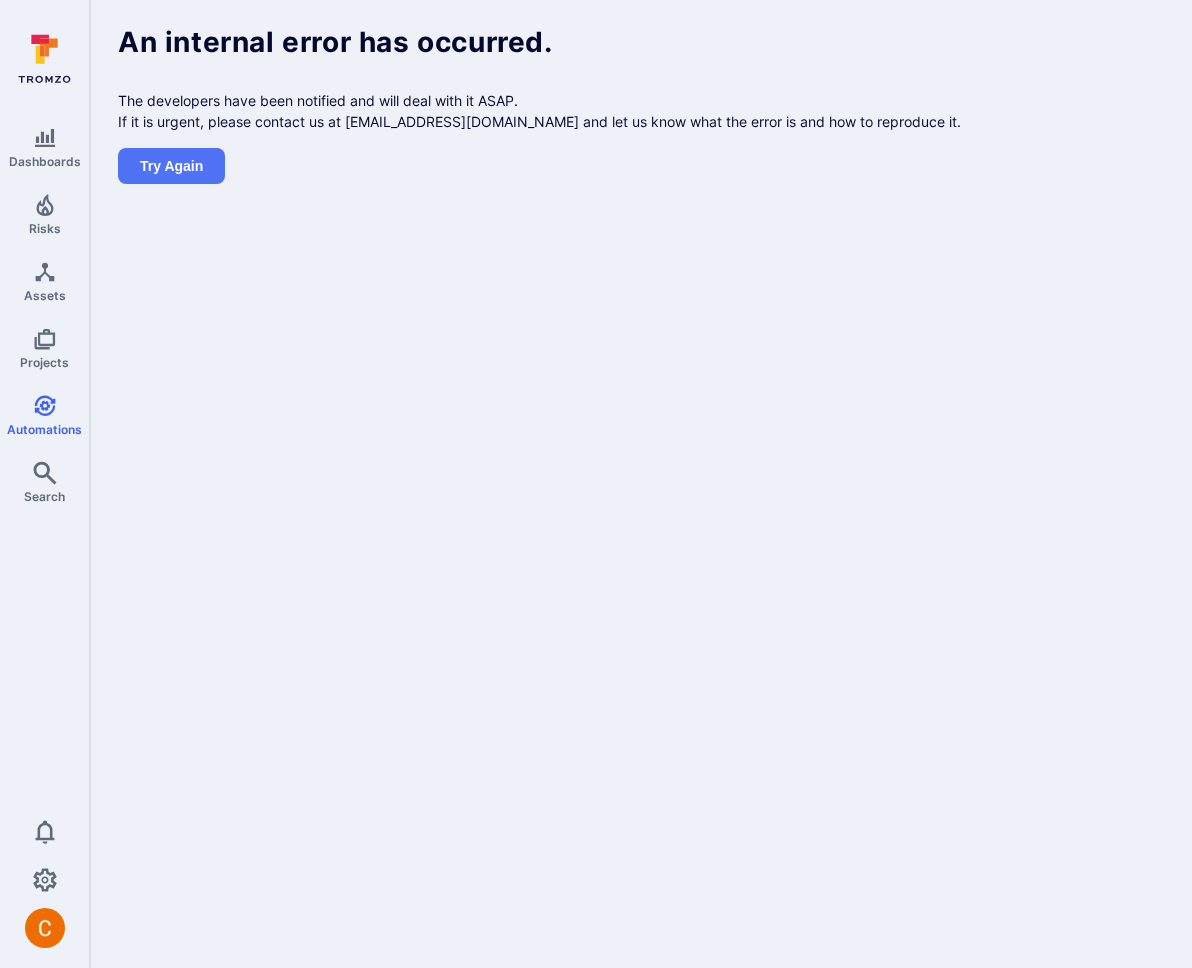 click on "Dashboards Risks Assets Projects Automations Search 0 Automations An internal error has occurred. The developers have been notified and will deal with it ASAP. If it is urgent, please contact us at   [EMAIL_ADDRESS][DOMAIN_NAME]   and let us know what the error is and how to reproduce it. Try again" at bounding box center (596, 484) 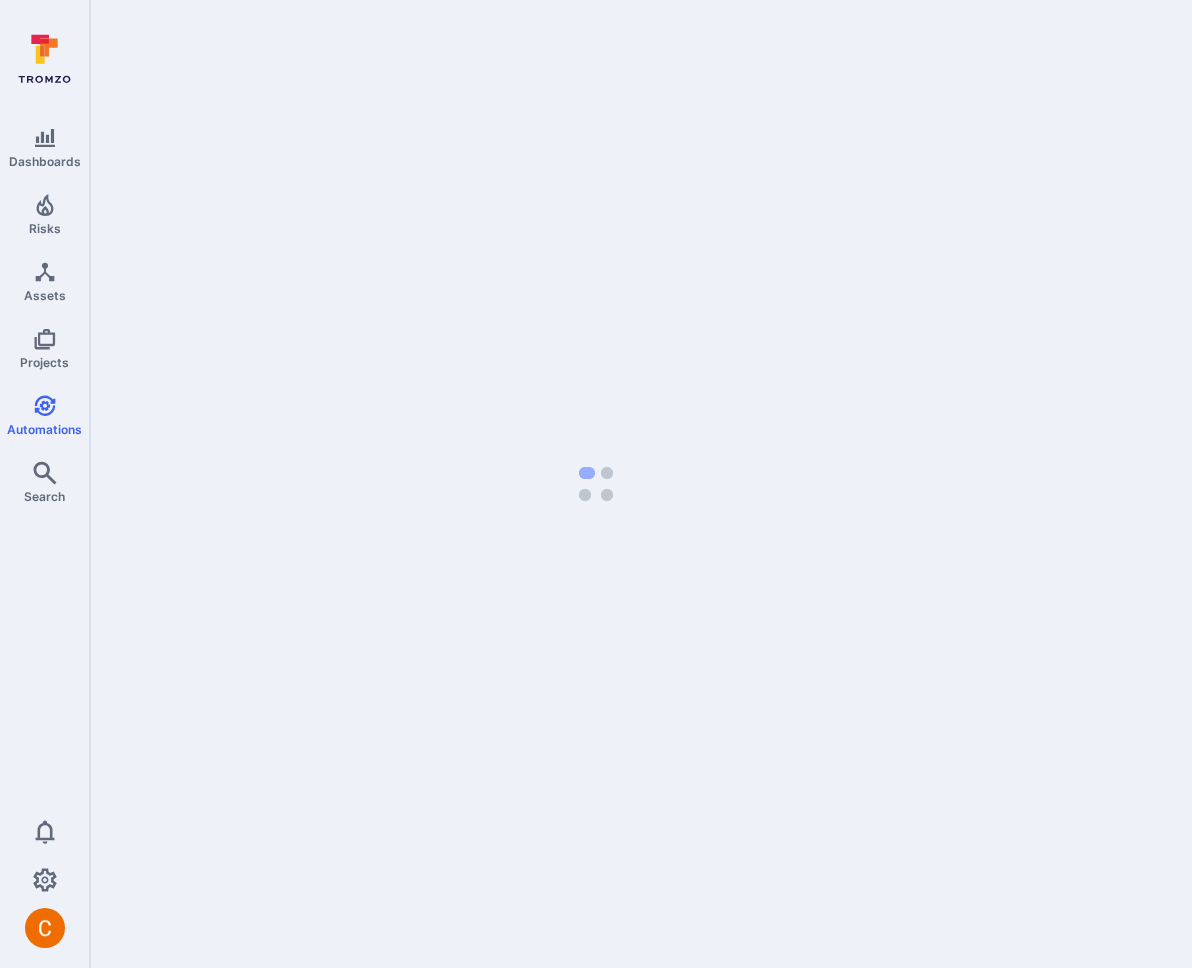 scroll, scrollTop: 0, scrollLeft: 0, axis: both 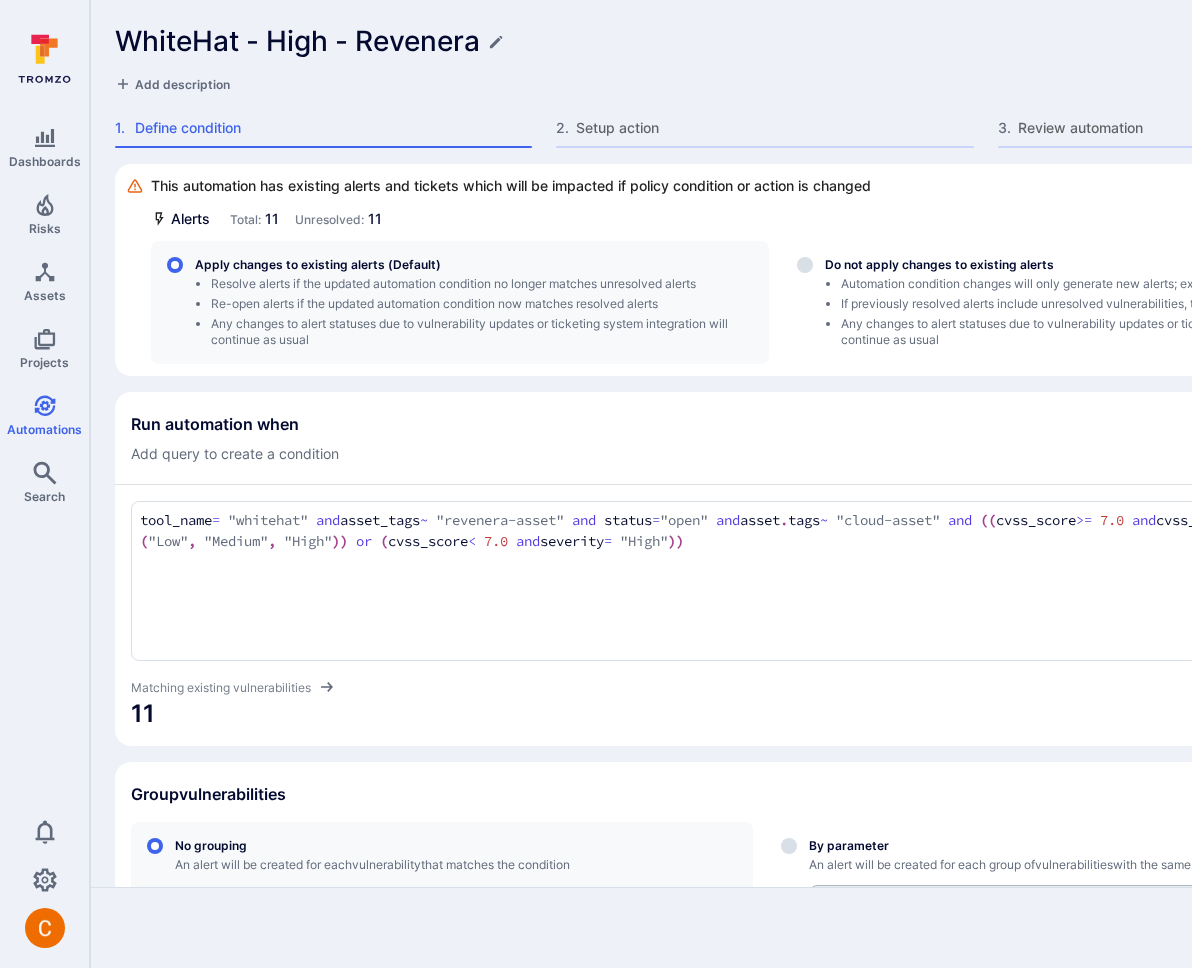 click on "WhiteHat - High - Revenera Discard Add description 1 . Define condition 2 . Setup action 3 . Review automation" at bounding box center (765, 82) 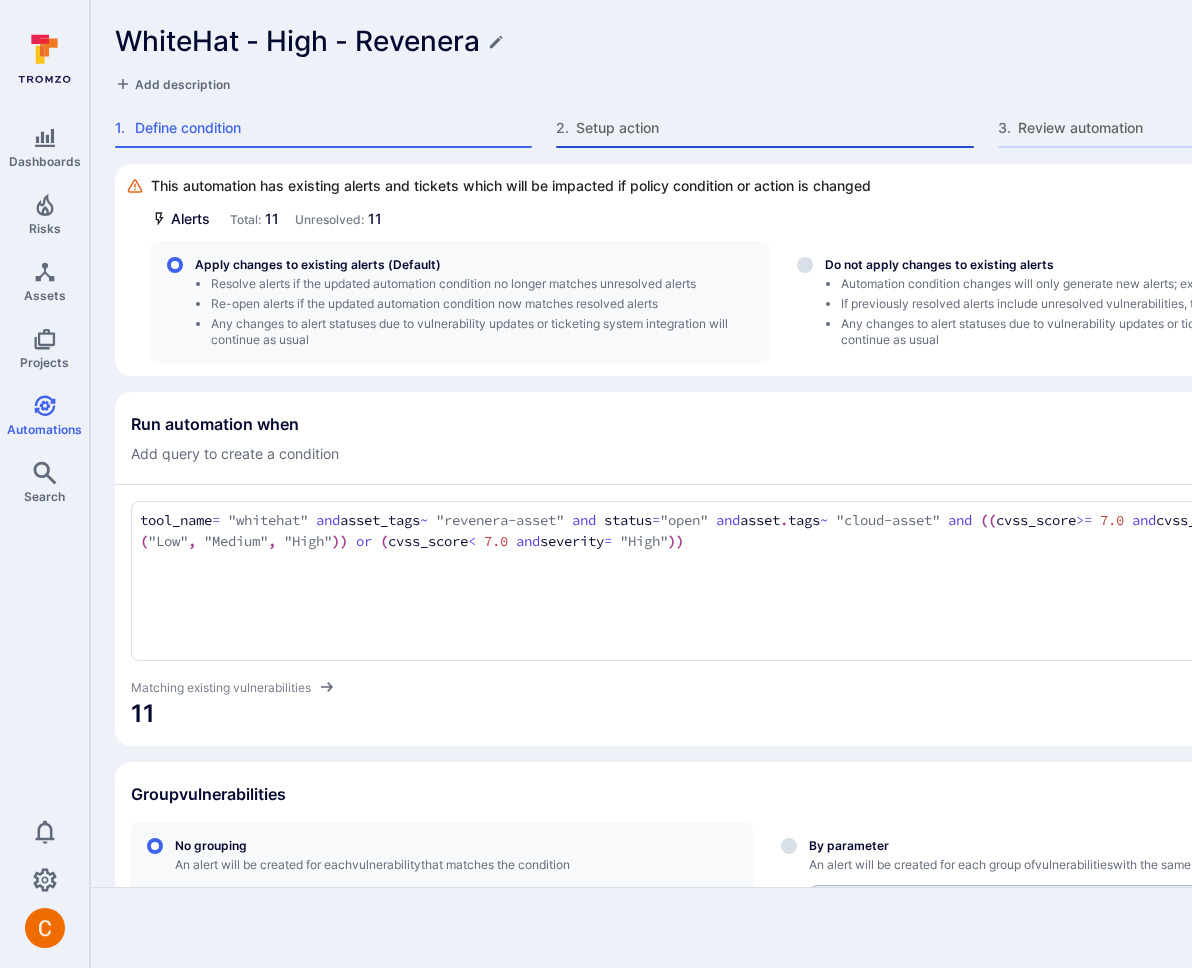 click on "Setup action" at bounding box center (774, 128) 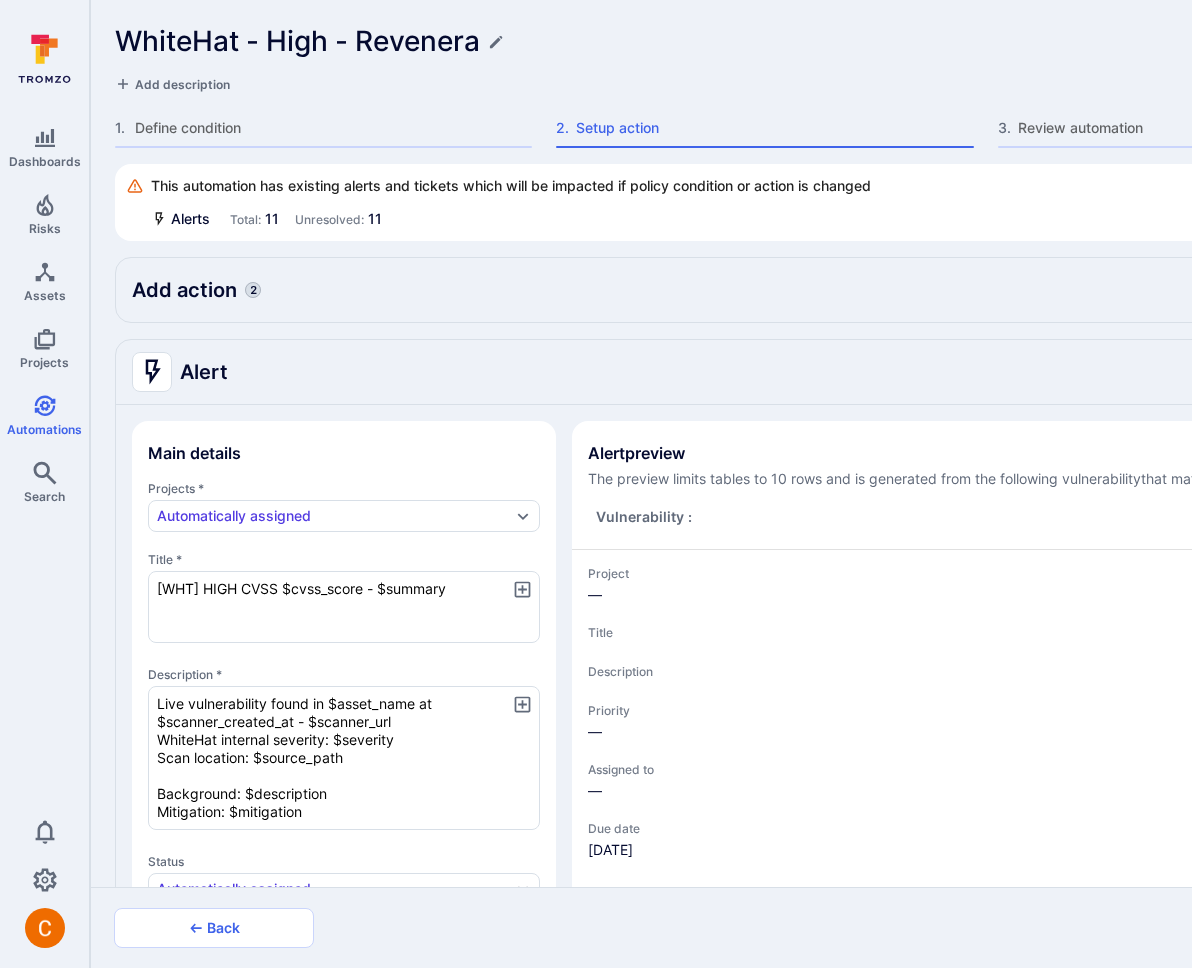 type on "x" 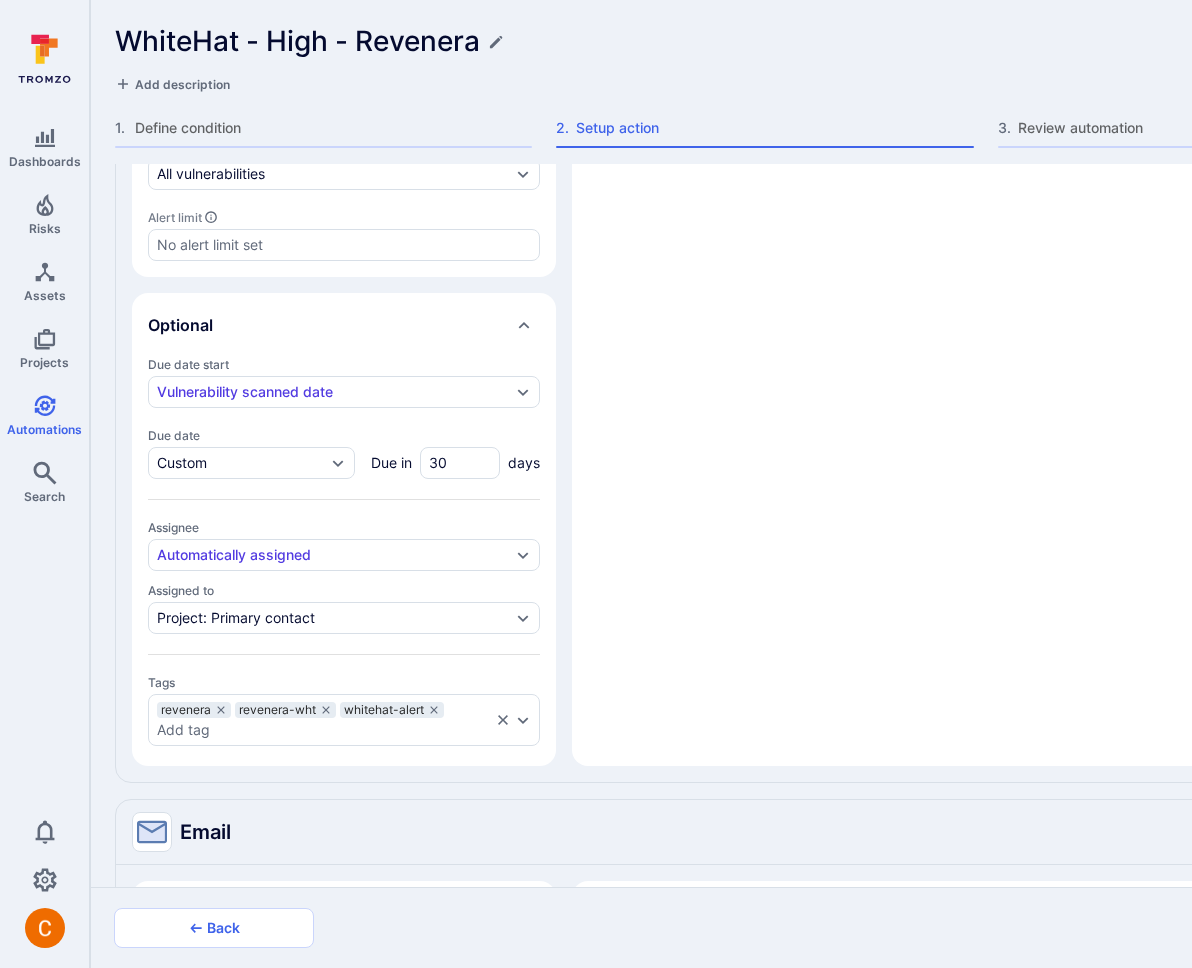 scroll, scrollTop: 1142, scrollLeft: 0, axis: vertical 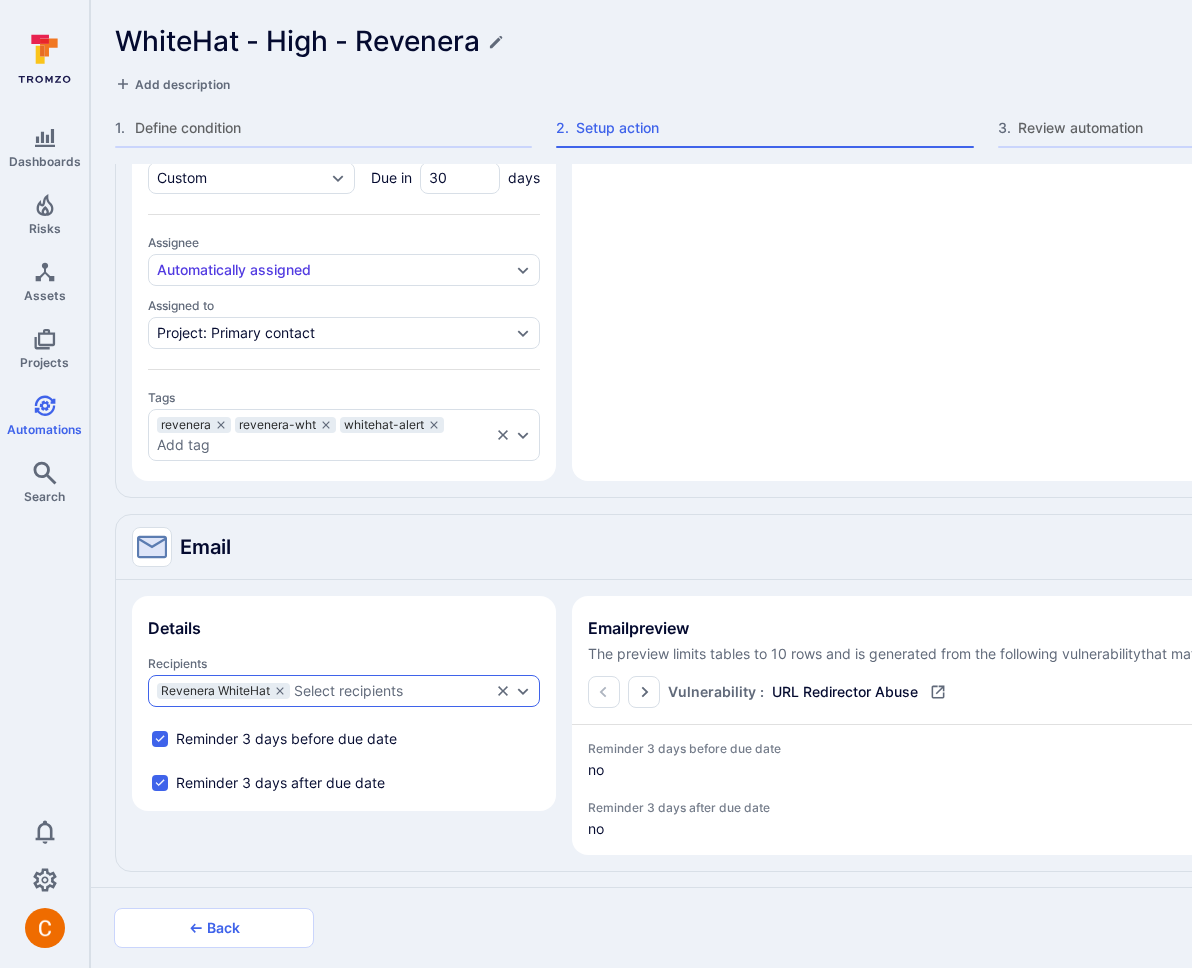 type on "x" 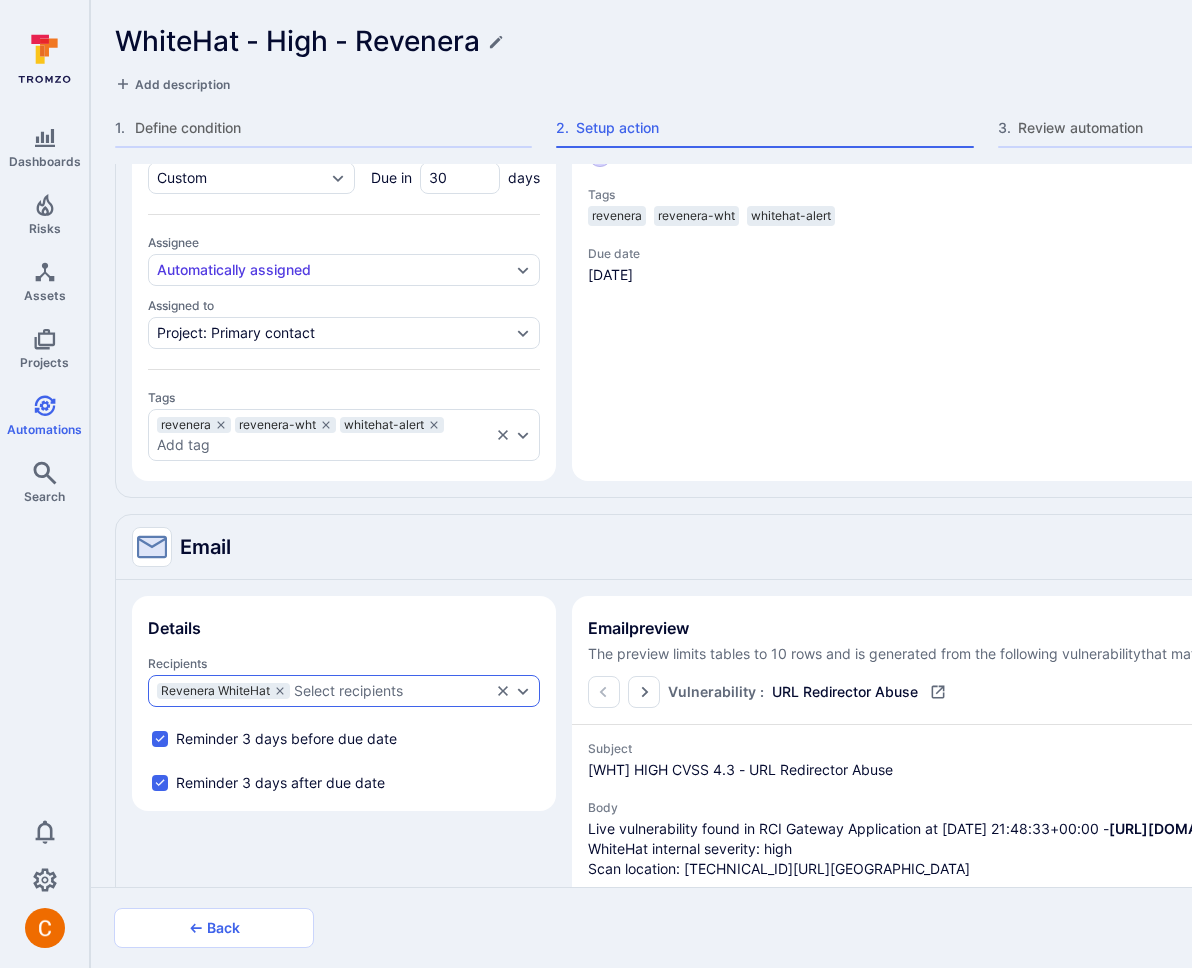 click on "Select recipients" at bounding box center (348, 691) 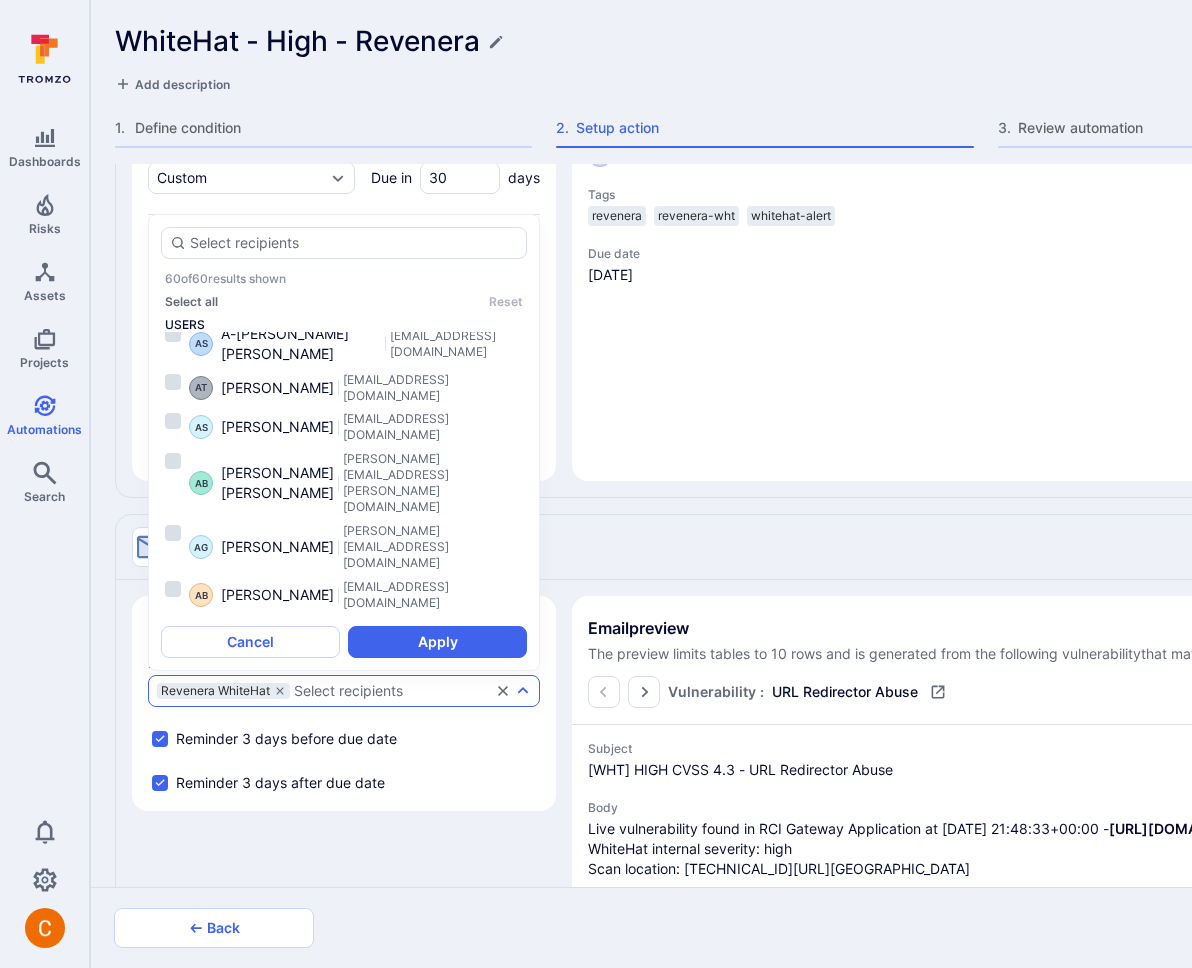 scroll, scrollTop: 914, scrollLeft: 0, axis: vertical 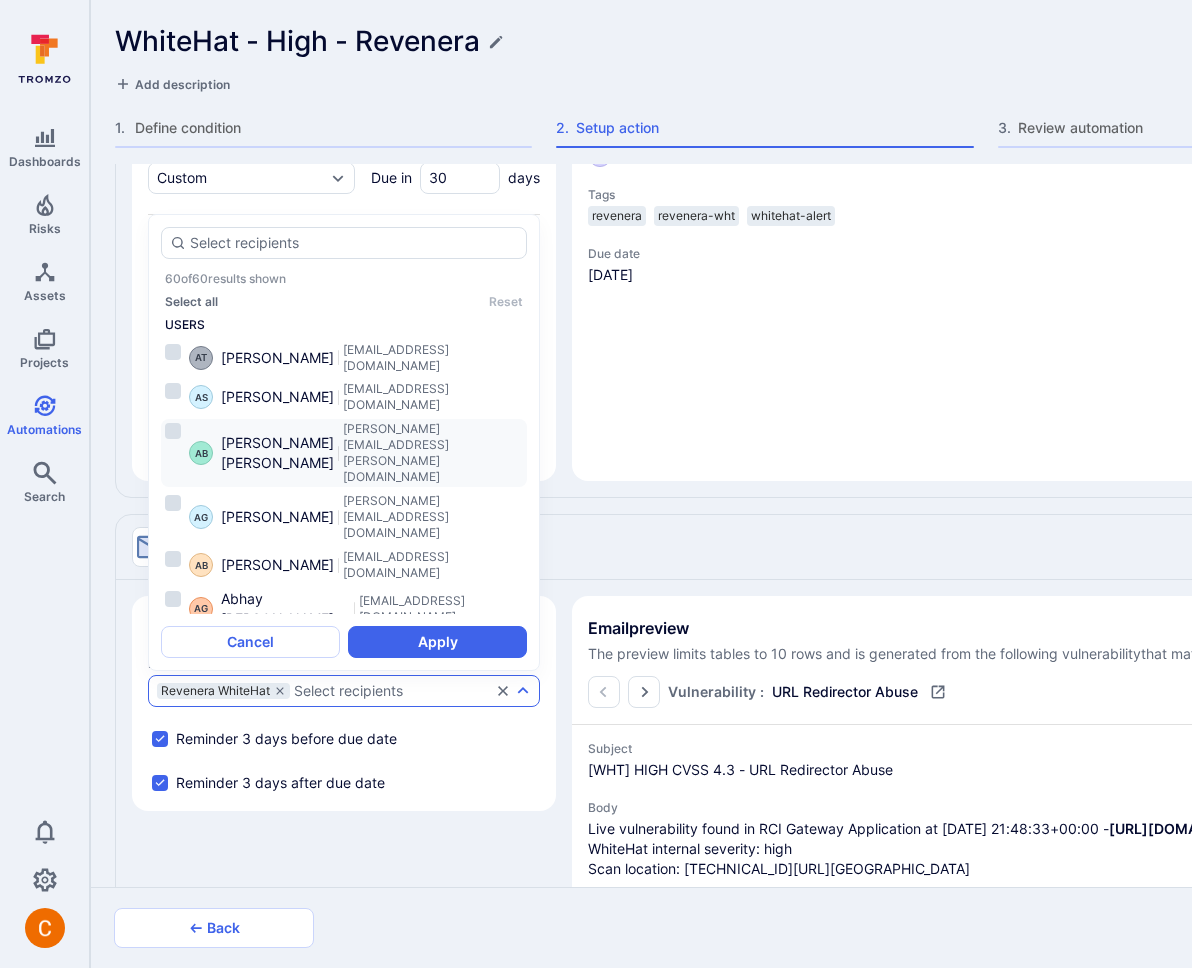 click on "[PERSON_NAME] [PERSON_NAME]" at bounding box center (277, 453) 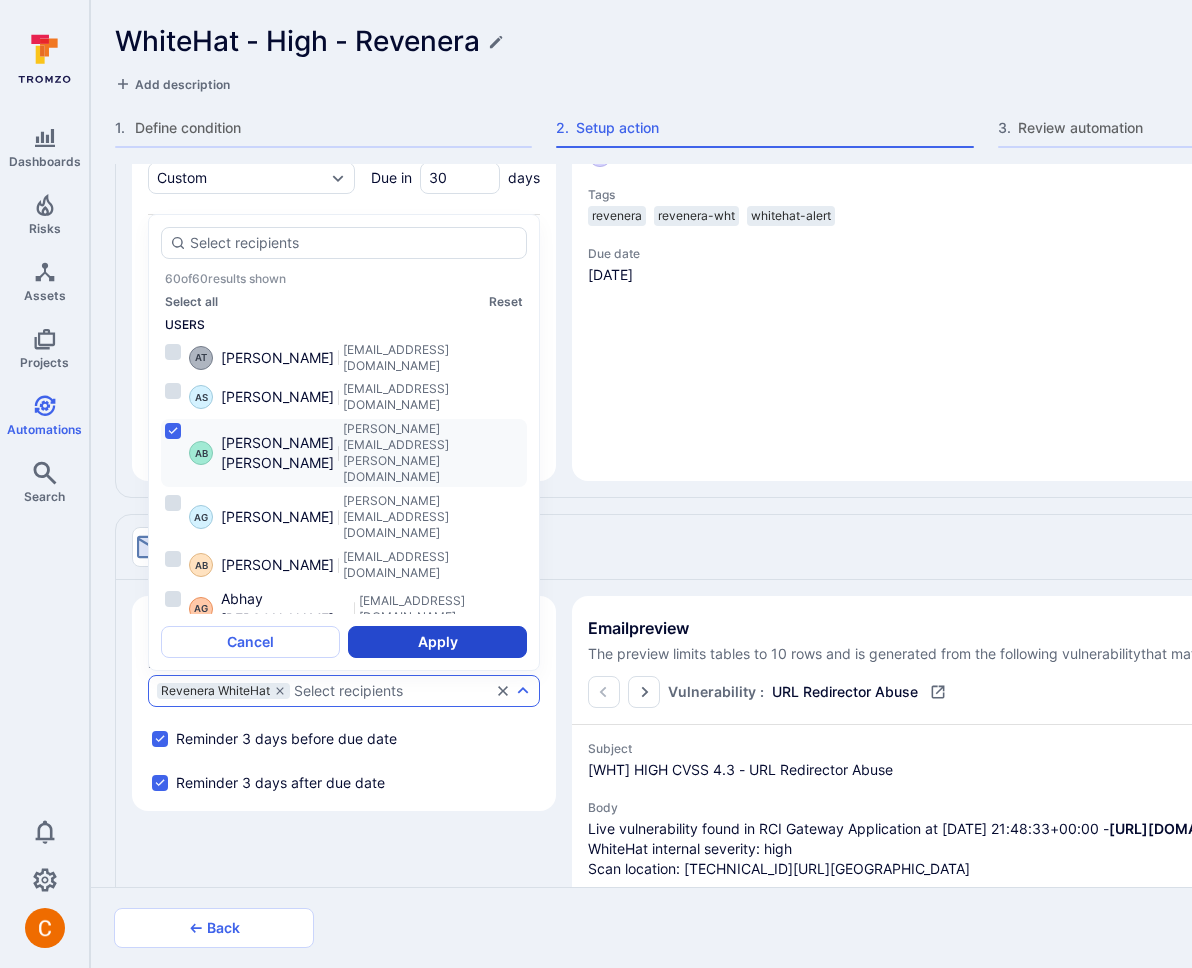 click on "Apply" at bounding box center (437, 642) 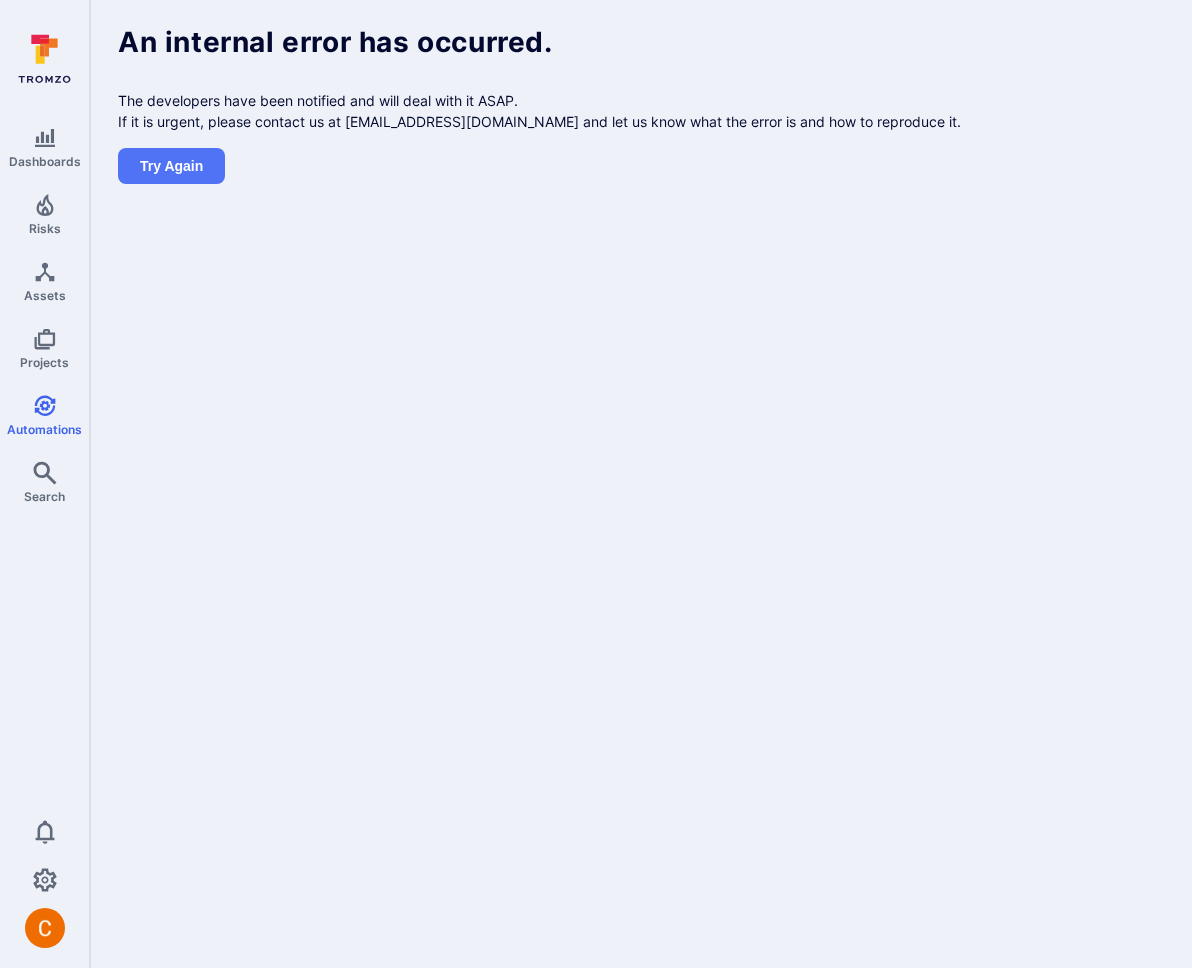 click on "Dashboards Risks Assets Projects Automations Search 0 Automations An internal error has occurred. The developers have been notified and will deal with it ASAP. If it is urgent, please contact us at   support@tromzo.com   and let us know what the error is and how to reproduce it. Try again" at bounding box center [596, 484] 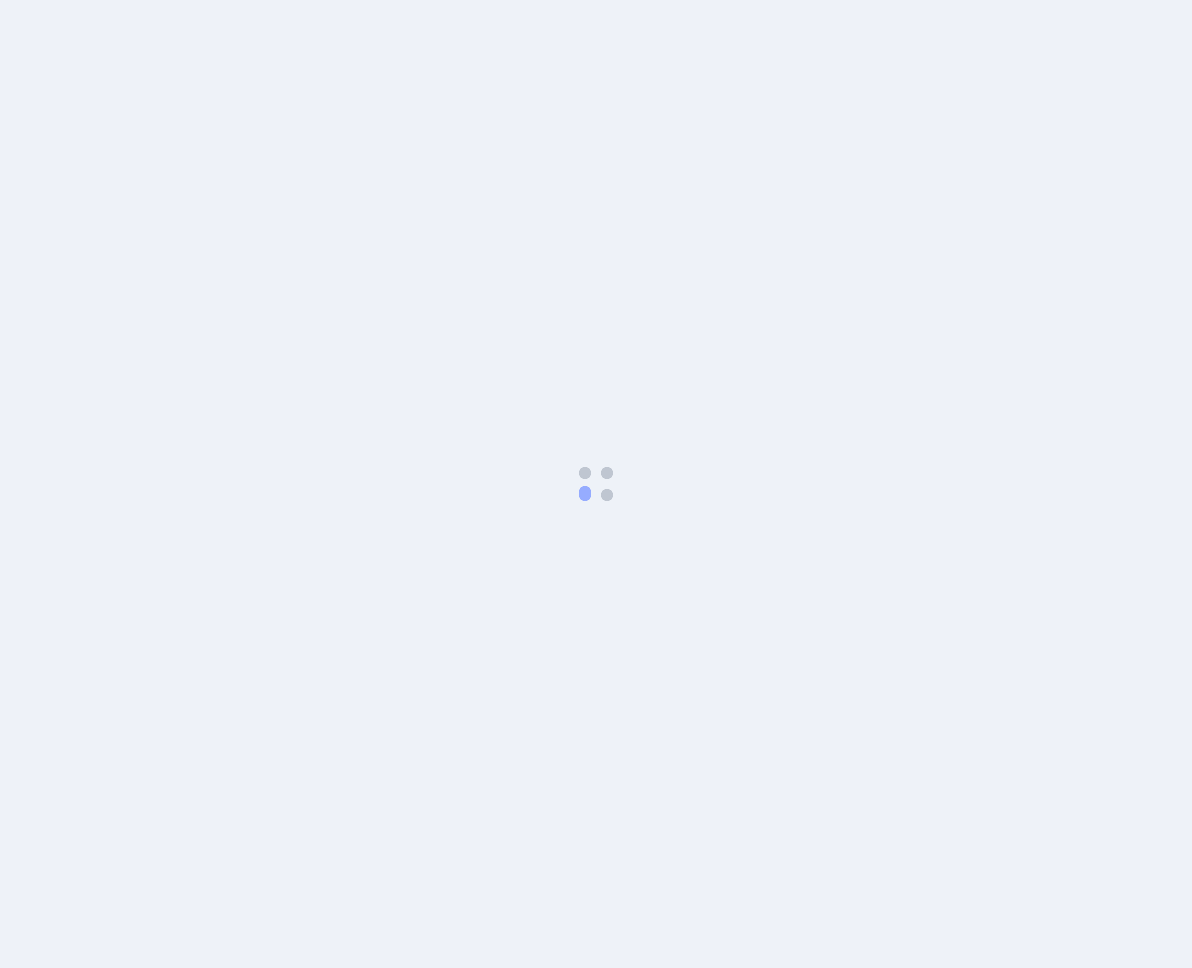 scroll, scrollTop: 0, scrollLeft: 0, axis: both 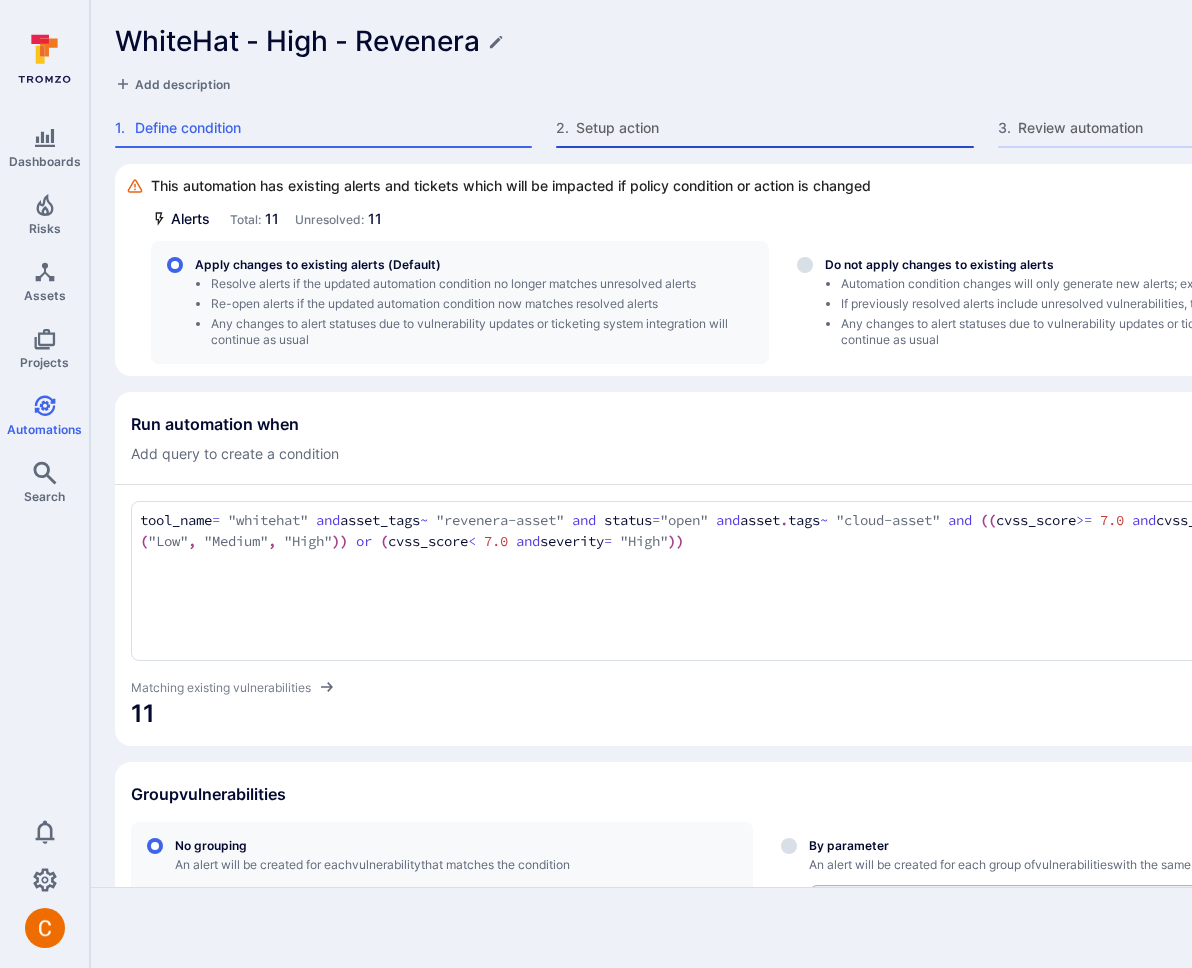 click on "Setup action" at bounding box center [774, 128] 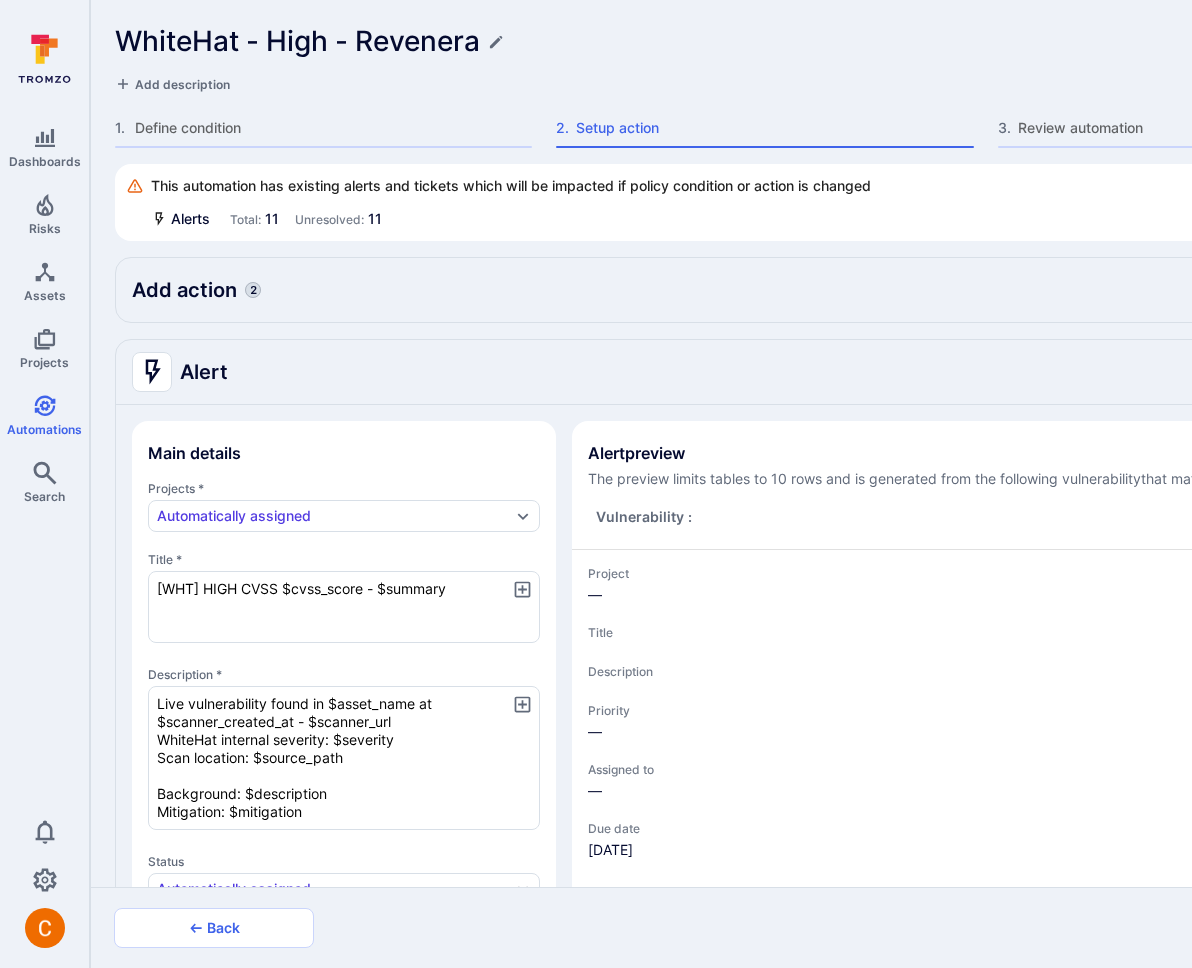 type on "x" 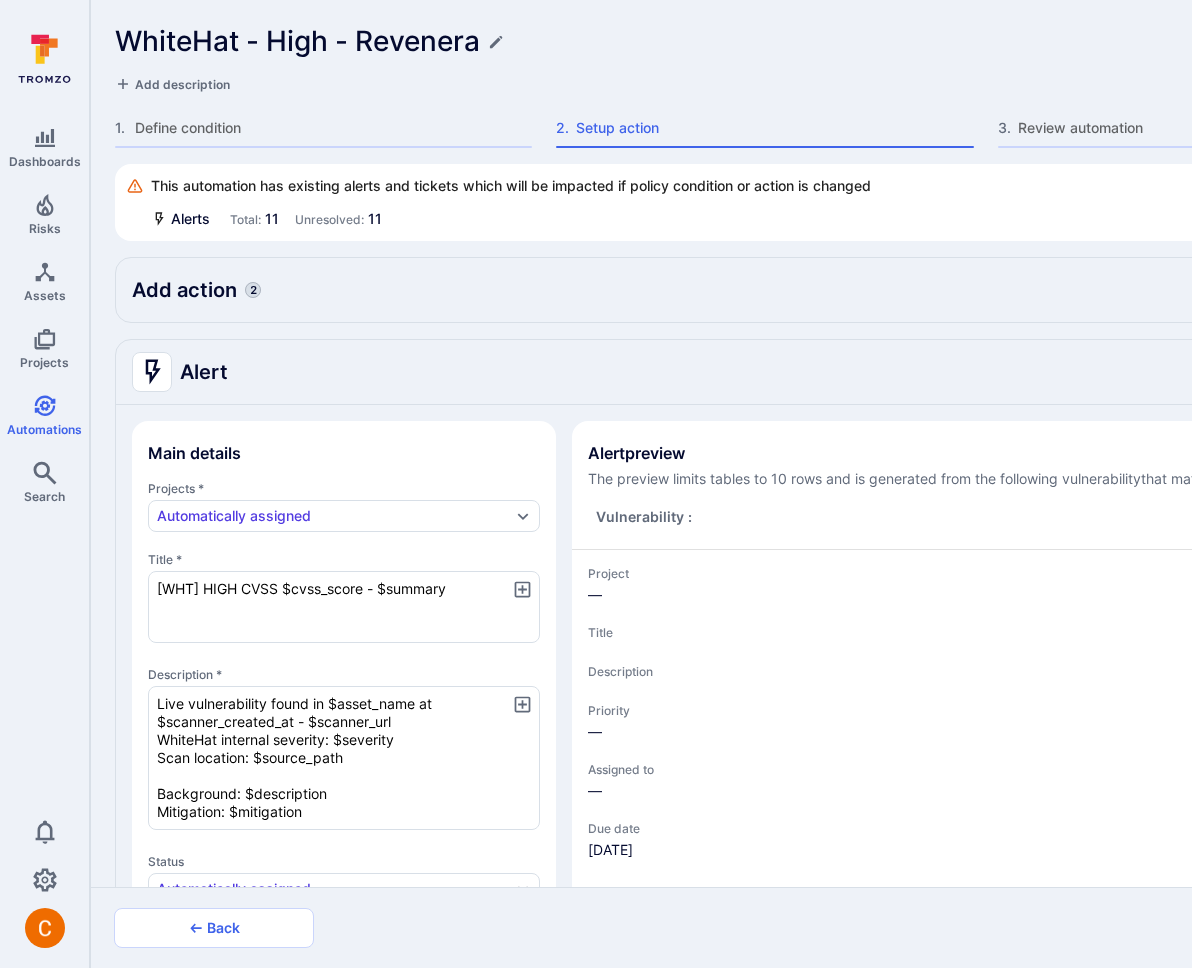 type on "x" 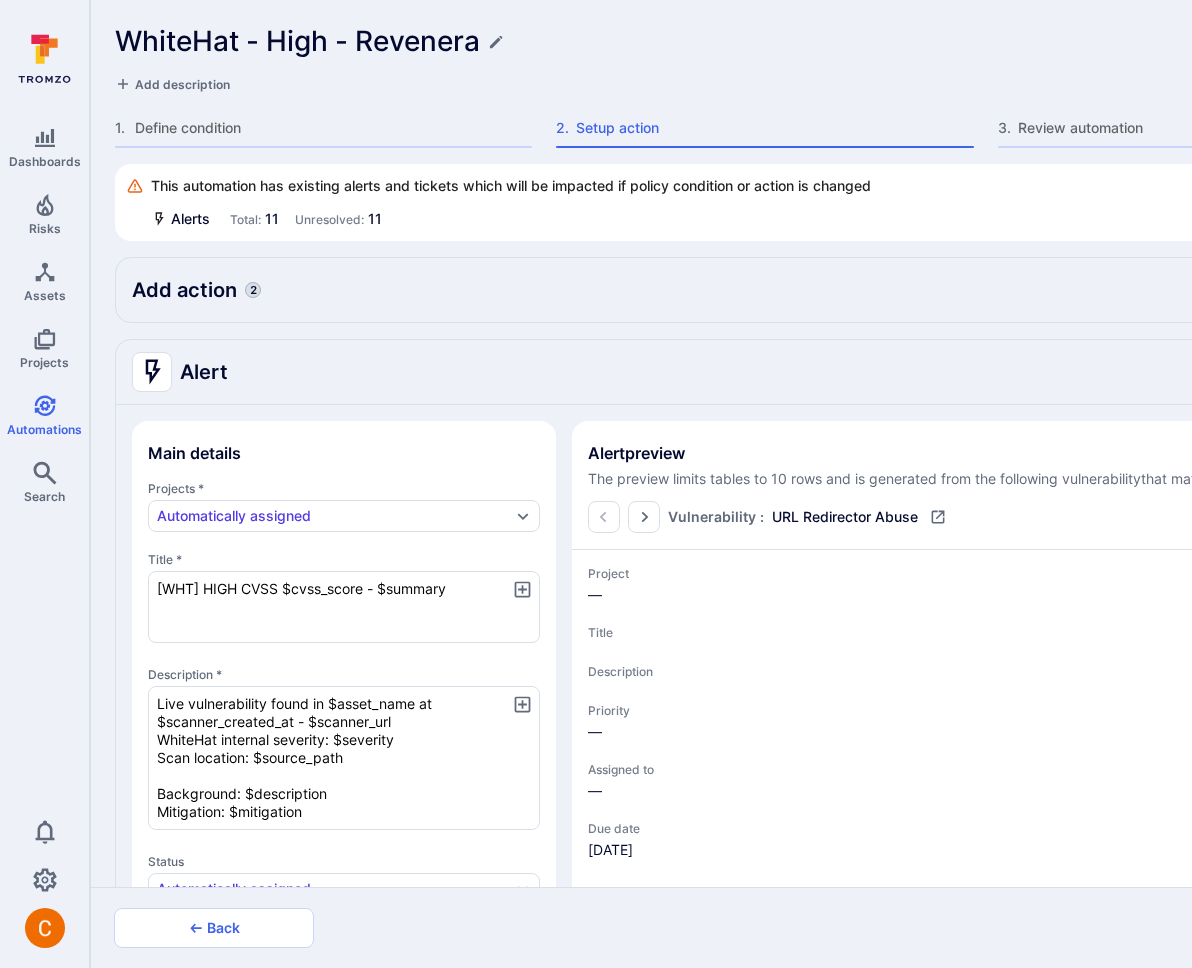 click on "This automation has existing alerts and tickets which will be impacted if policy condition or action is changed Alerts Total: 11 Unresolved: 11 Add action 2 Alert Added by default Jira Ticketing Add Azure DevOps Ticketing Add GitLab Ticketing Add Linear Ticketing Add FreshService Ticketing Add Slack Ticketing Add Email Informational Remove GitHub SCM Add Alert Main details Projects * Automatically assigned Title * [WHT] HIGH CVSS $cvss_score - $summary x Description * Live vulnerability found in $asset_name at $scanner_created_at - $scanner_url
WhiteHat internal severity: $severity
Scan location: $source_path
Background: $description
Mitigation: $mitigation x Status Automatically assigned Priority P2 Apply automation to All vulnerabilities Alert limit Optional Due date start Vulnerability scanned date Due date Custom Due in 30 days Assignee Automatically assigned Assigned to Project: Primary contact Tags revenera revenera-wht whitehat-alert Add tag Alert  preview     vulnerability  that matches the condition" at bounding box center [765, 525] 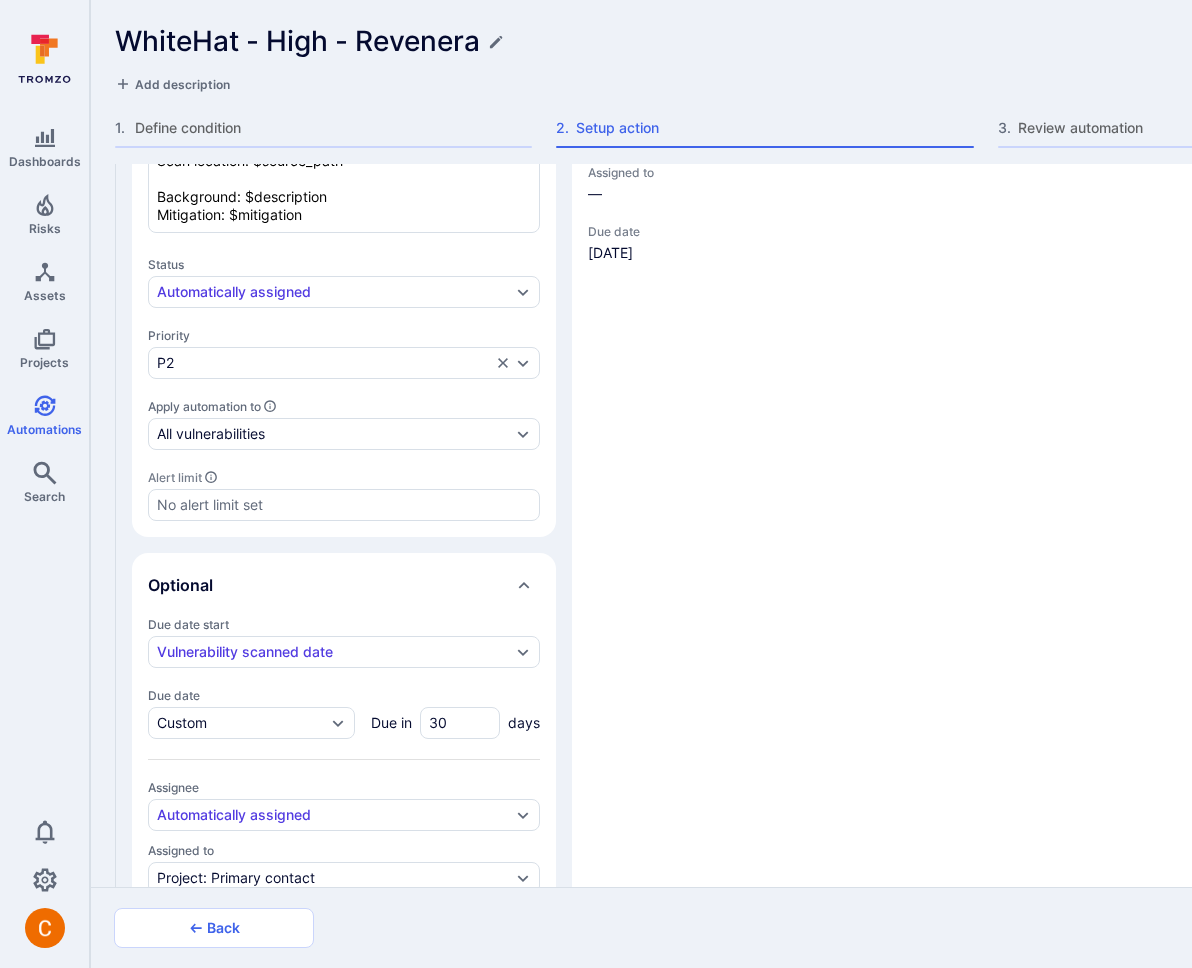 scroll, scrollTop: 1172, scrollLeft: 0, axis: vertical 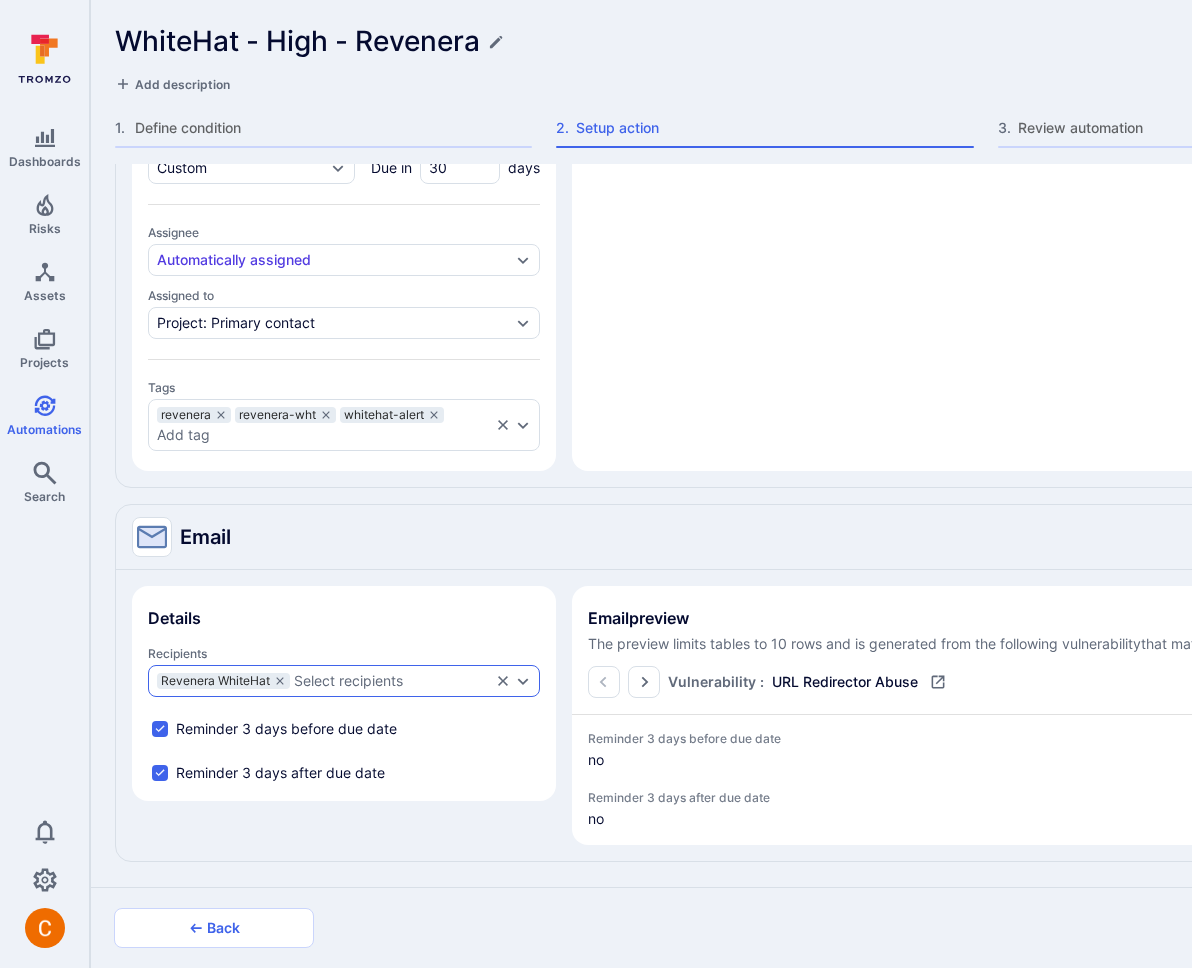 click on "Select recipients" at bounding box center (348, 681) 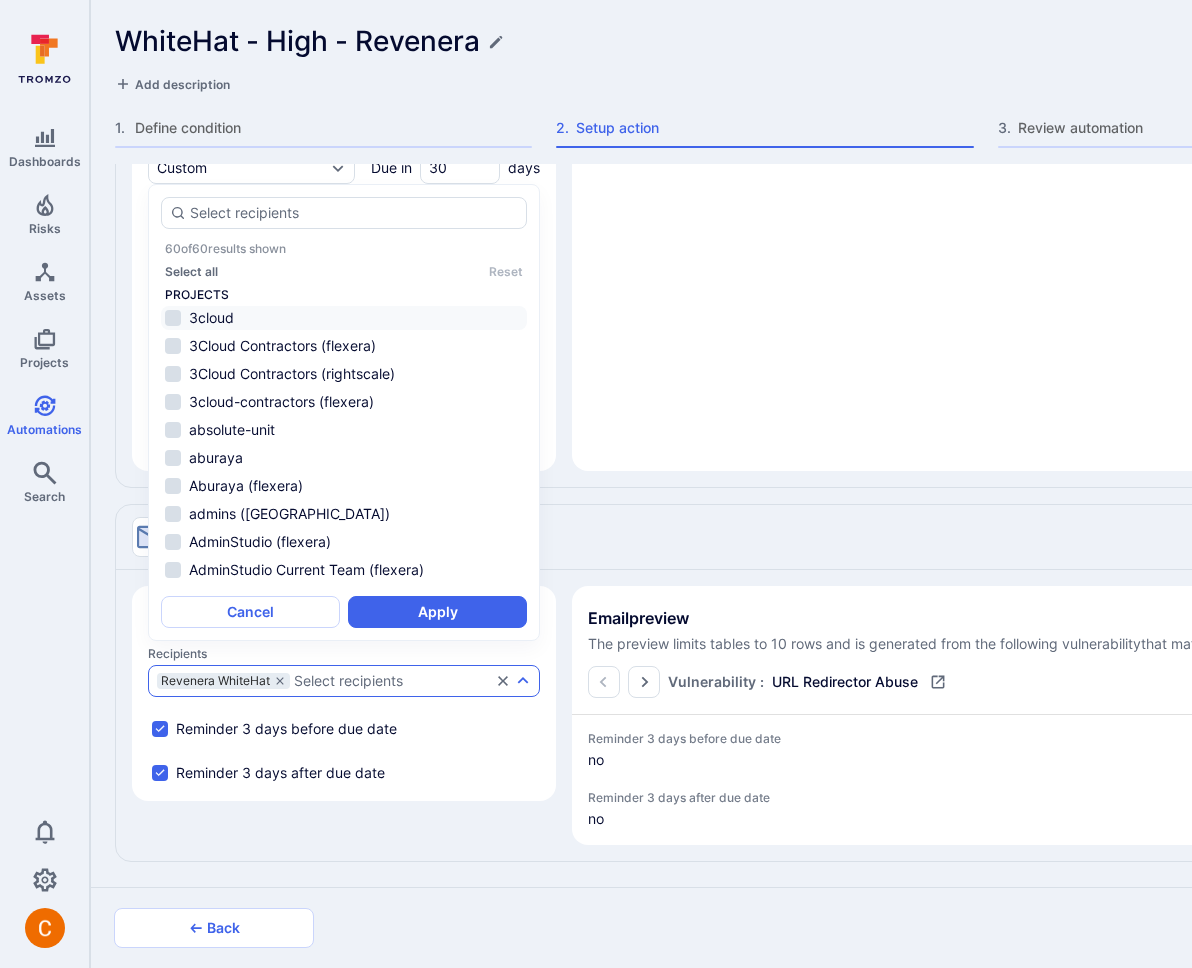 type on "x" 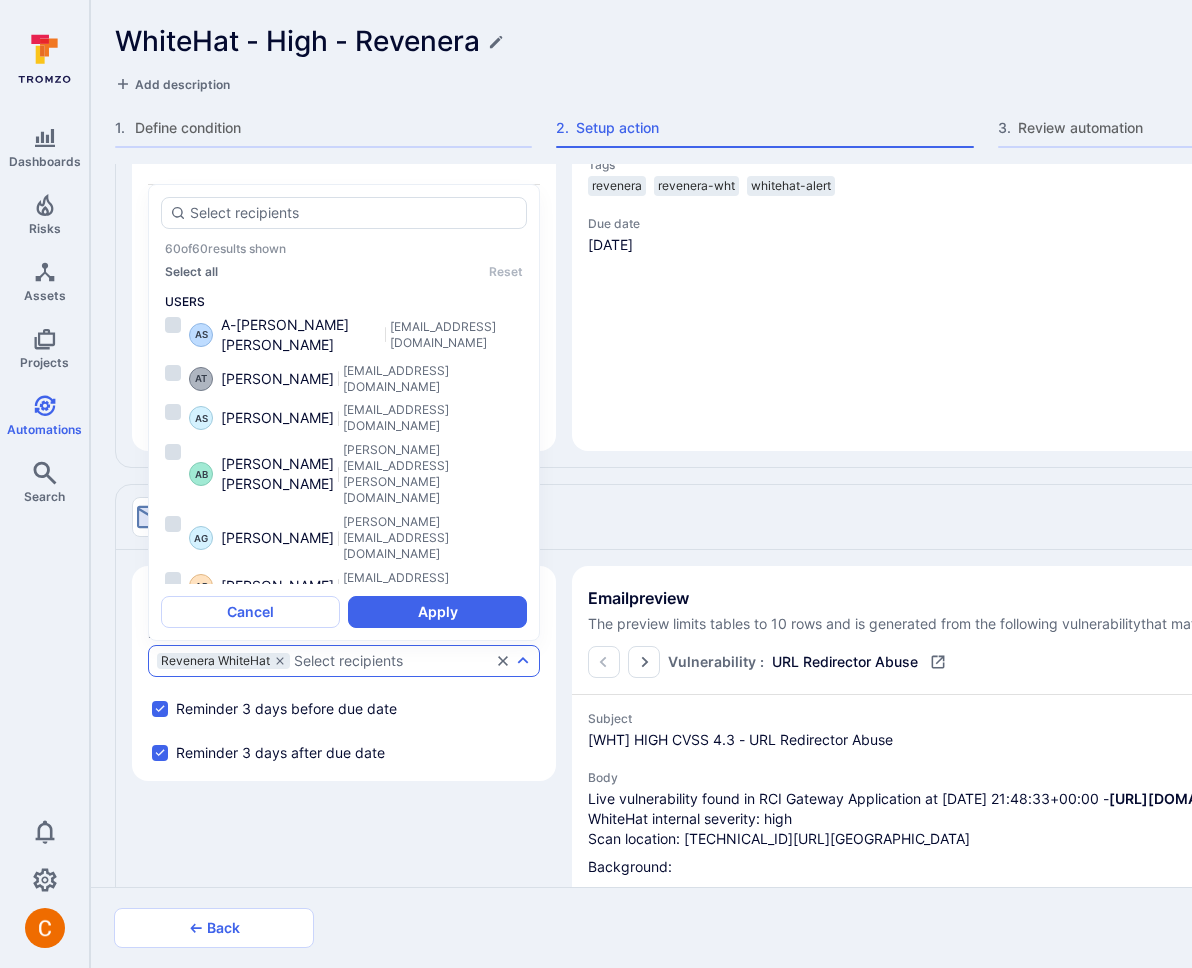 scroll, scrollTop: 931, scrollLeft: 0, axis: vertical 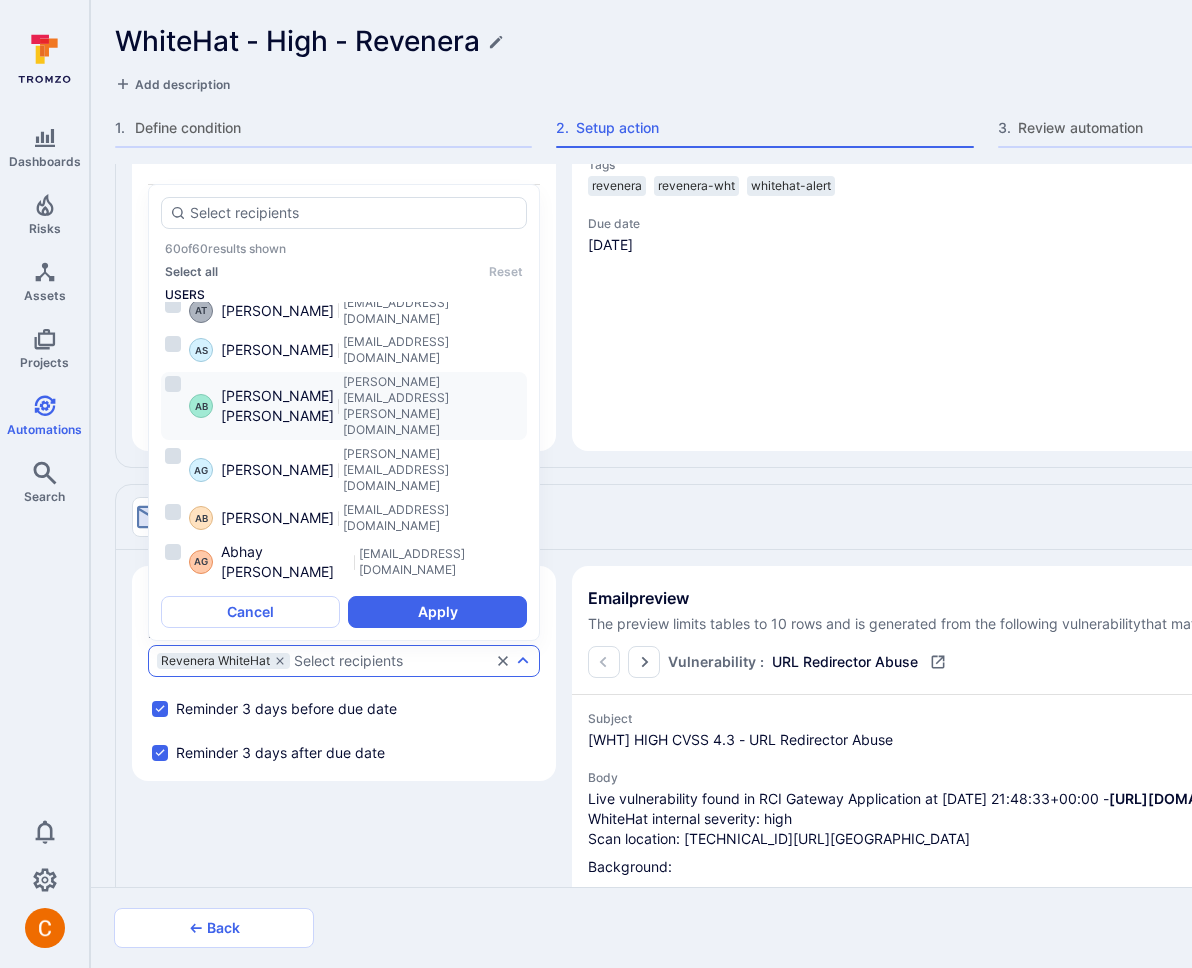click on "[PERSON_NAME] [PERSON_NAME]" at bounding box center [277, 406] 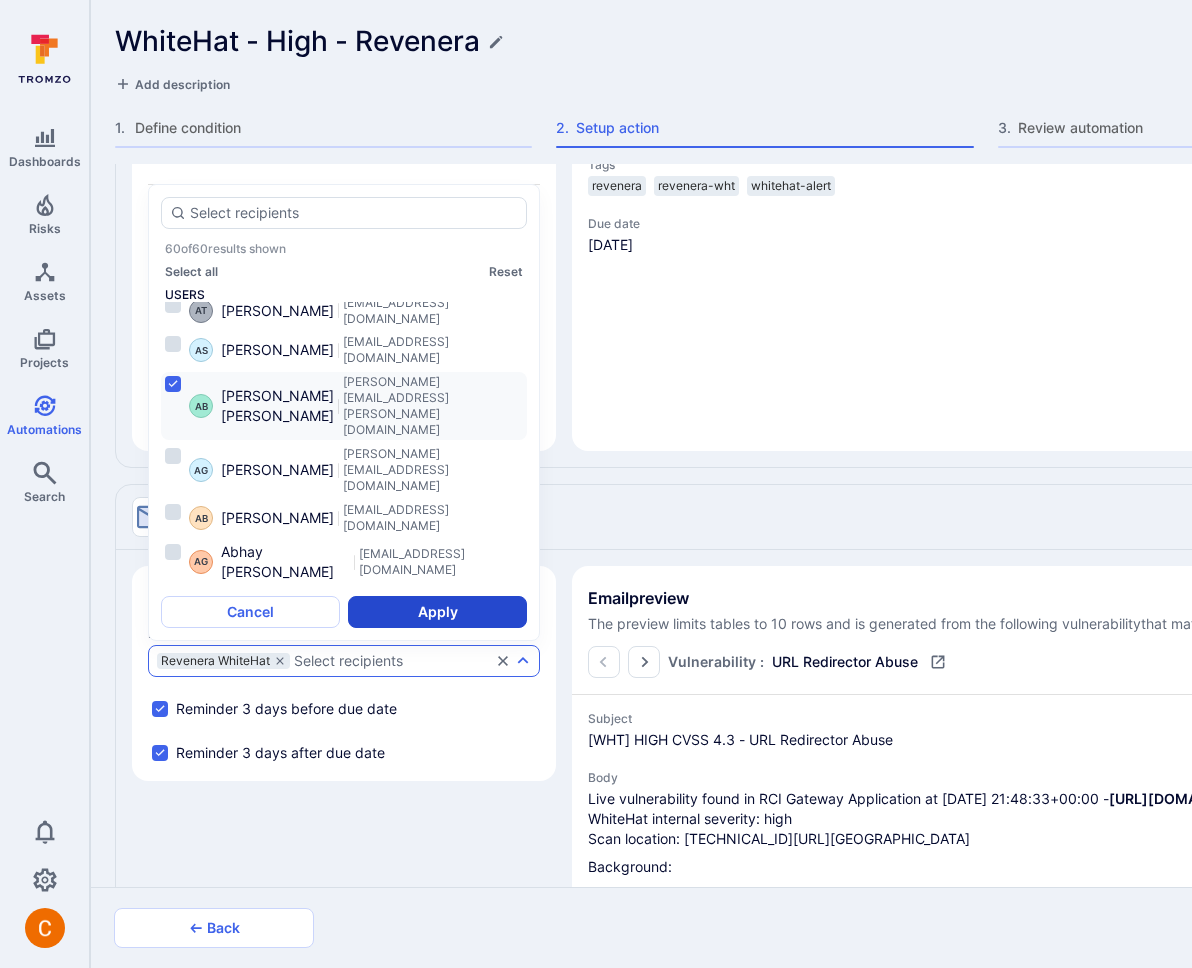 click on "Apply" at bounding box center [437, 612] 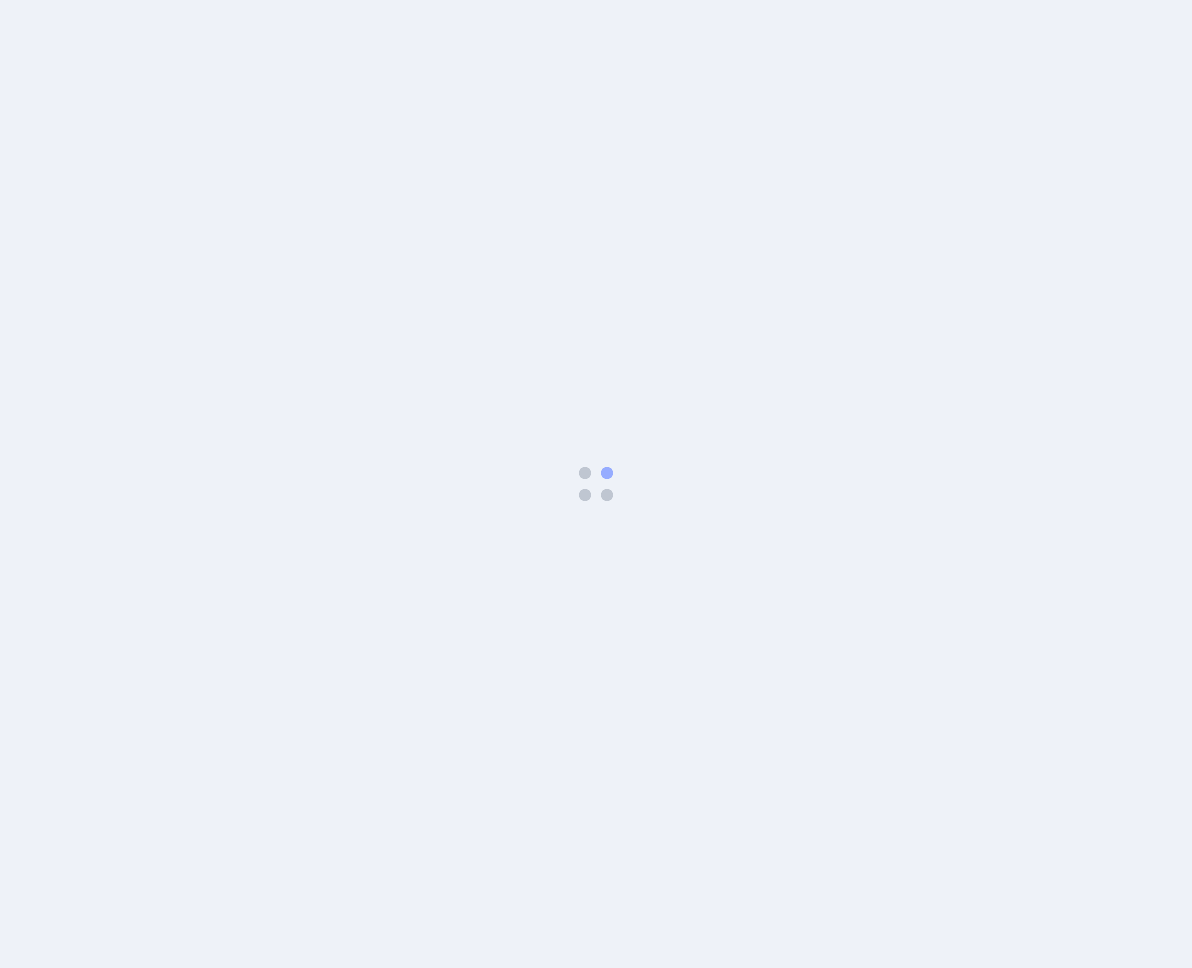 scroll, scrollTop: 0, scrollLeft: 0, axis: both 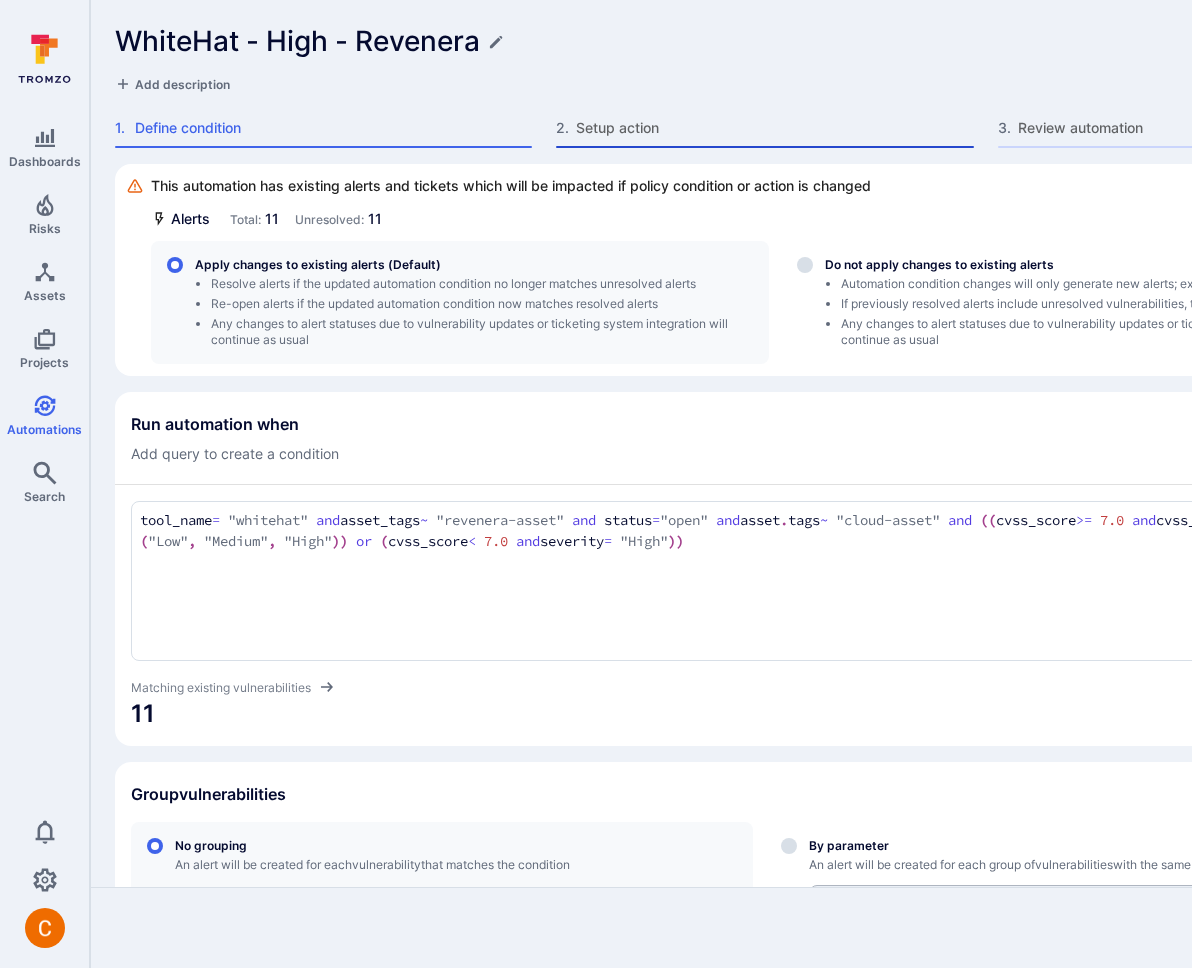 click on "Setup action" at bounding box center [774, 128] 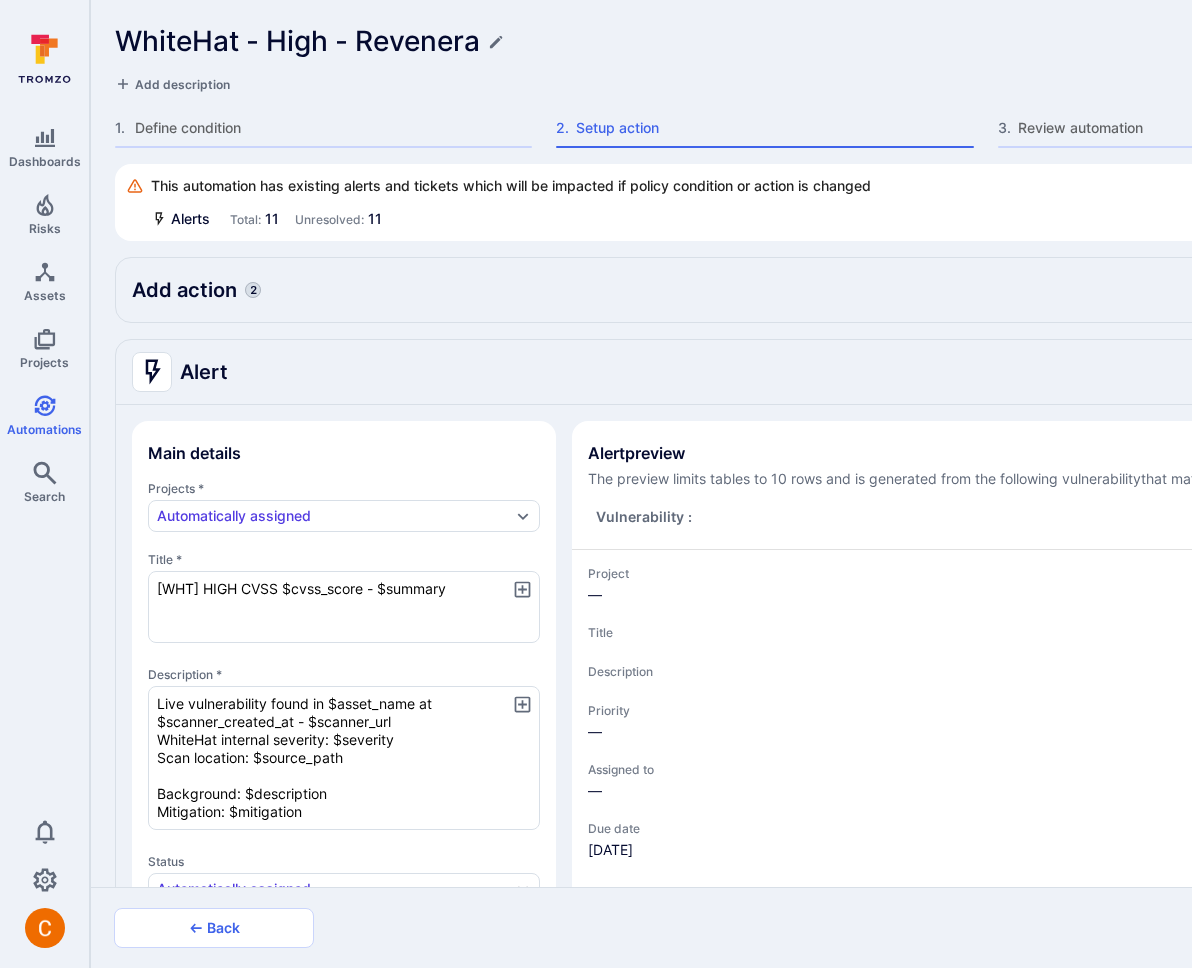 type on "x" 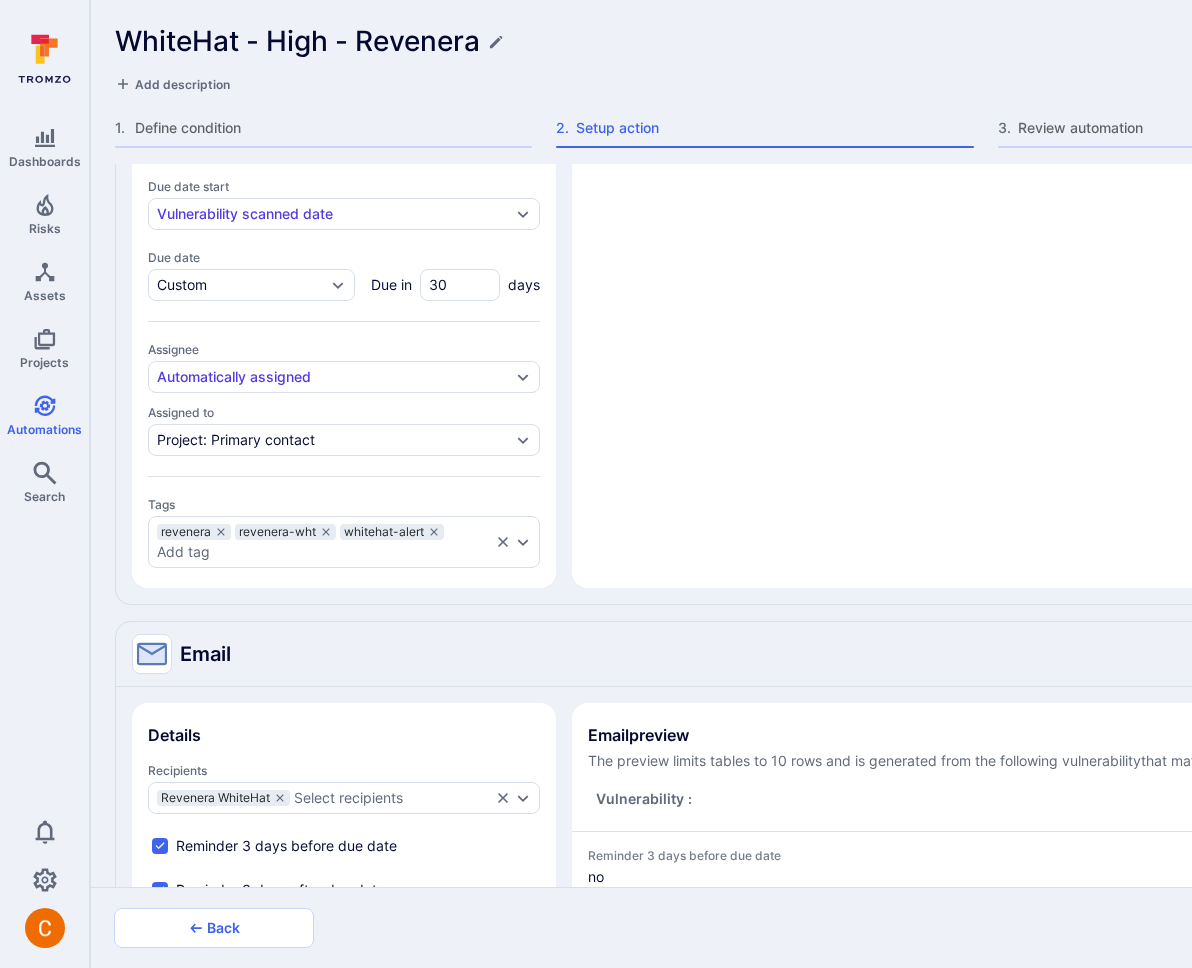 scroll, scrollTop: 1172, scrollLeft: 0, axis: vertical 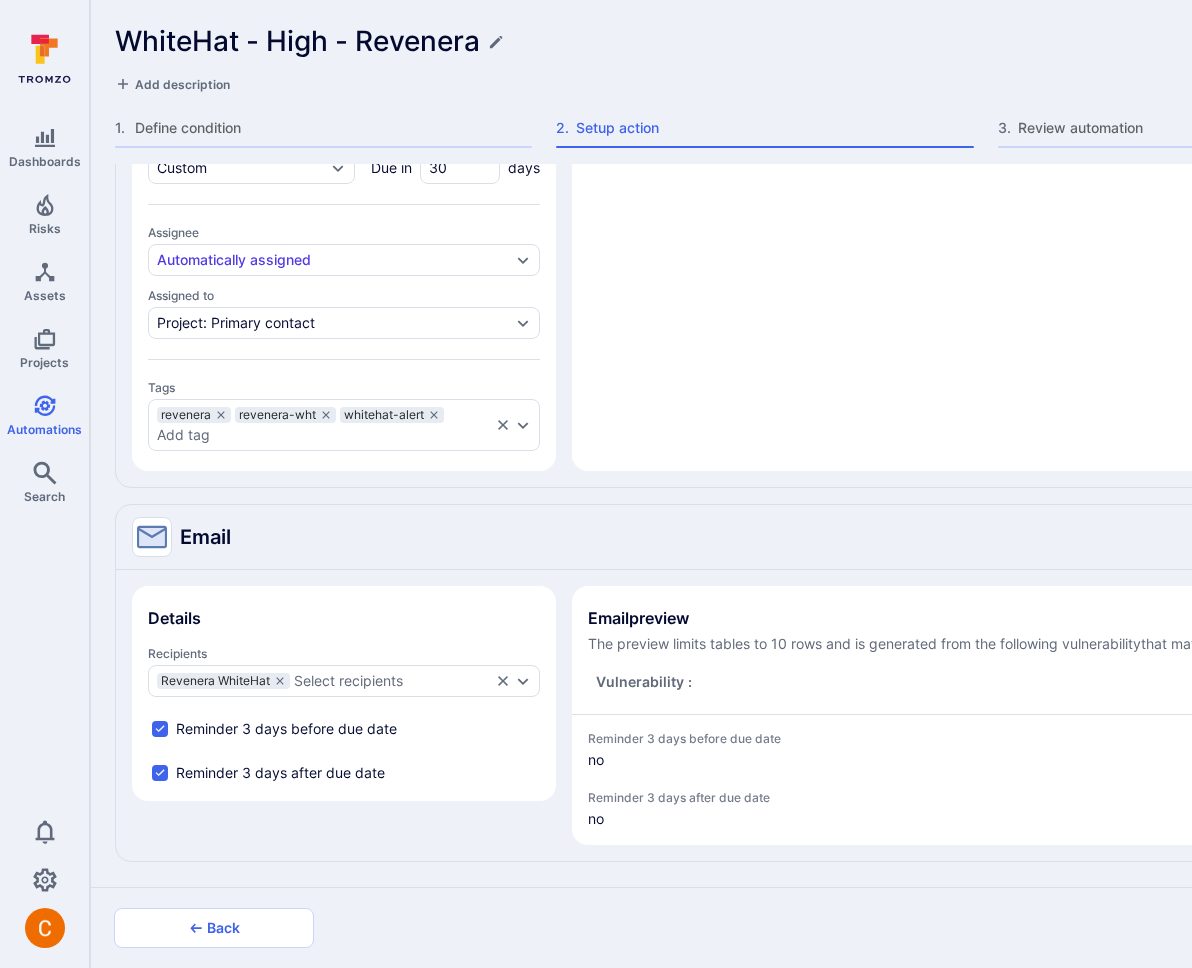 type on "x" 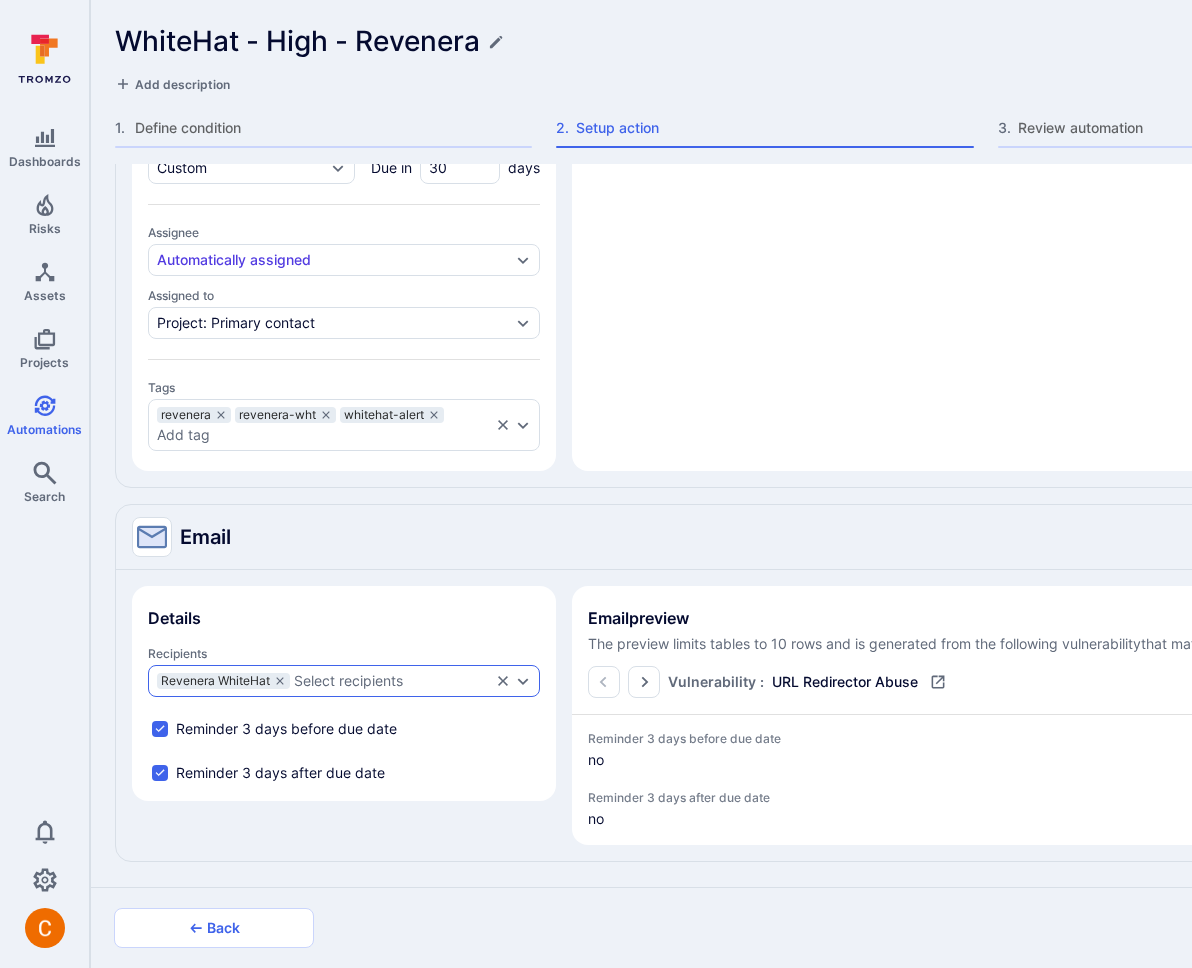 click on "Select recipients" at bounding box center [348, 681] 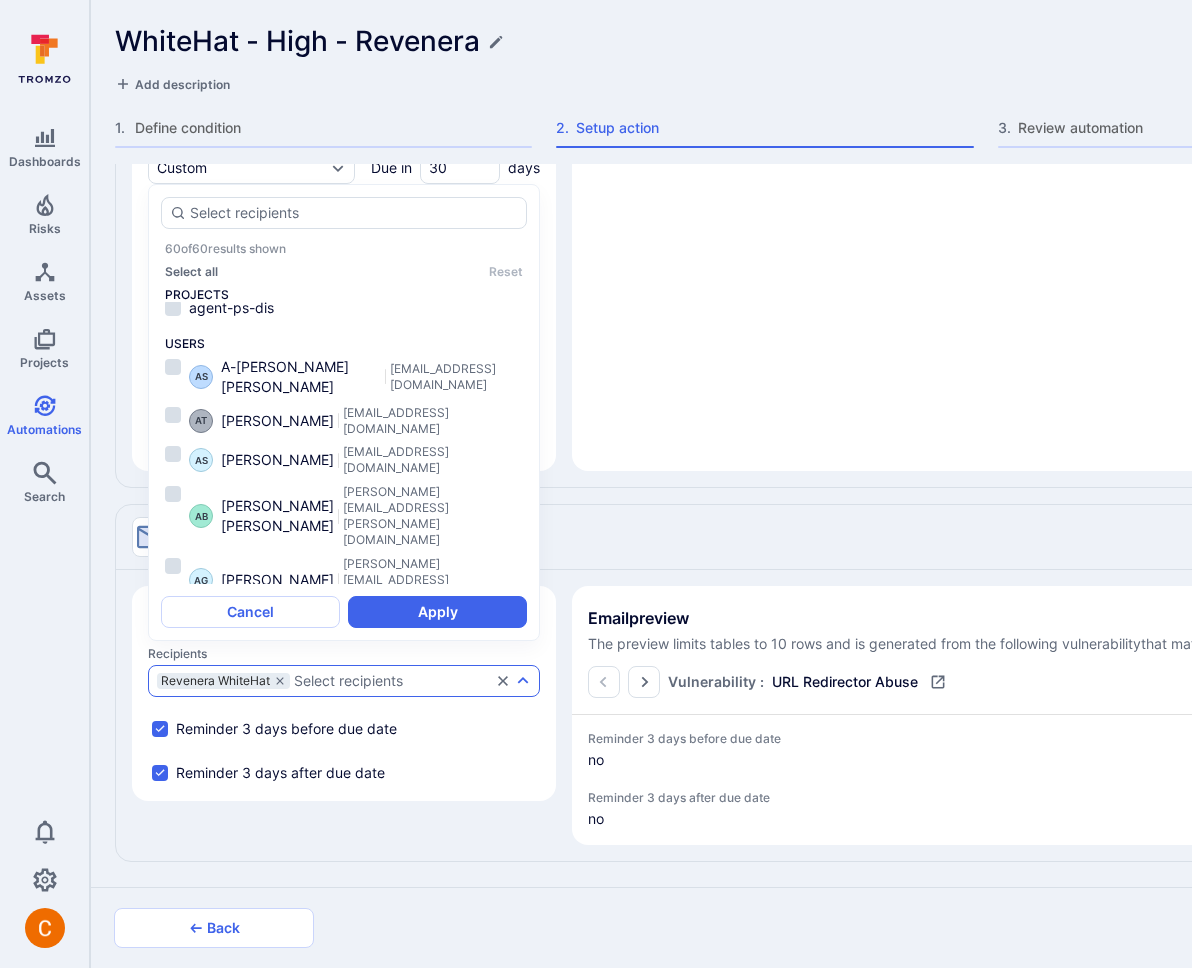 scroll, scrollTop: 1068, scrollLeft: 0, axis: vertical 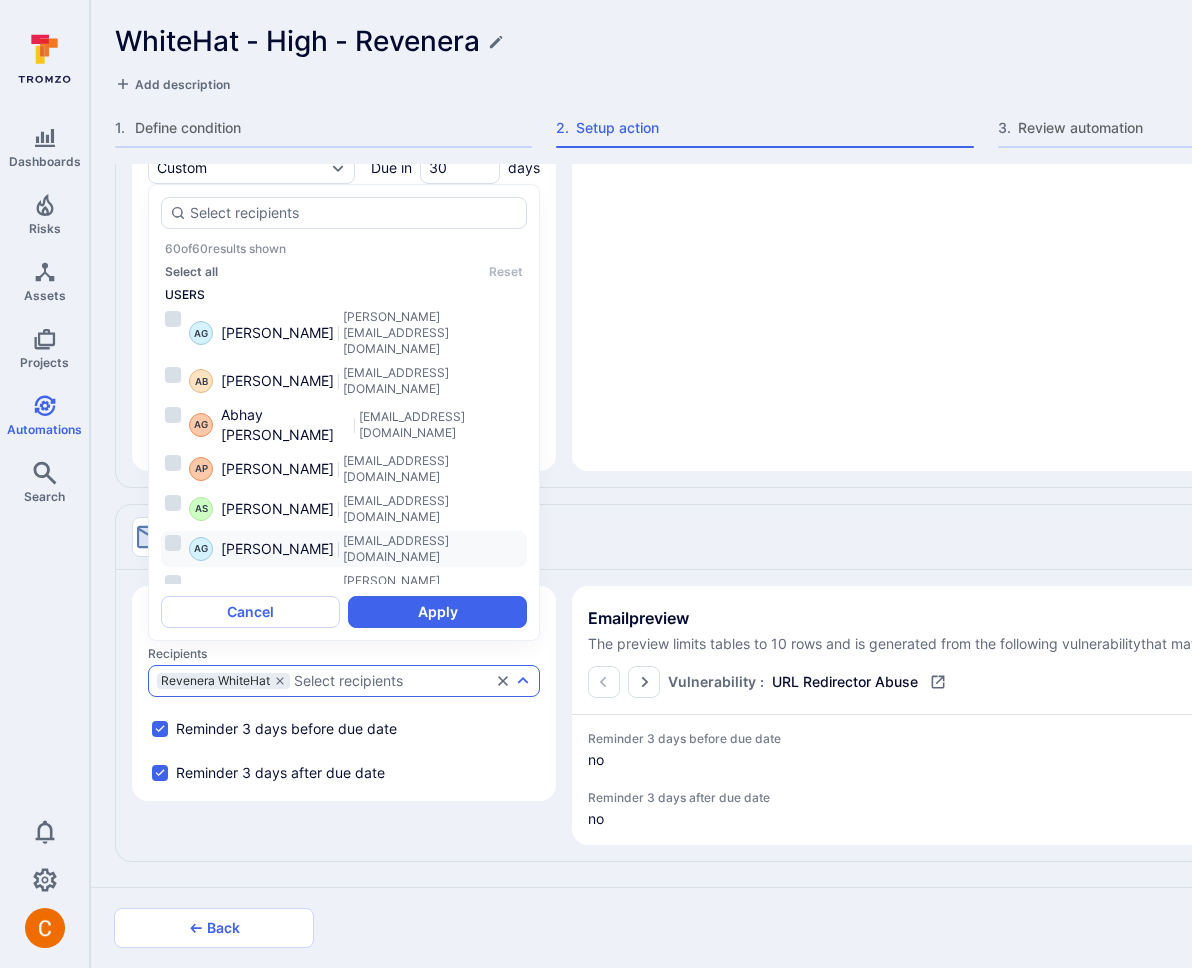 click on "[EMAIL_ADDRESS][DOMAIN_NAME]" at bounding box center (433, 549) 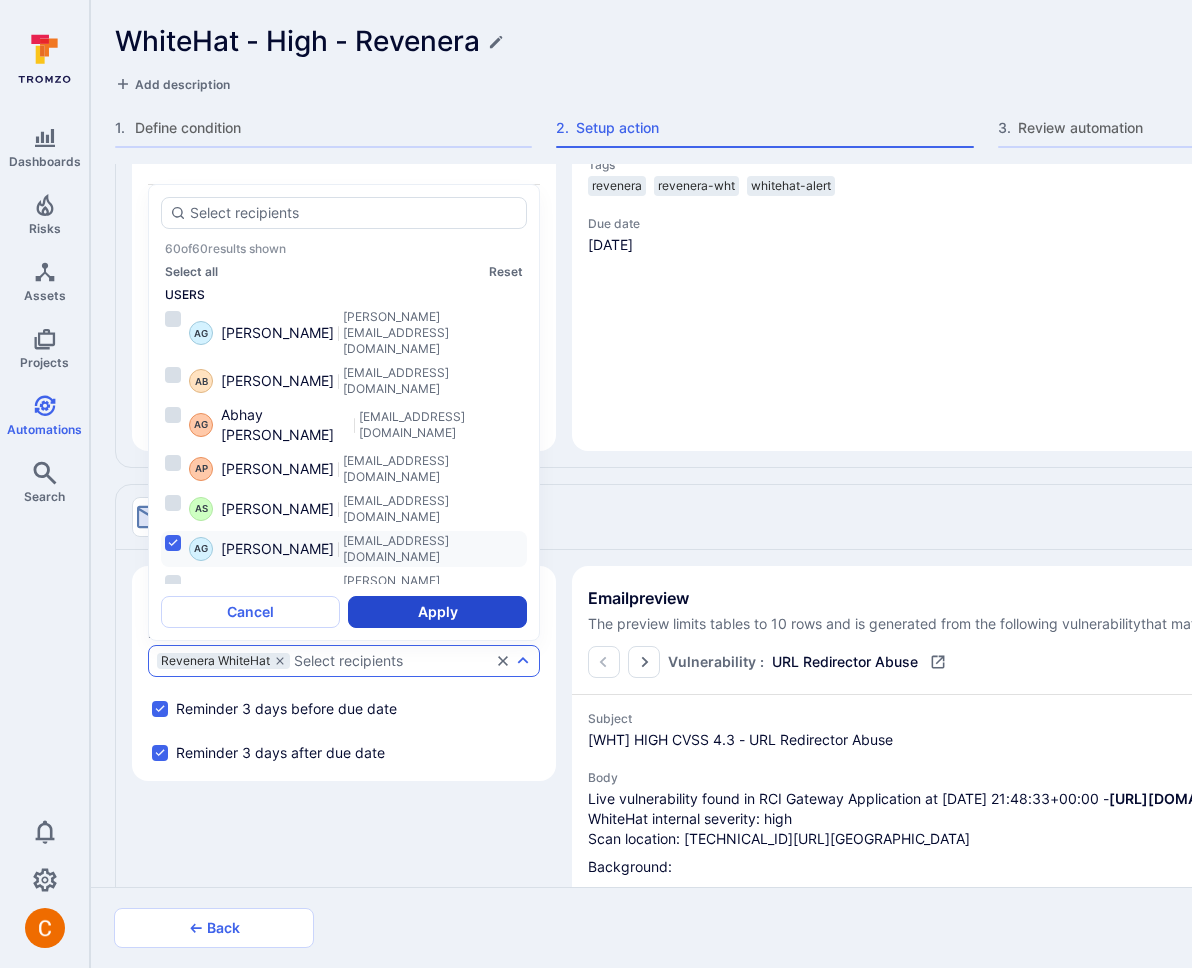 click on "Apply" at bounding box center (437, 612) 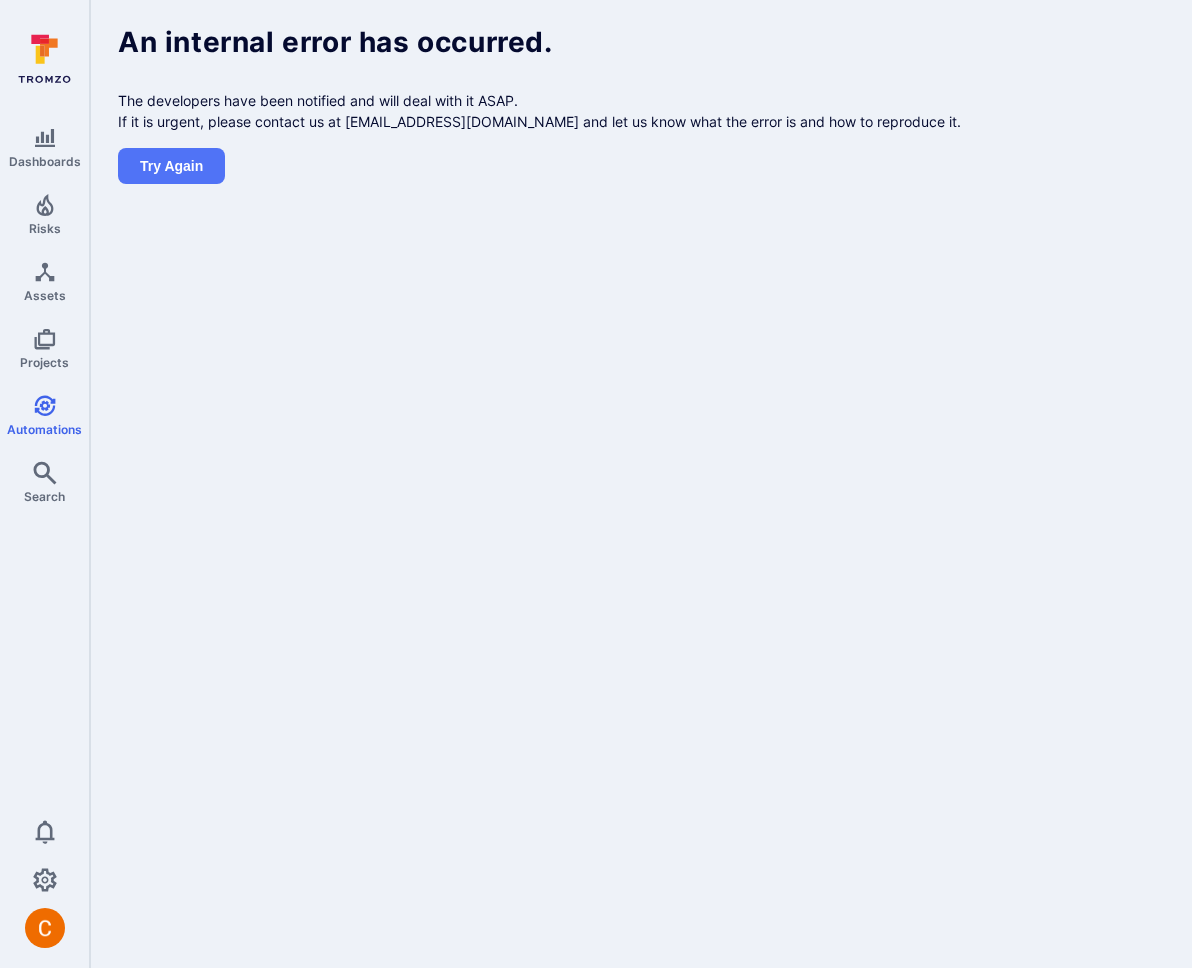 click on "Dashboards Risks Assets Projects Automations Search 0 Automations An internal error has occurred. The developers have been notified and will deal with it ASAP. If it is urgent, please contact us at   [EMAIL_ADDRESS][DOMAIN_NAME]   and let us know what the error is and how to reproduce it. Try again" at bounding box center [596, 484] 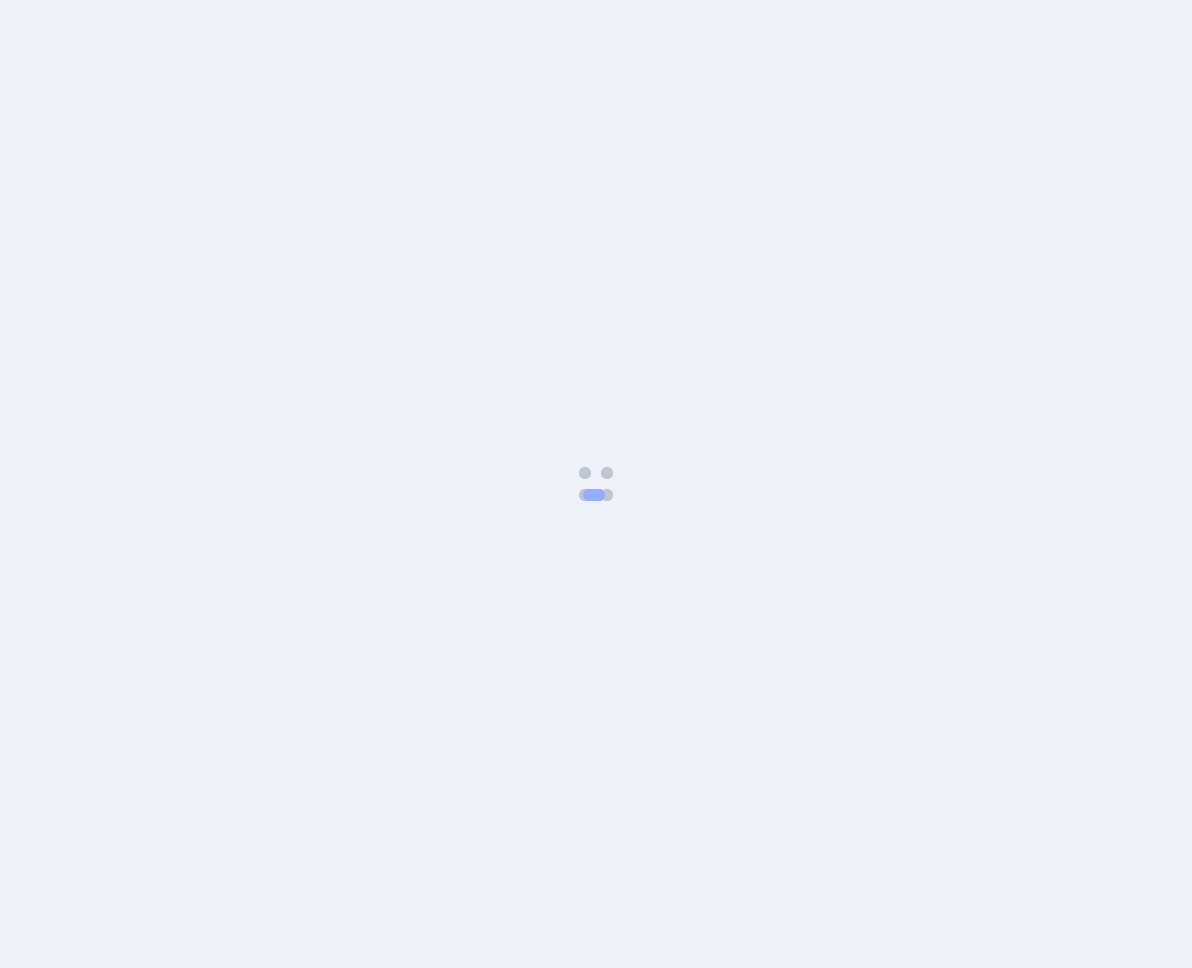 scroll, scrollTop: 0, scrollLeft: 0, axis: both 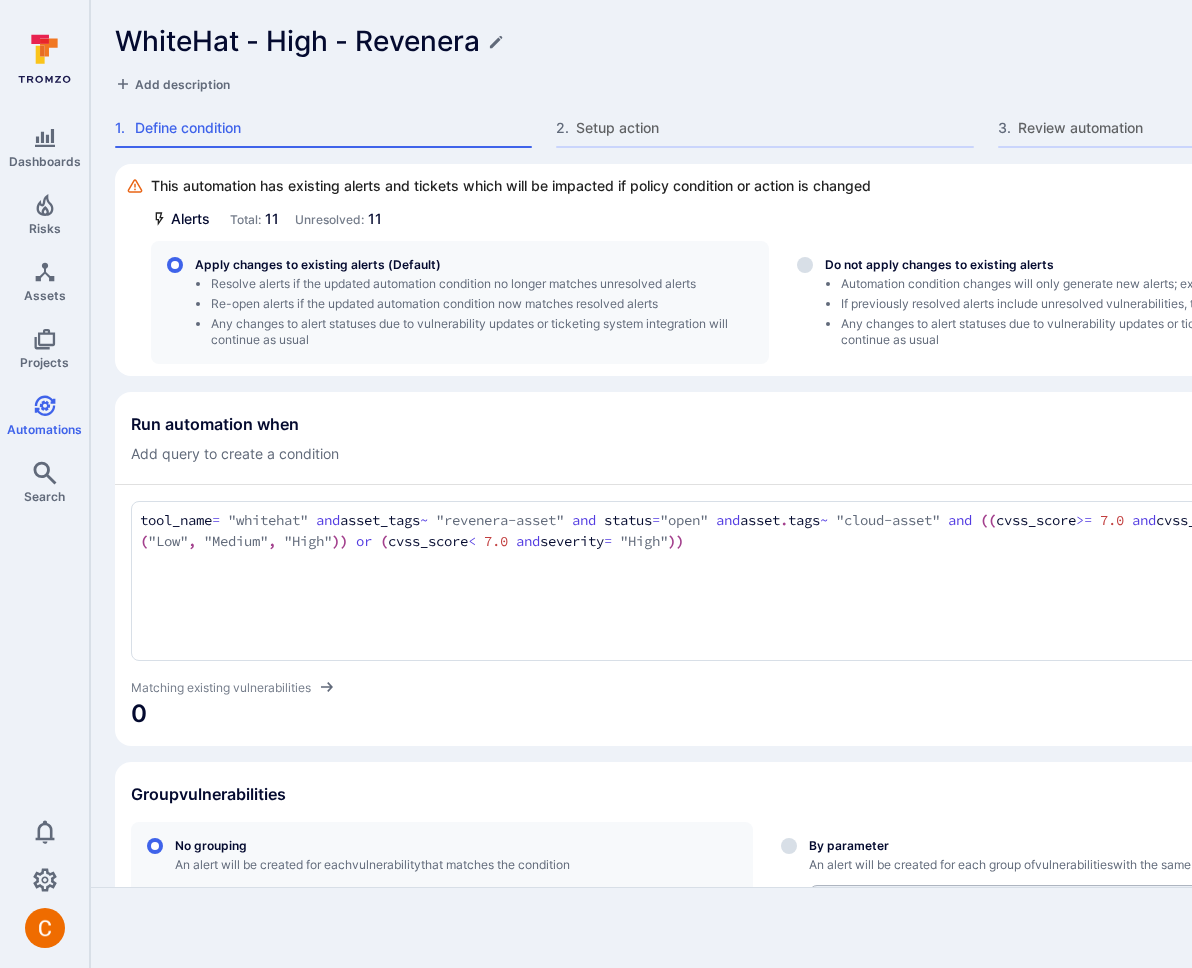 click on "Setup action" at bounding box center (774, 128) 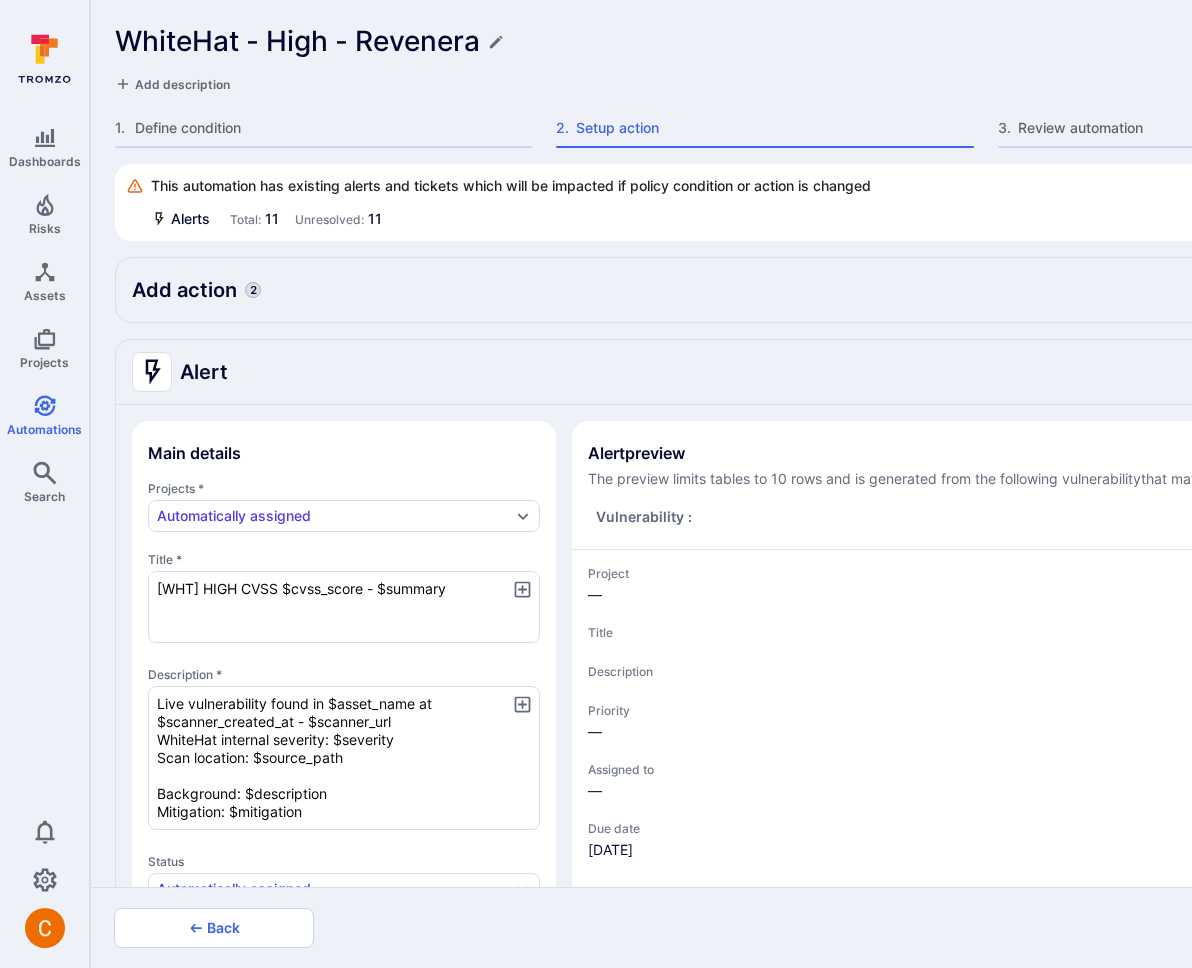 type on "x" 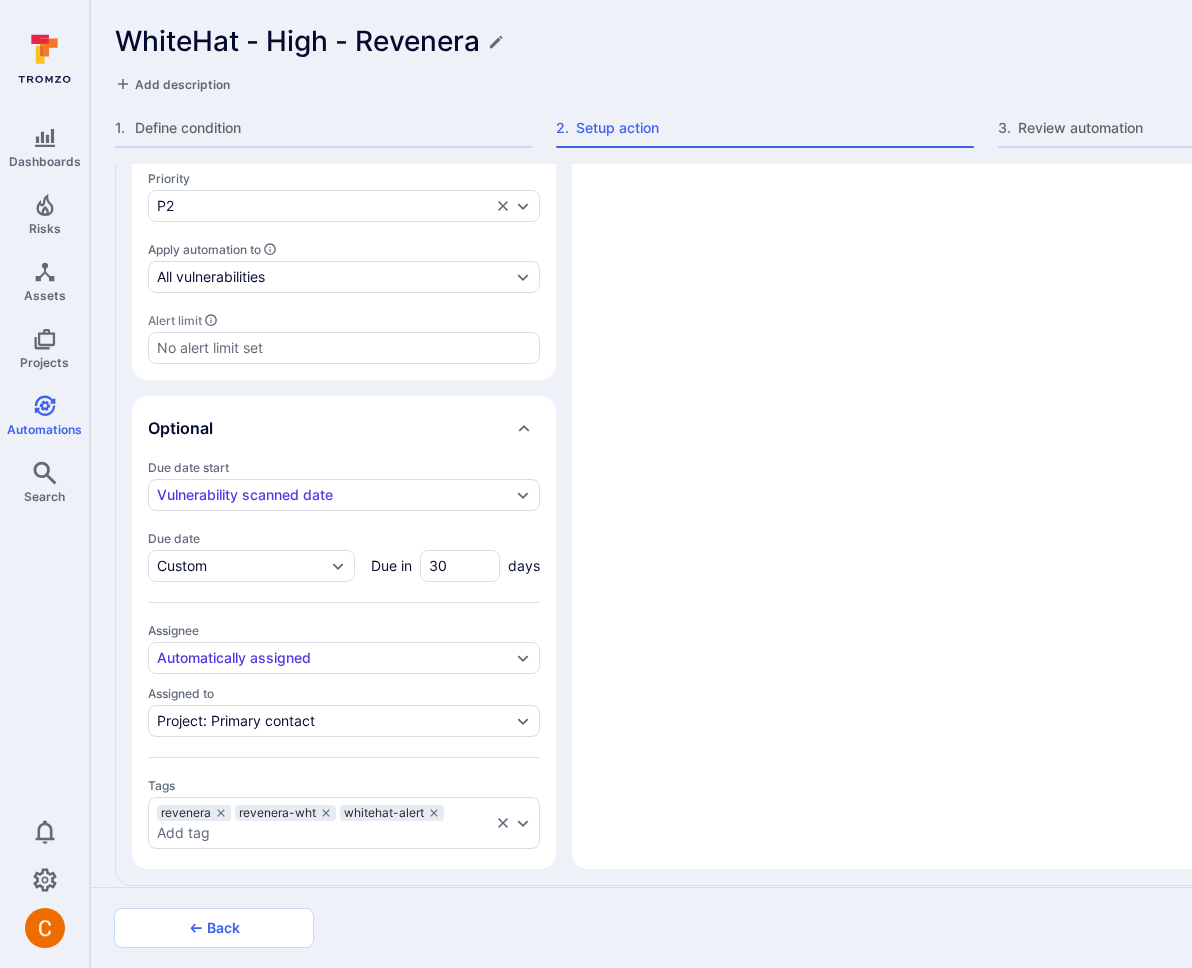 scroll, scrollTop: 1172, scrollLeft: 0, axis: vertical 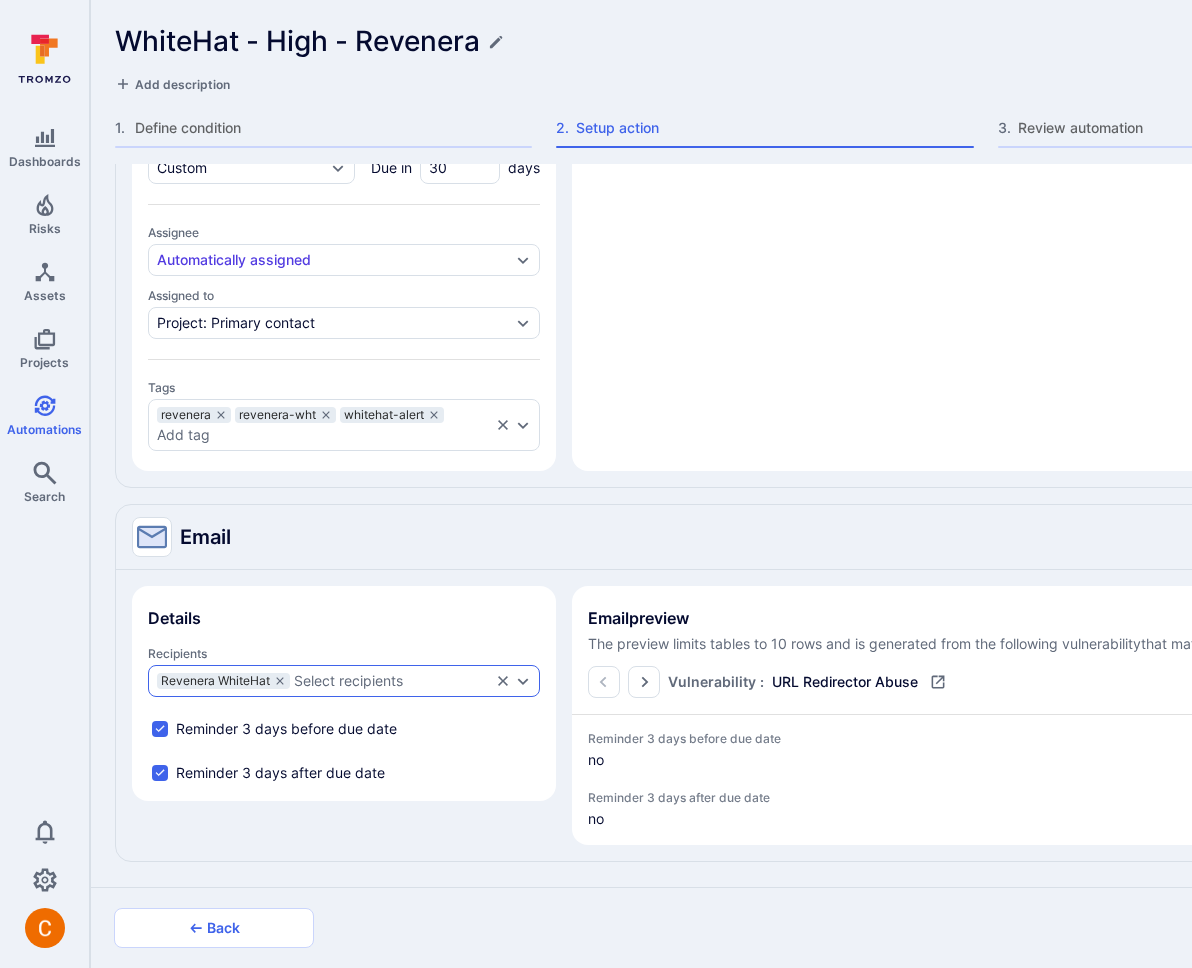 click on "Select recipients" at bounding box center [348, 681] 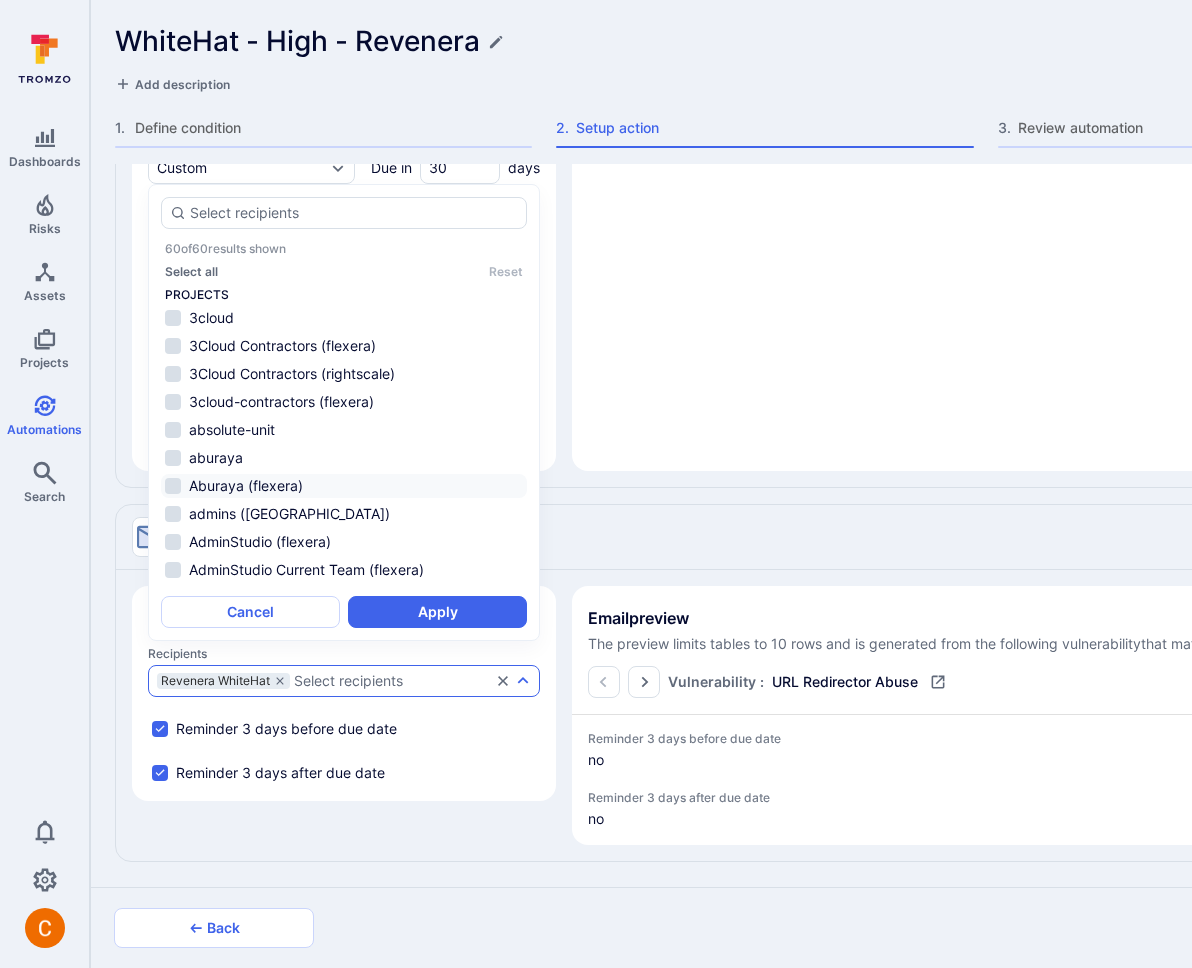 scroll, scrollTop: 696, scrollLeft: 0, axis: vertical 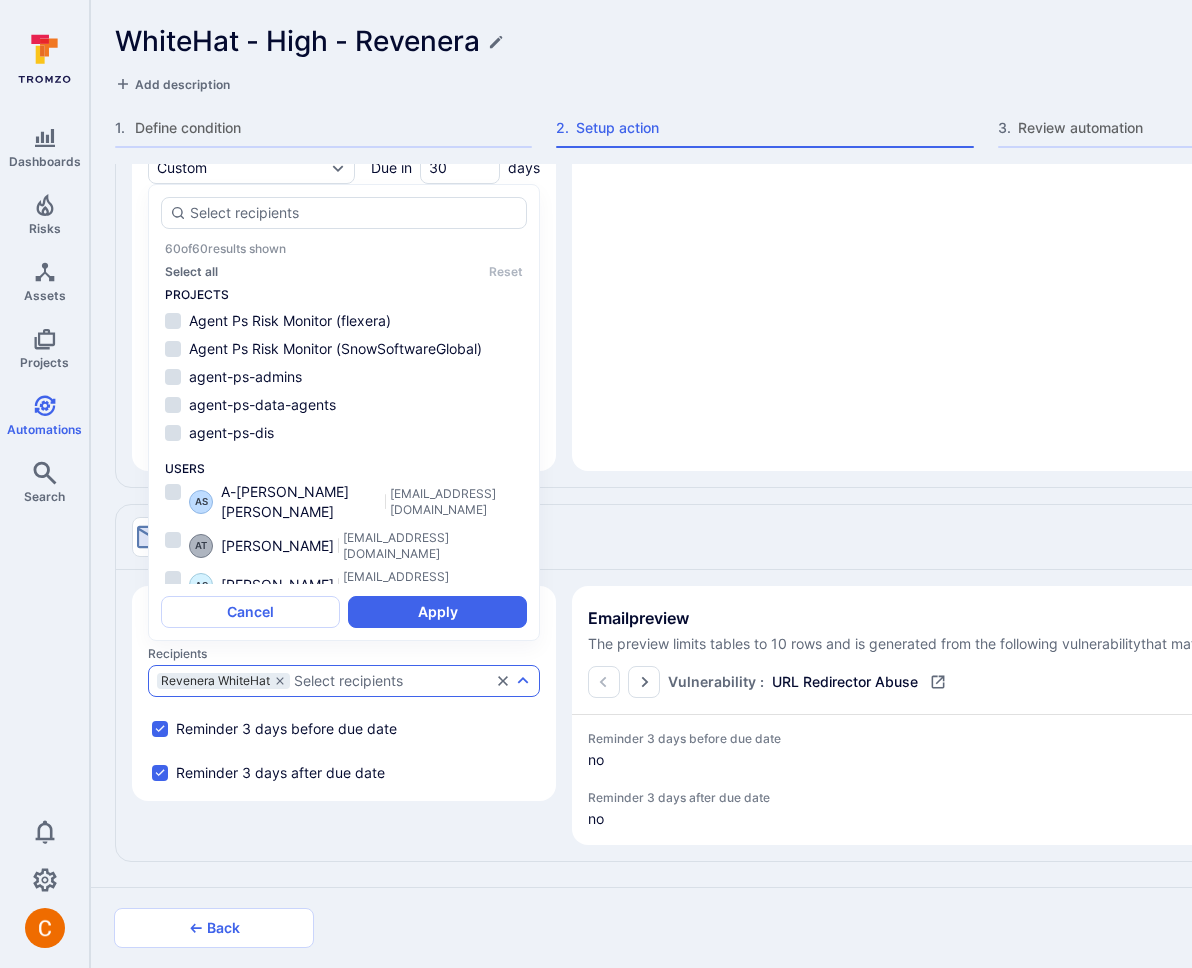 type on "x" 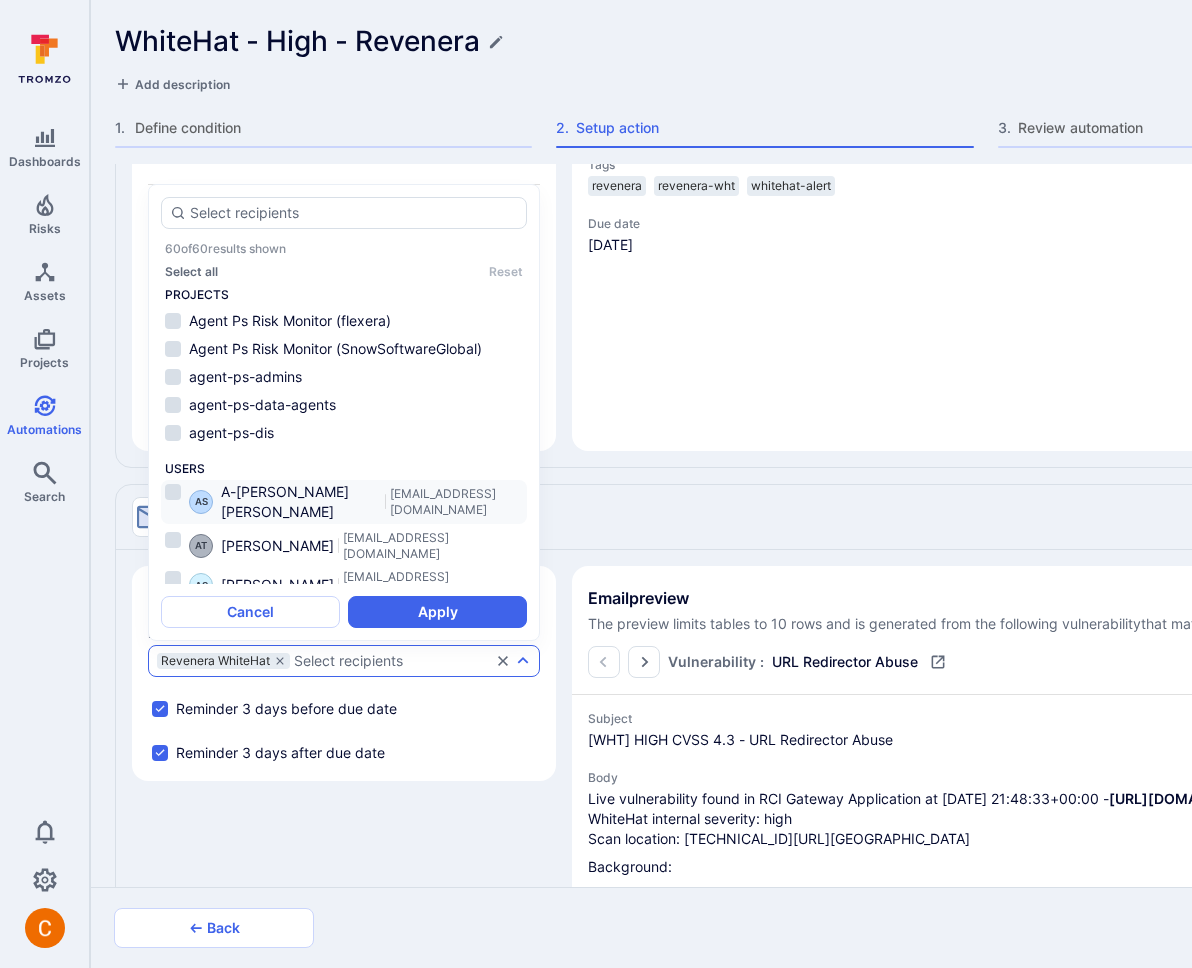 click on "[EMAIL_ADDRESS][DOMAIN_NAME]" at bounding box center (456, 502) 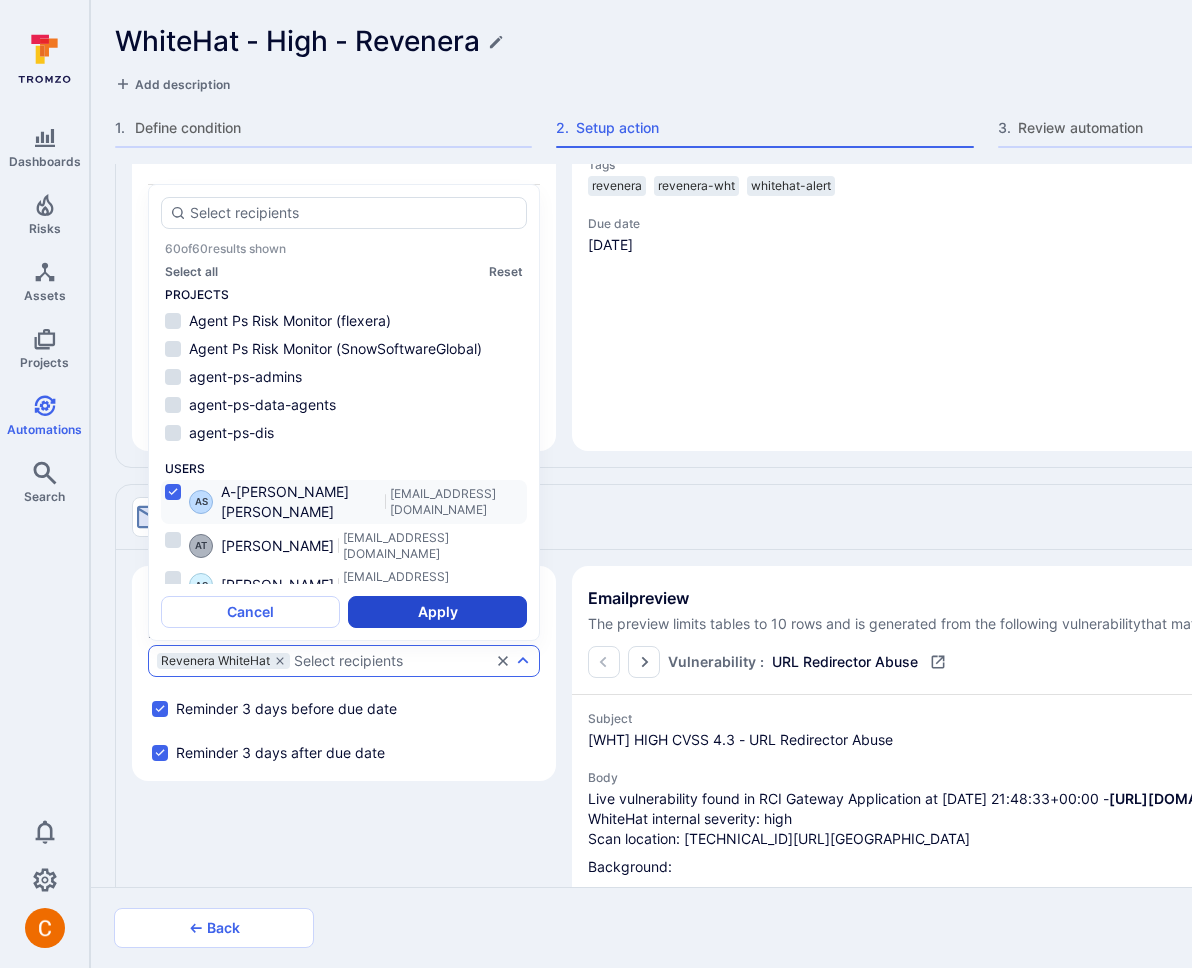 click on "Apply" at bounding box center (437, 612) 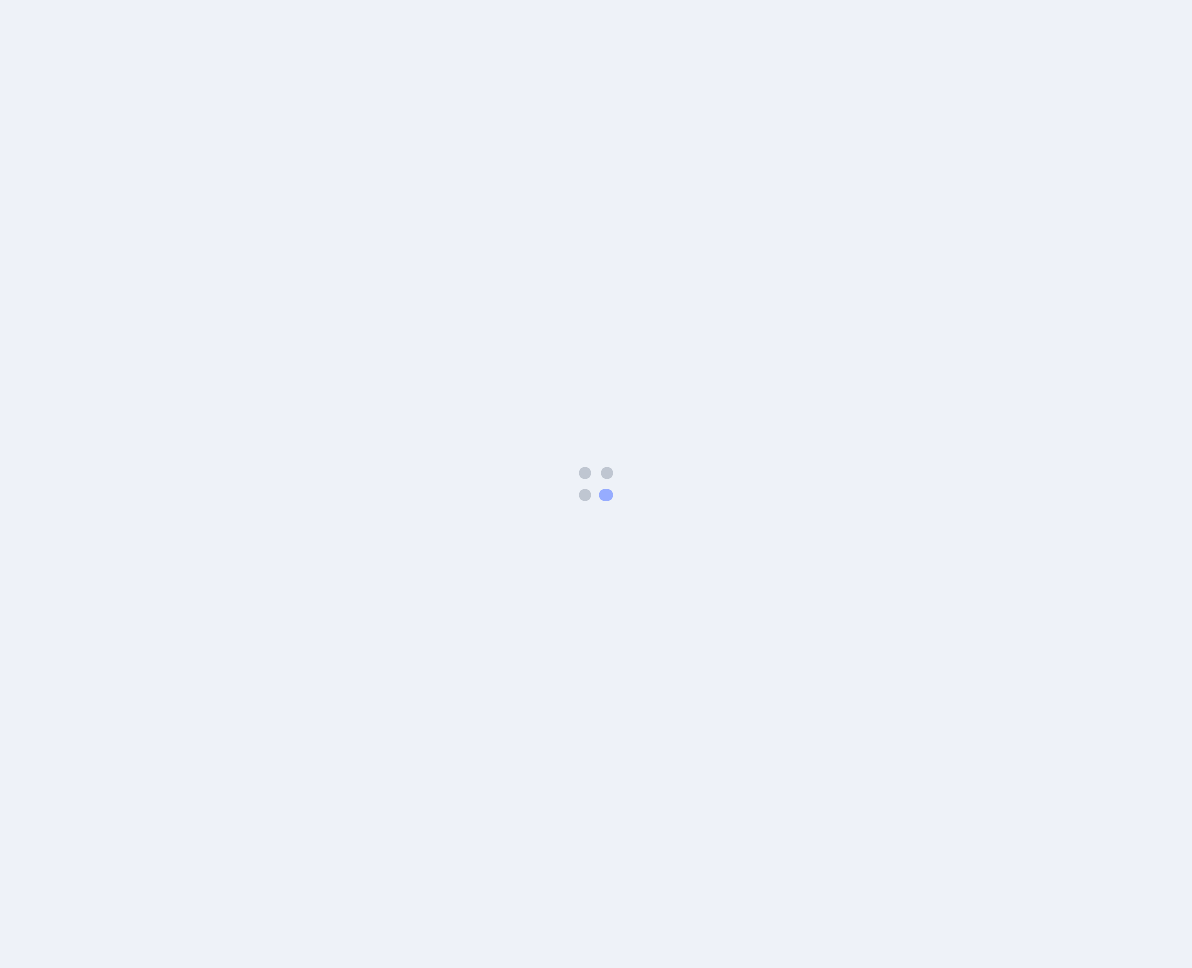 scroll, scrollTop: 0, scrollLeft: 0, axis: both 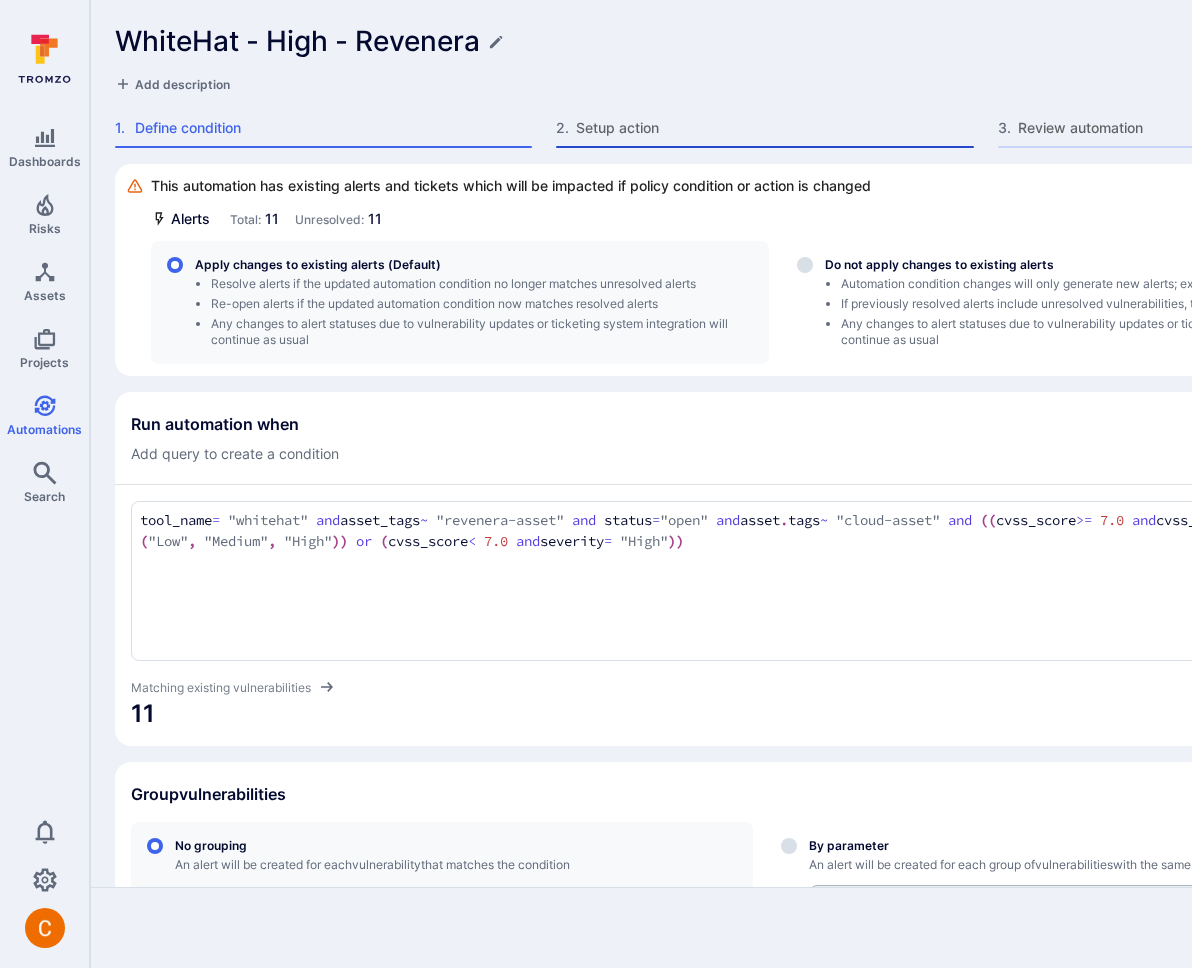 click on "Setup action" at bounding box center (774, 128) 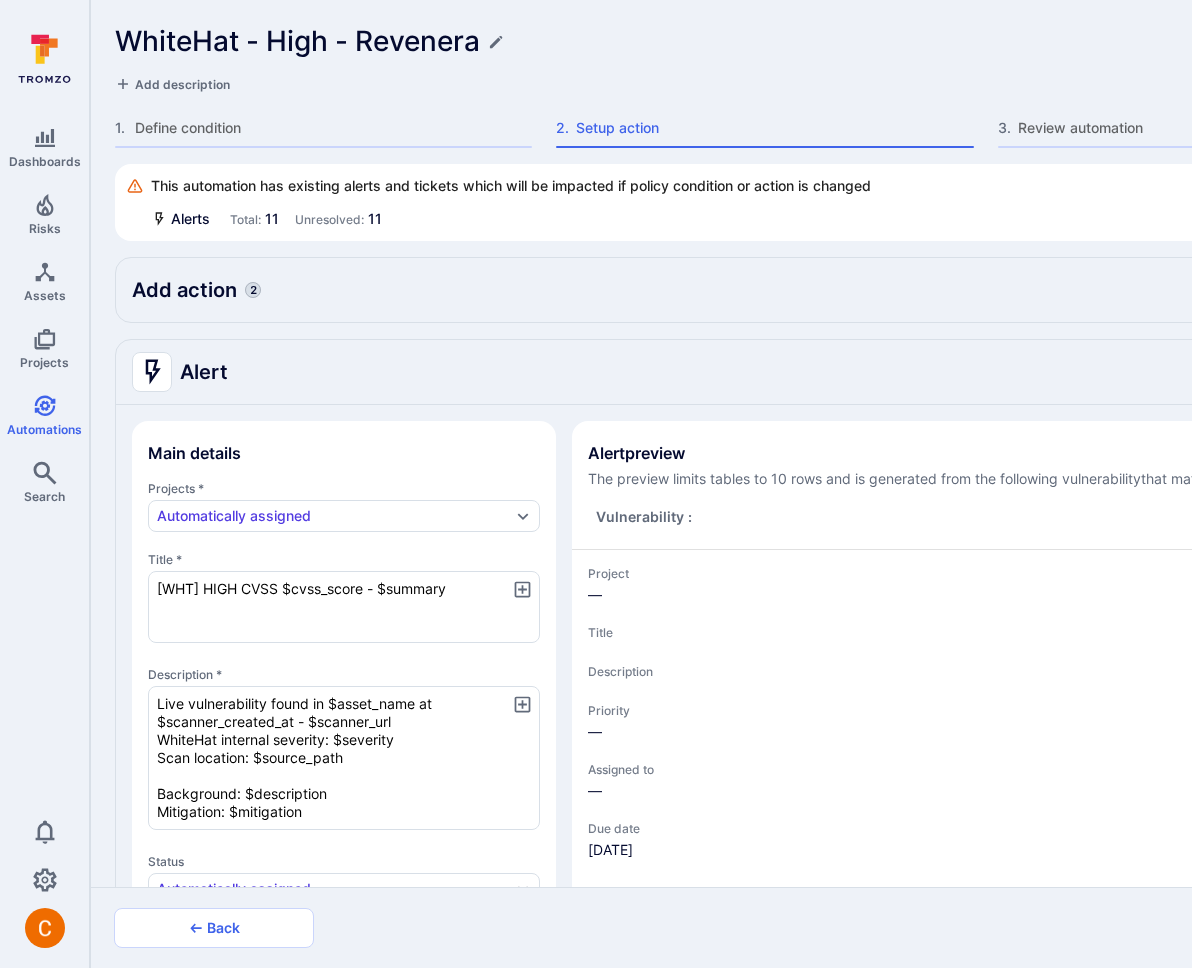 type on "x" 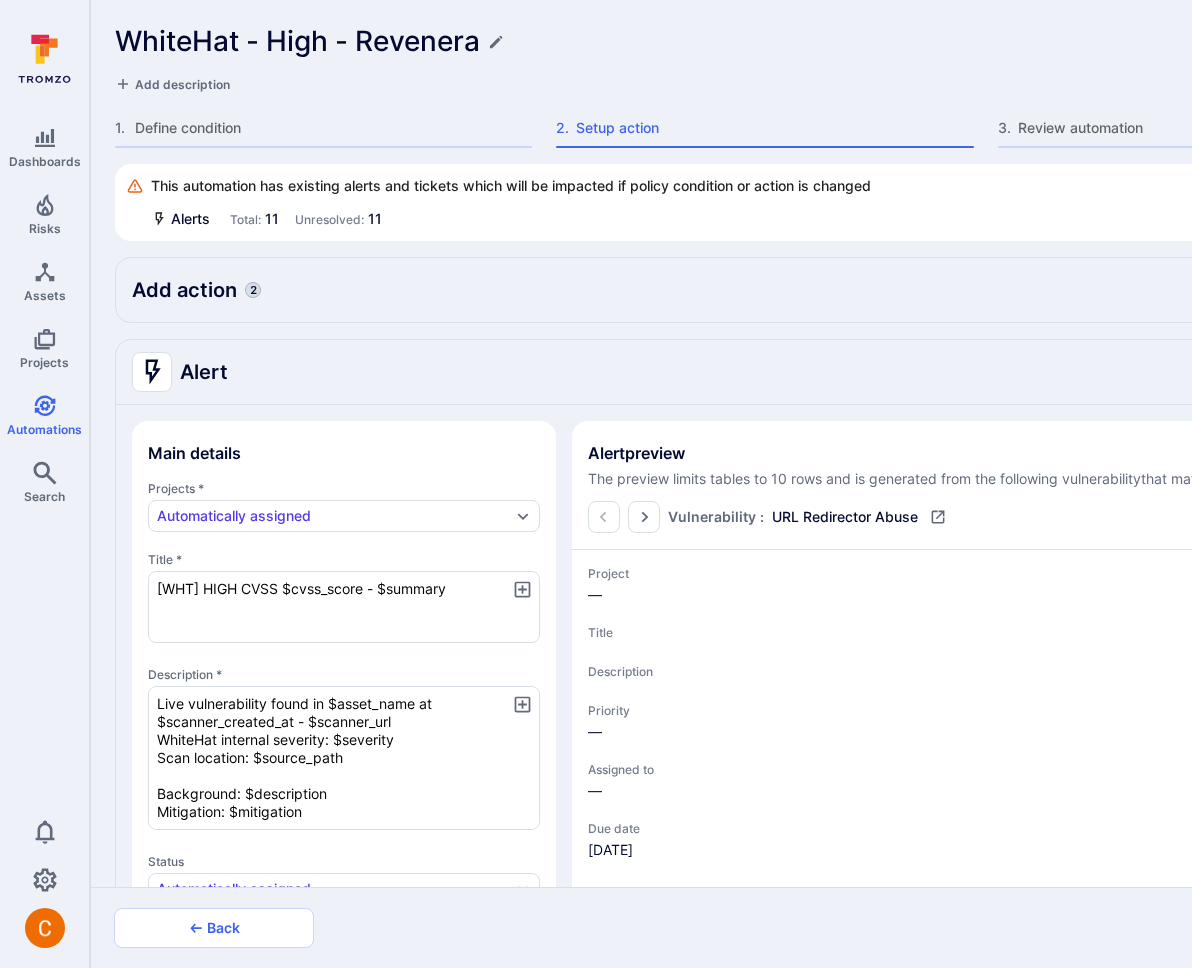 click on "This automation has existing alerts and tickets which will be impacted if policy condition or action is changed Alerts Total: 11 Unresolved: 11 Add action 2 Alert Added by default Jira Ticketing Add Azure DevOps Ticketing Add GitLab Ticketing Add Linear Ticketing Add FreshService Ticketing Add Slack Ticketing Add Email Informational Remove GitHub SCM Add Alert Main details Projects * Automatically assigned Title * [WHT] HIGH CVSS $cvss_score - $summary x Description * Live vulnerability found in $asset_name at $scanner_created_at - $scanner_url
WhiteHat internal severity: $severity
Scan location: $source_path
Background: $description
Mitigation: $mitigation x Status Automatically assigned Priority P2 Apply automation to All vulnerabilities Alert limit Optional Due date start Vulnerability scanned date Due date Custom Due in 30 days Assignee Automatically assigned Assigned to Project: Primary contact Tags revenera revenera-wht whitehat-alert Add tag Alert  preview     vulnerability  that matches the condition" at bounding box center [765, 525] 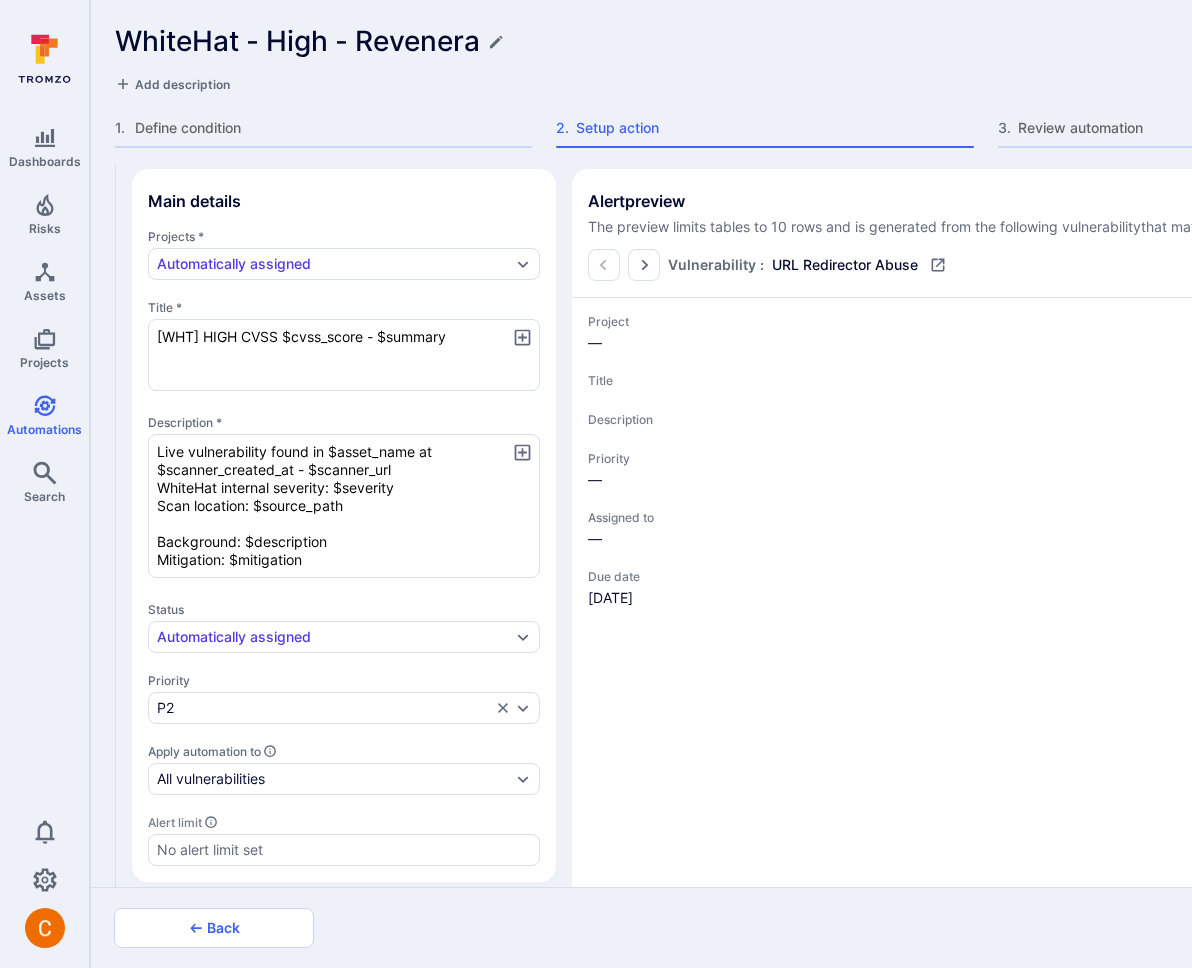 scroll, scrollTop: 0, scrollLeft: 0, axis: both 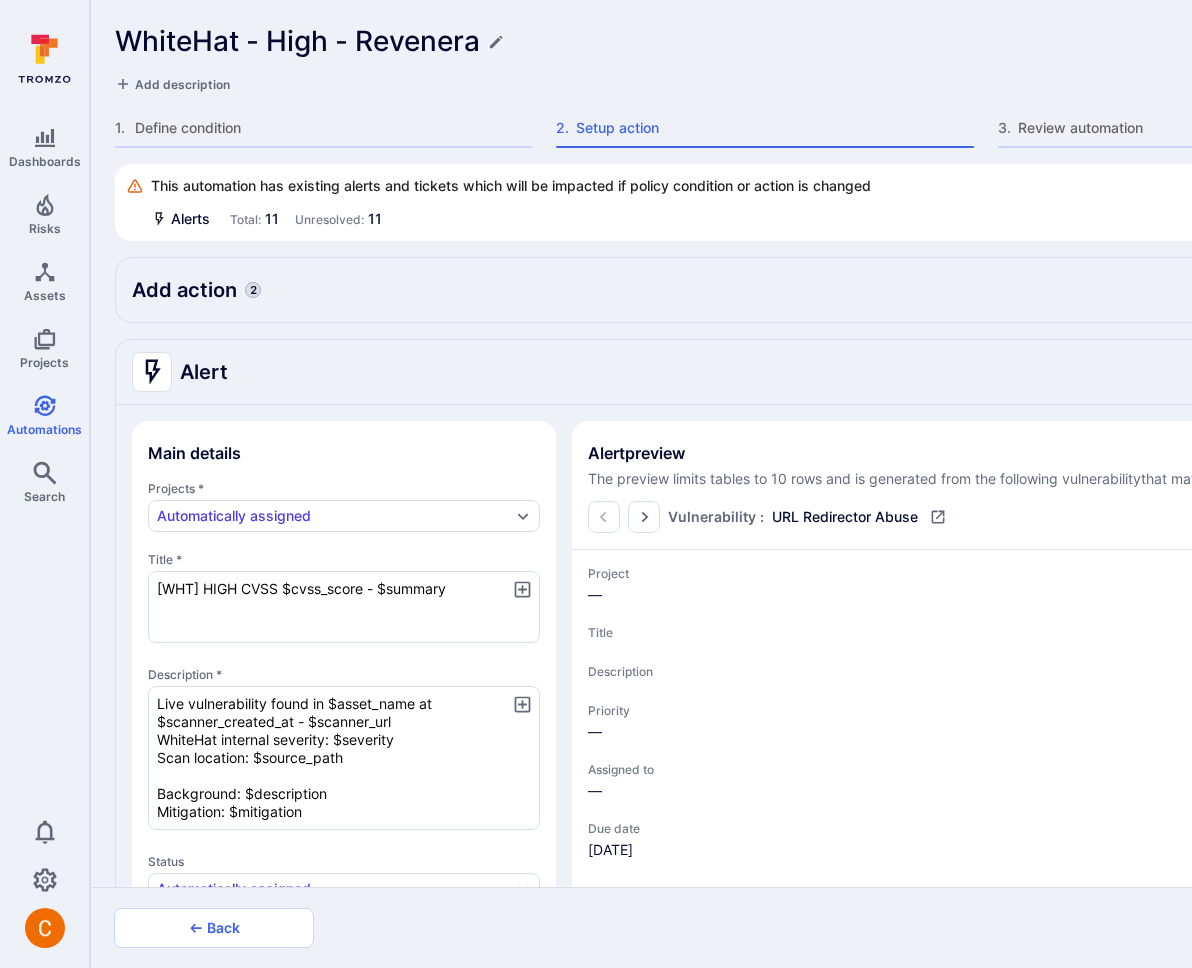 type on "x" 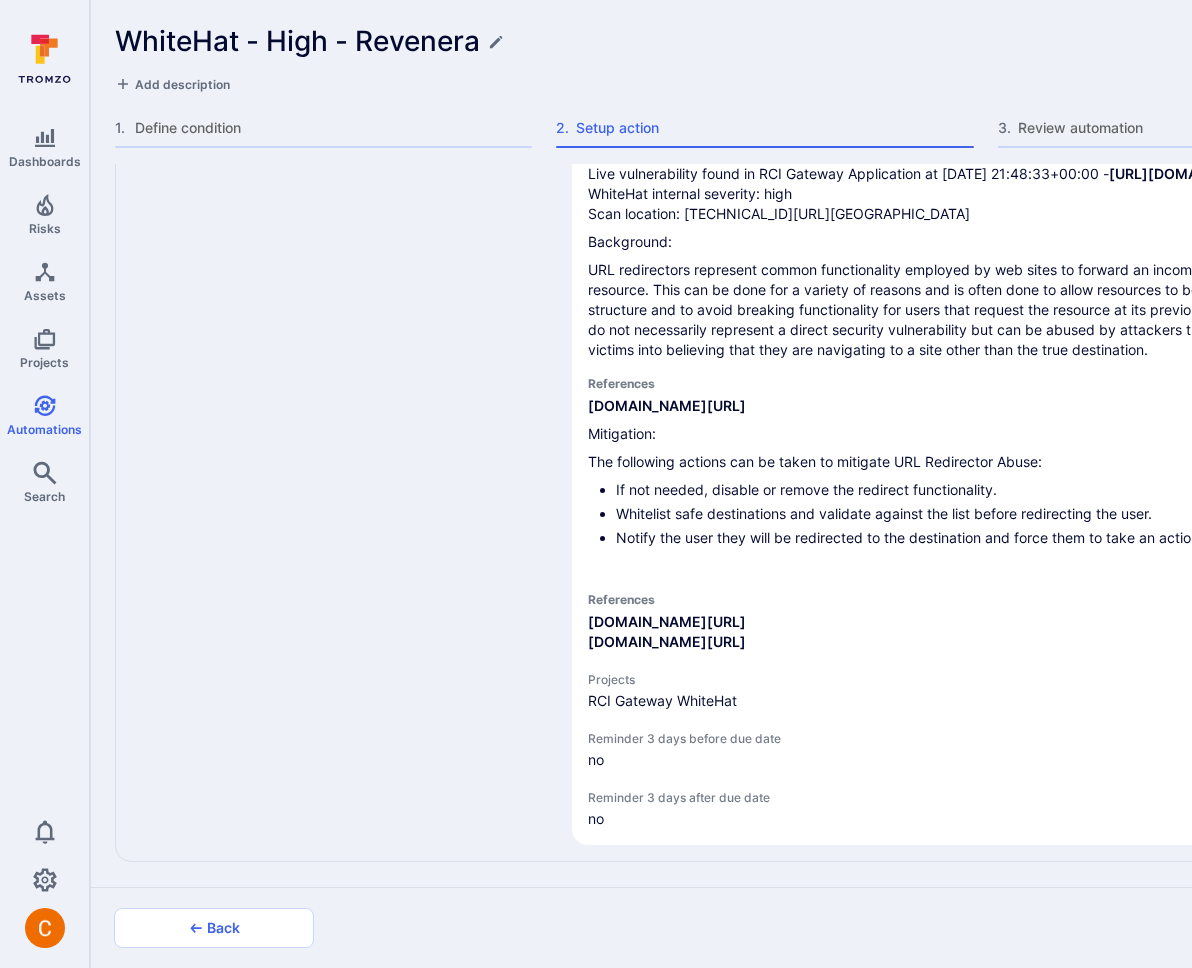 scroll, scrollTop: 1264, scrollLeft: 0, axis: vertical 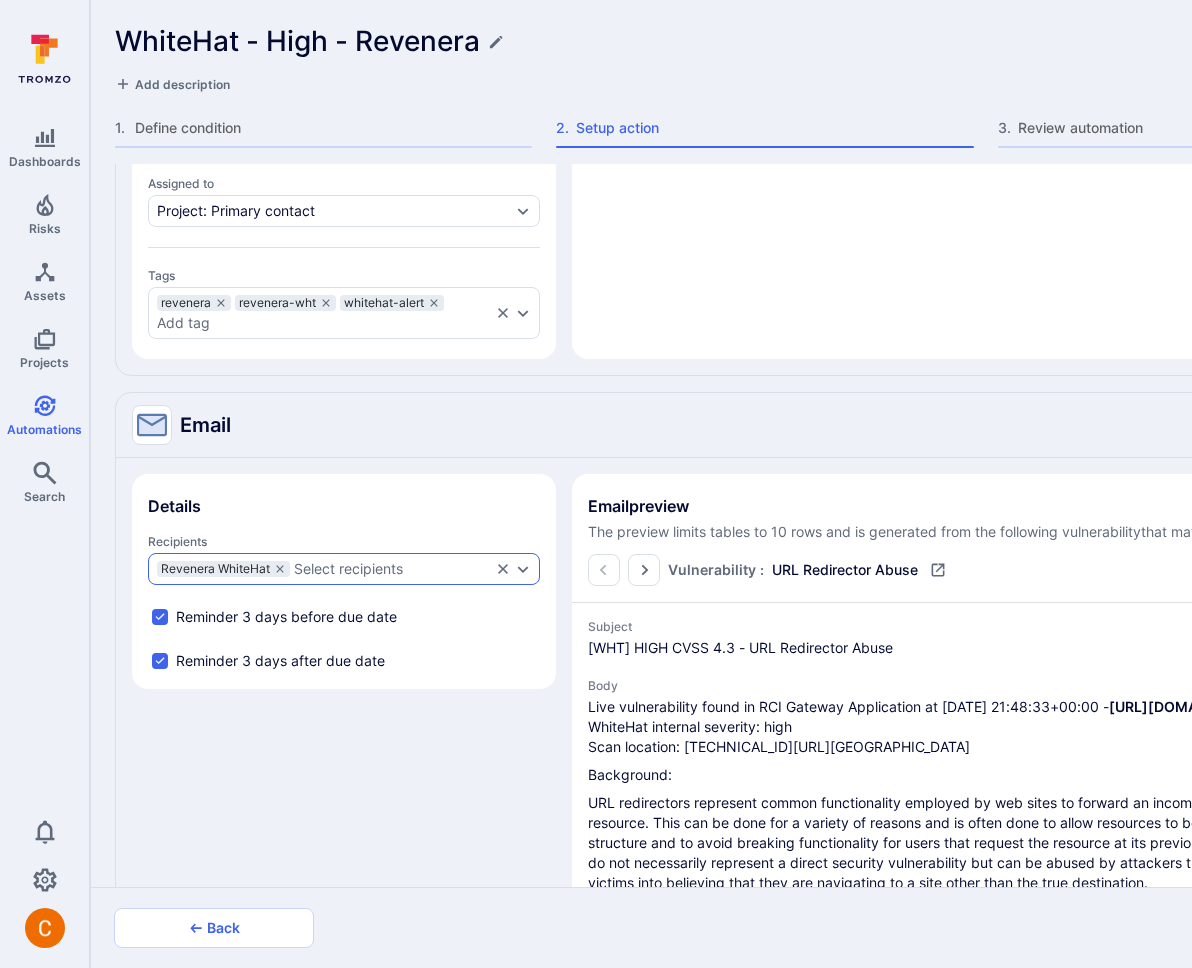 click on "Select recipients" at bounding box center (392, 569) 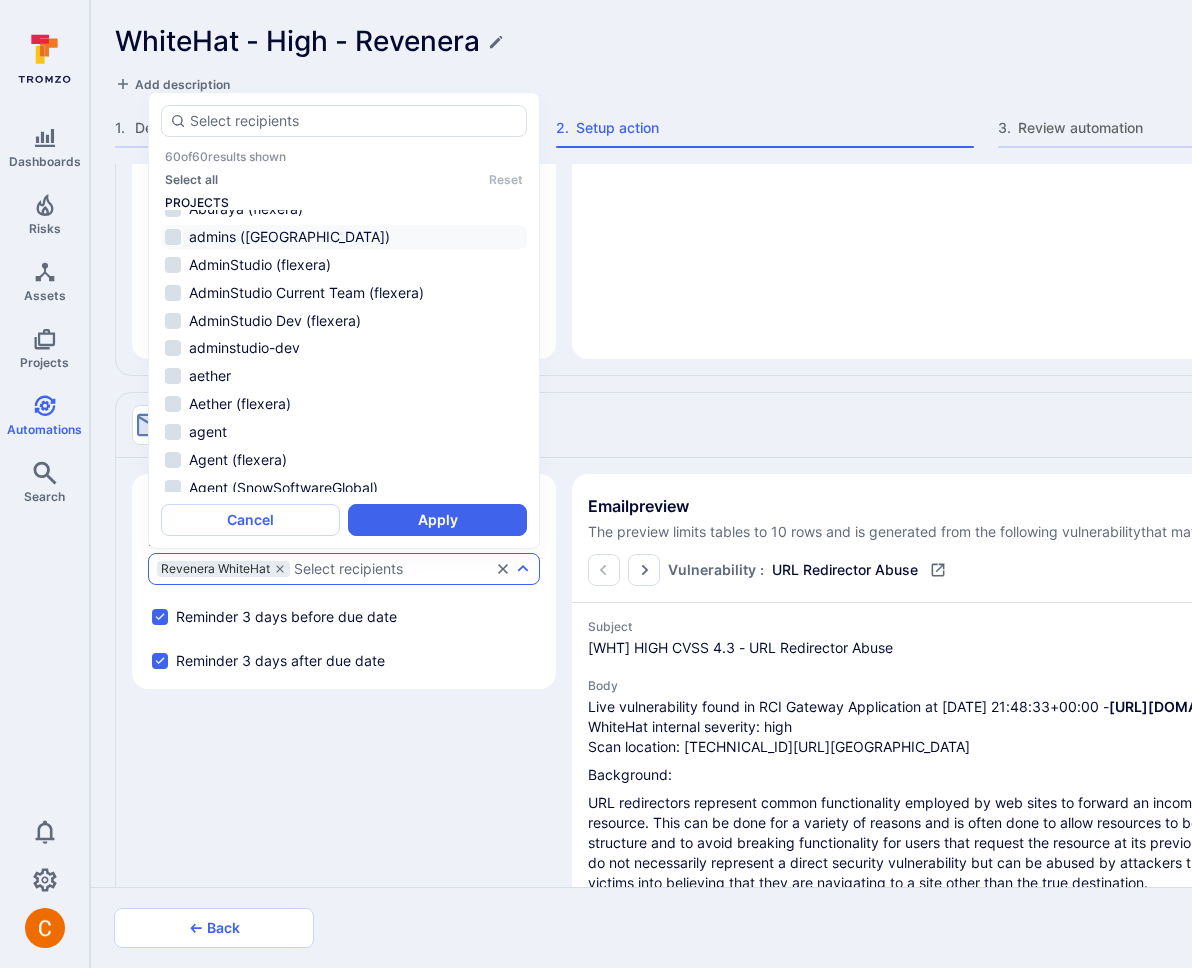 scroll, scrollTop: 711, scrollLeft: 0, axis: vertical 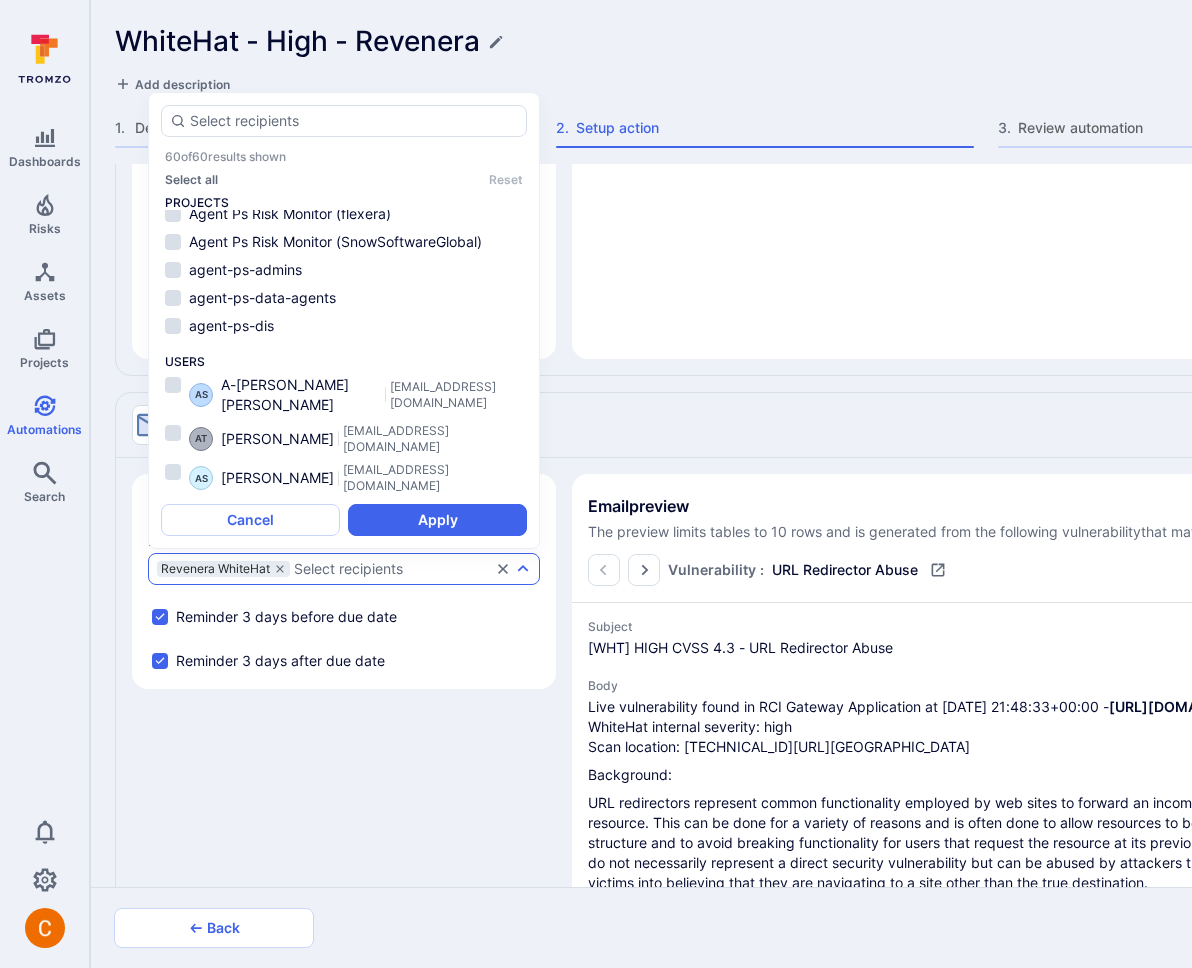 click on "[EMAIL_ADDRESS][DOMAIN_NAME]" at bounding box center [456, 395] 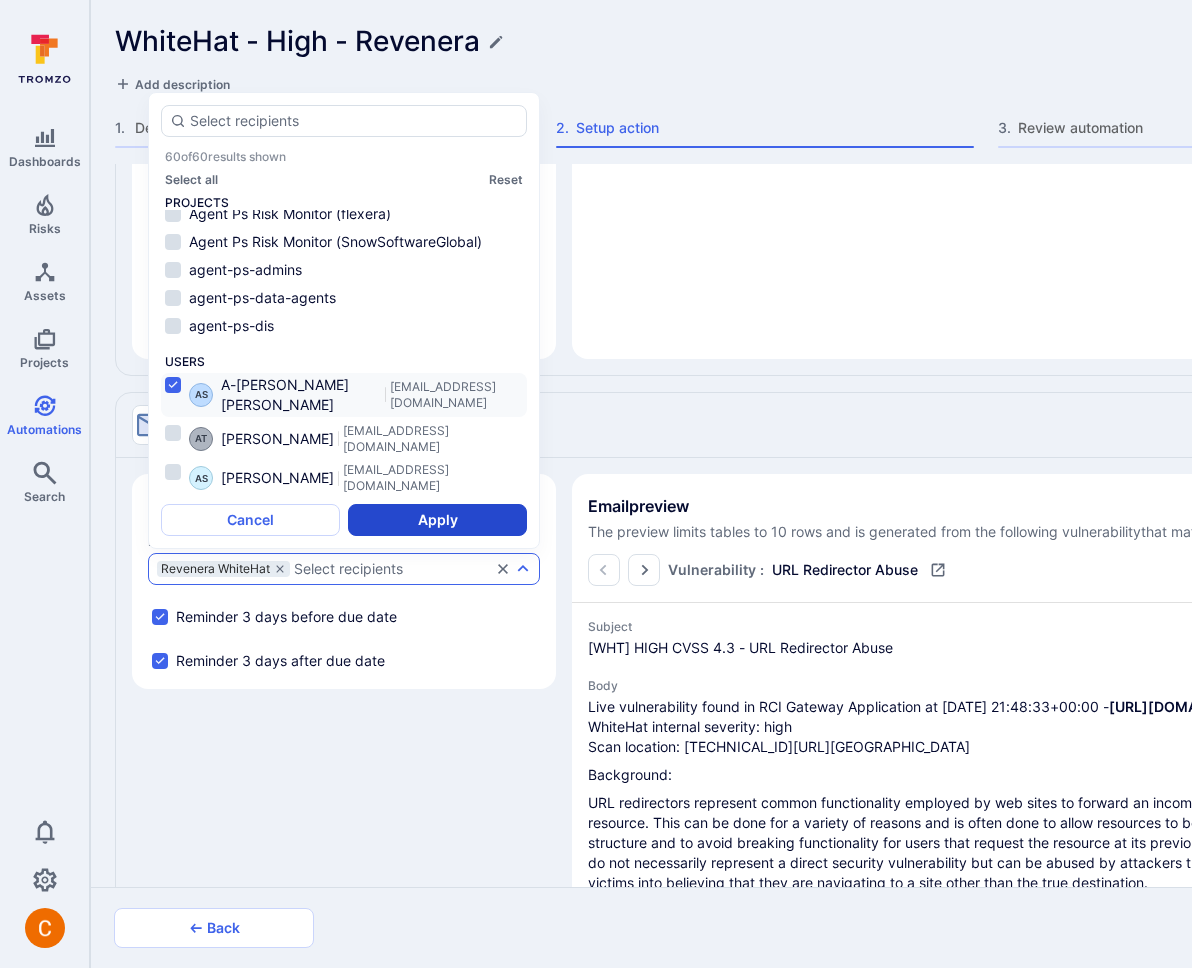 click on "Apply" at bounding box center (437, 520) 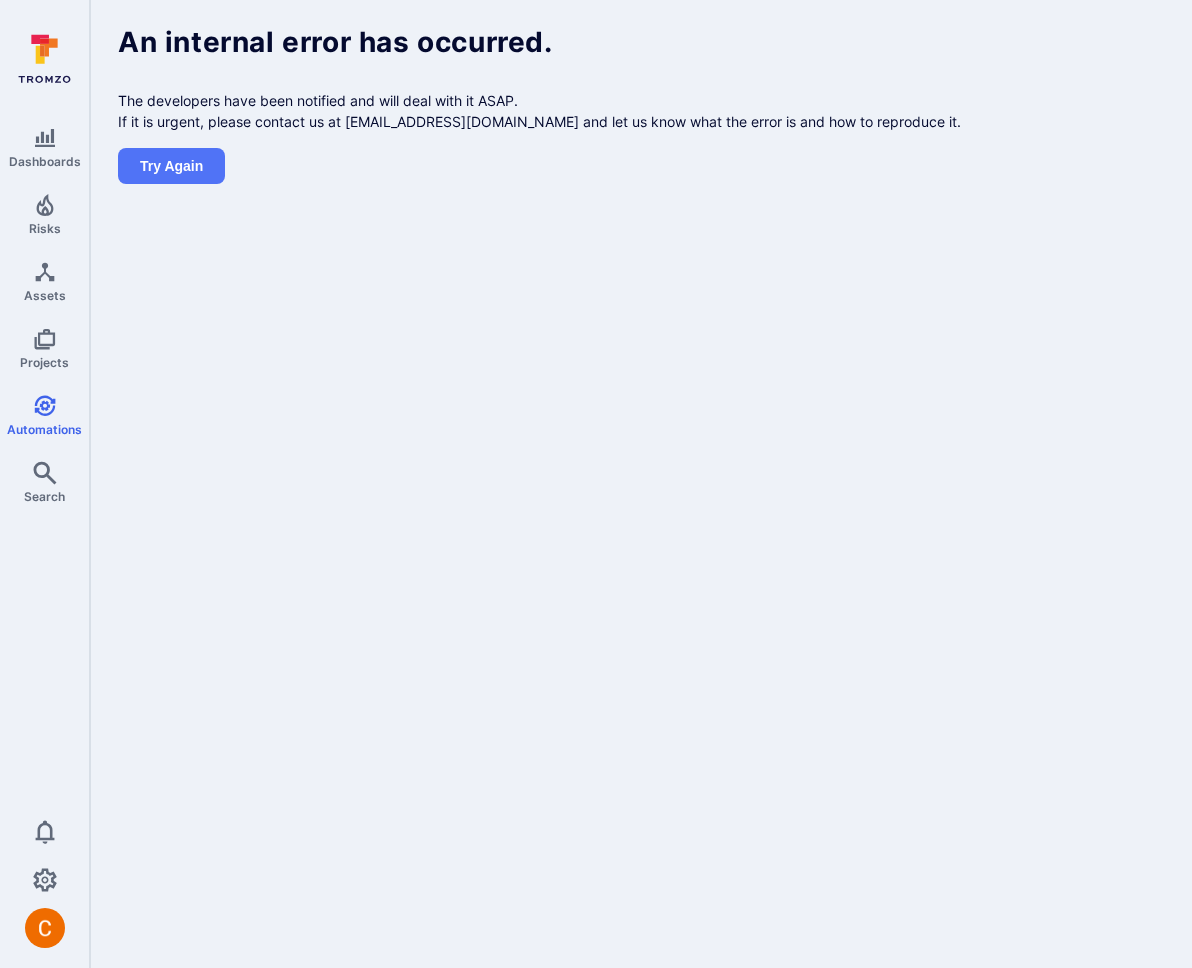 click on "Dashboards Risks Assets Projects Automations Search 0 Automations An internal error has occurred. The developers have been notified and will deal with it ASAP. If it is urgent, please contact us at   support@tromzo.com   and let us know what the error is and how to reproduce it. Try again" at bounding box center [596, 484] 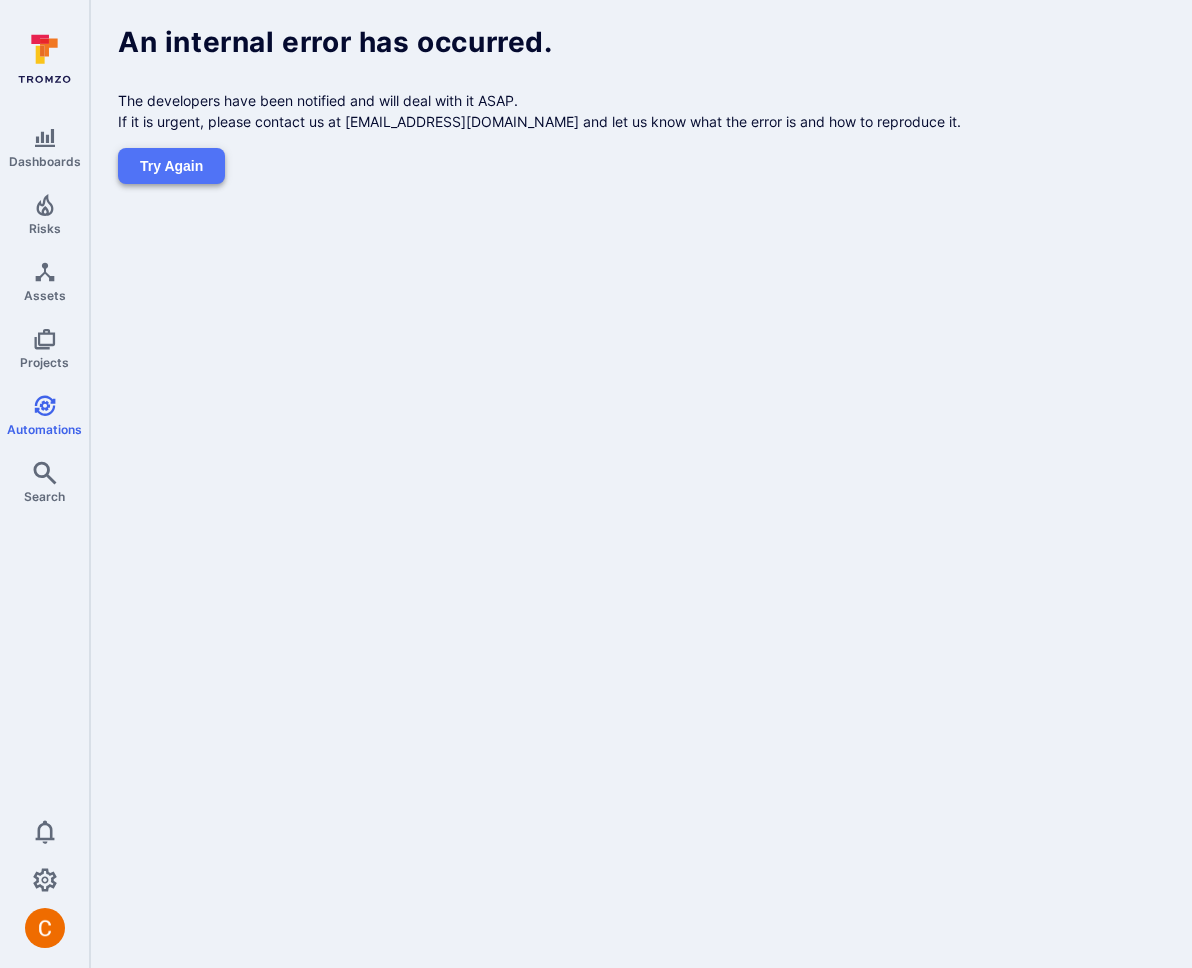 click on "Try again" at bounding box center (171, 166) 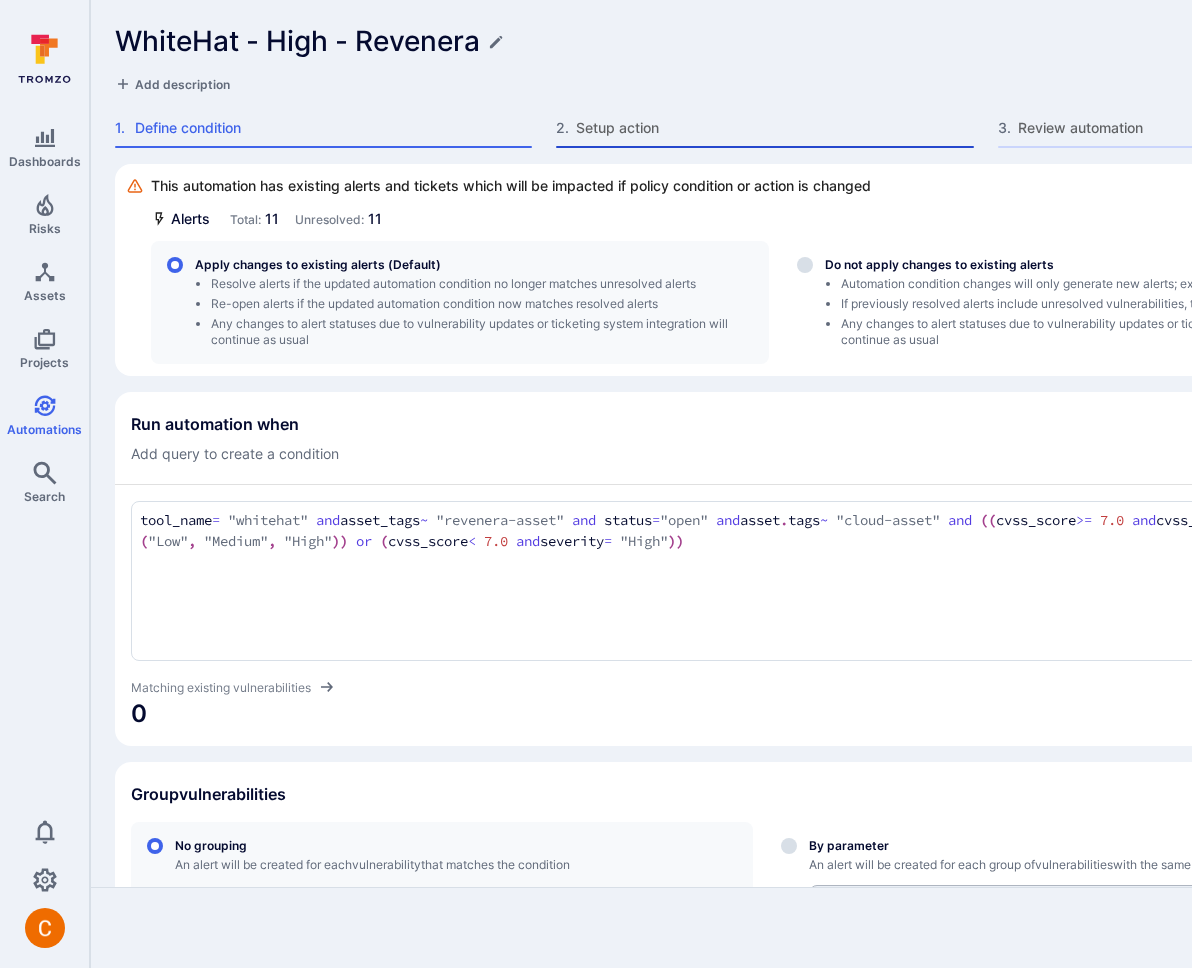 click on "Setup action" at bounding box center (774, 128) 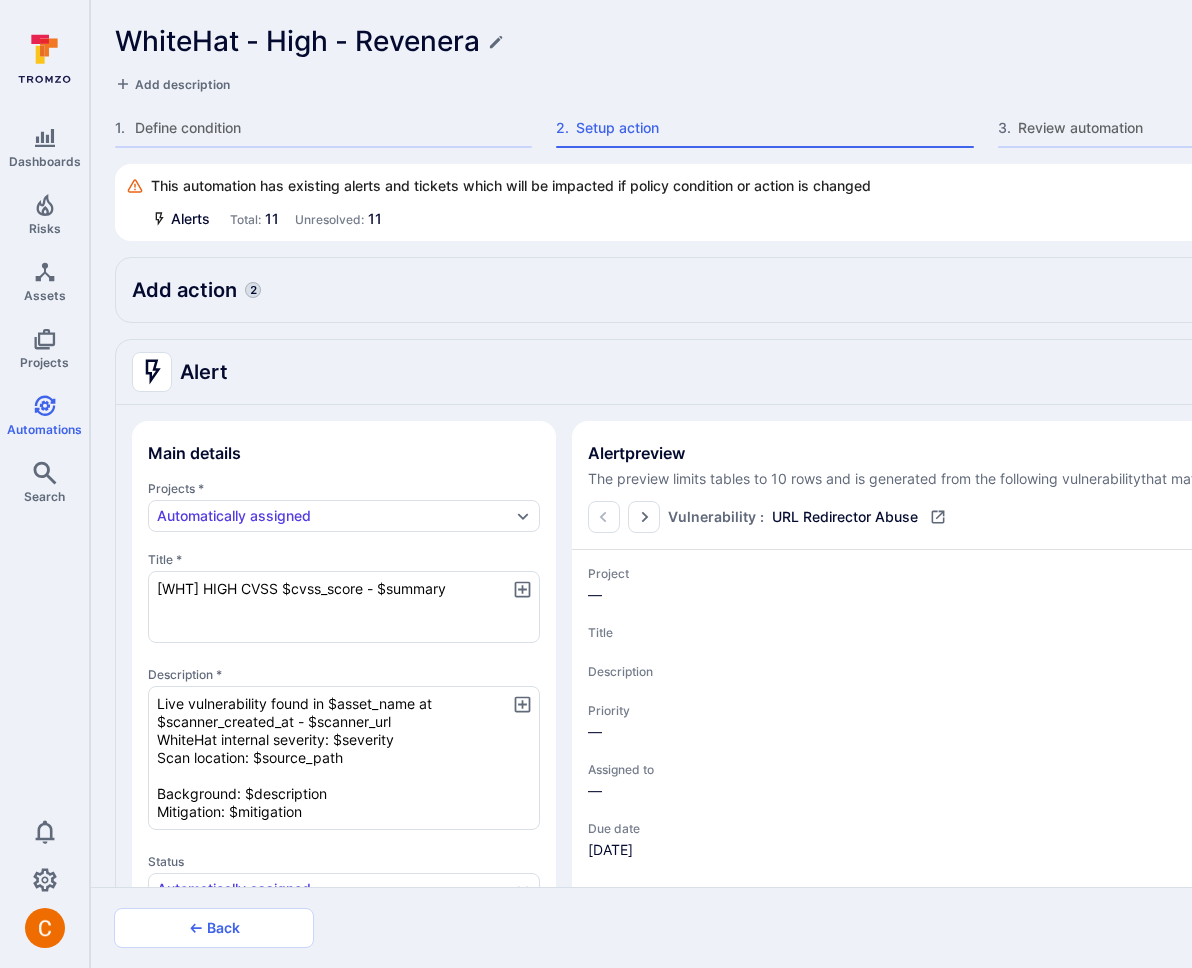 type on "x" 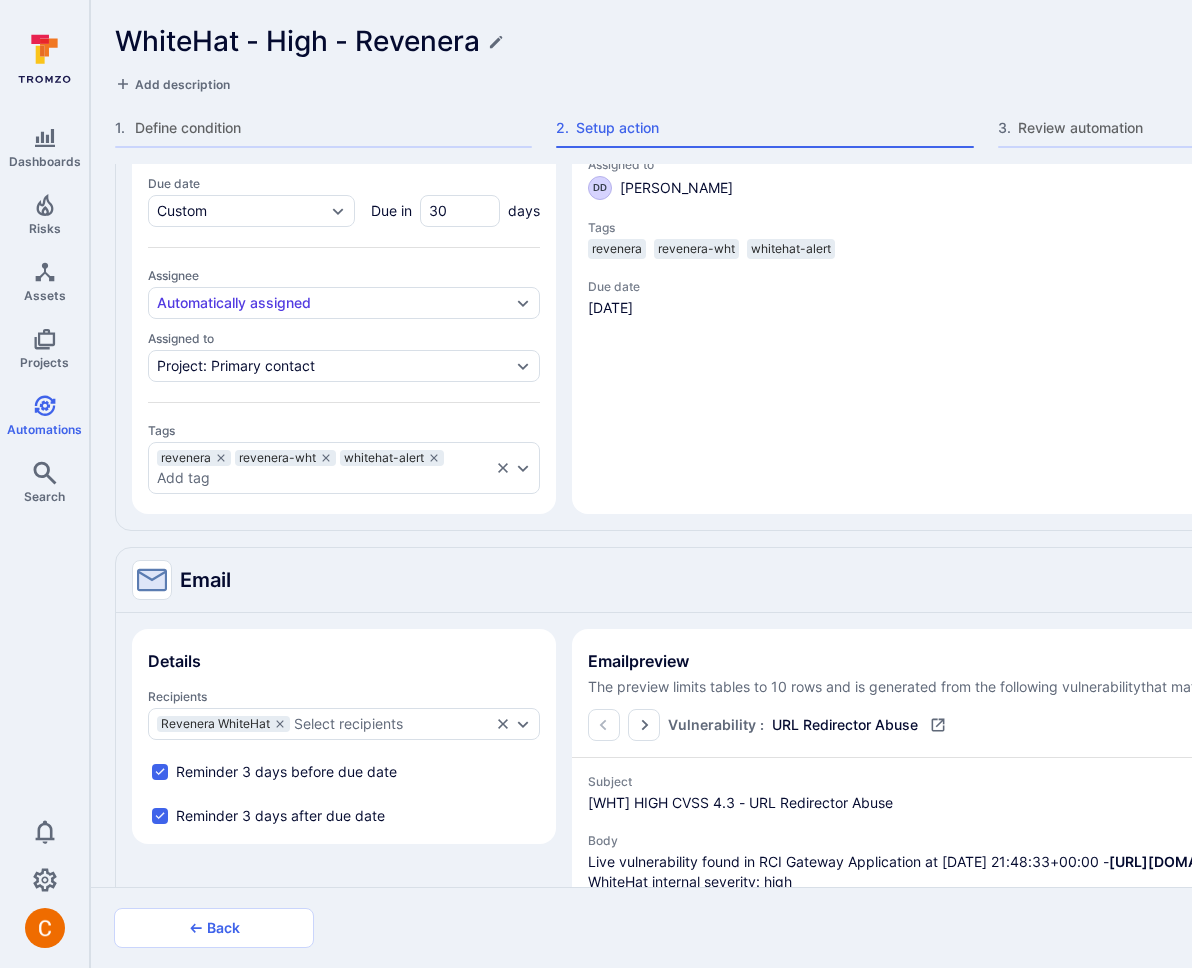 scroll, scrollTop: 1239, scrollLeft: 0, axis: vertical 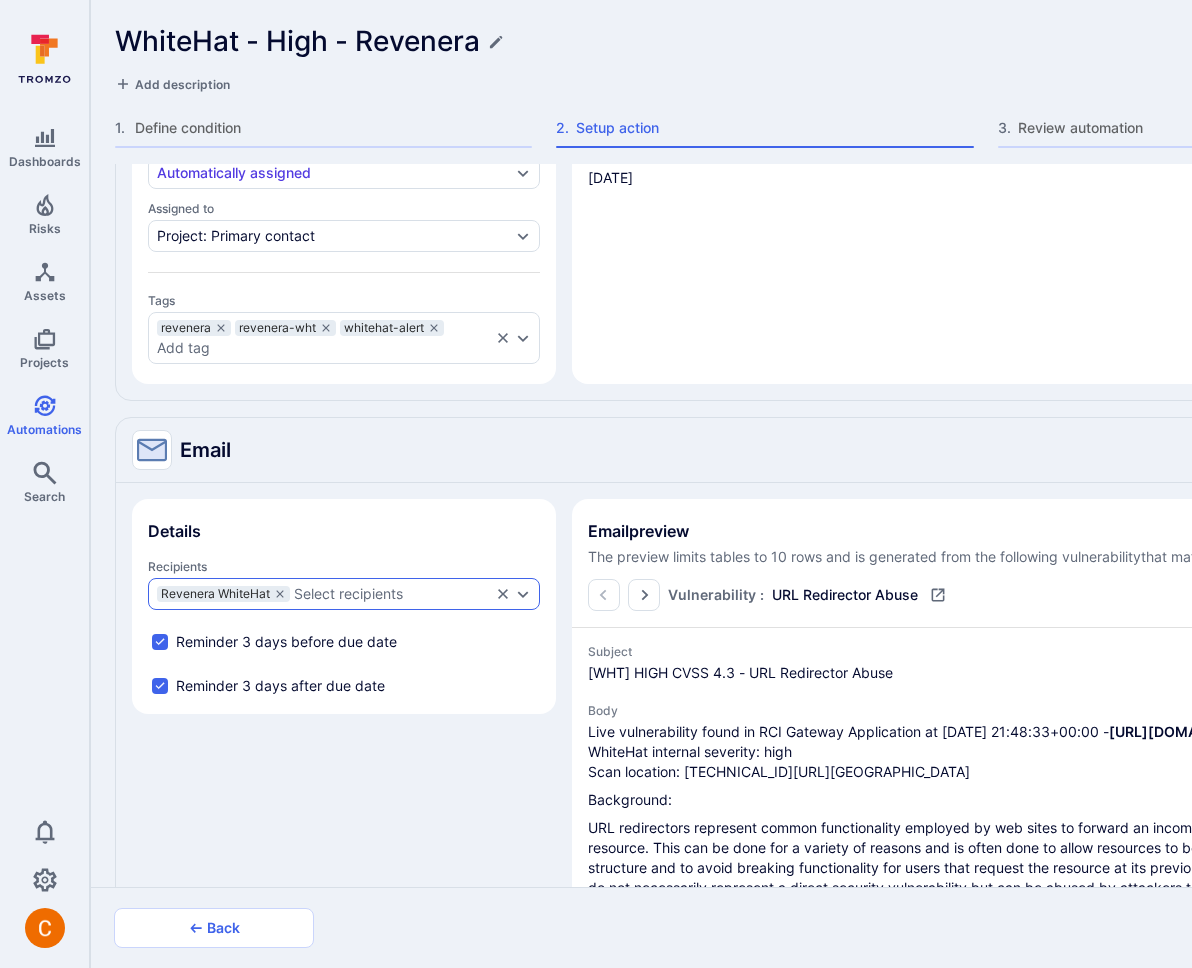 click on "Select recipients" at bounding box center [392, 594] 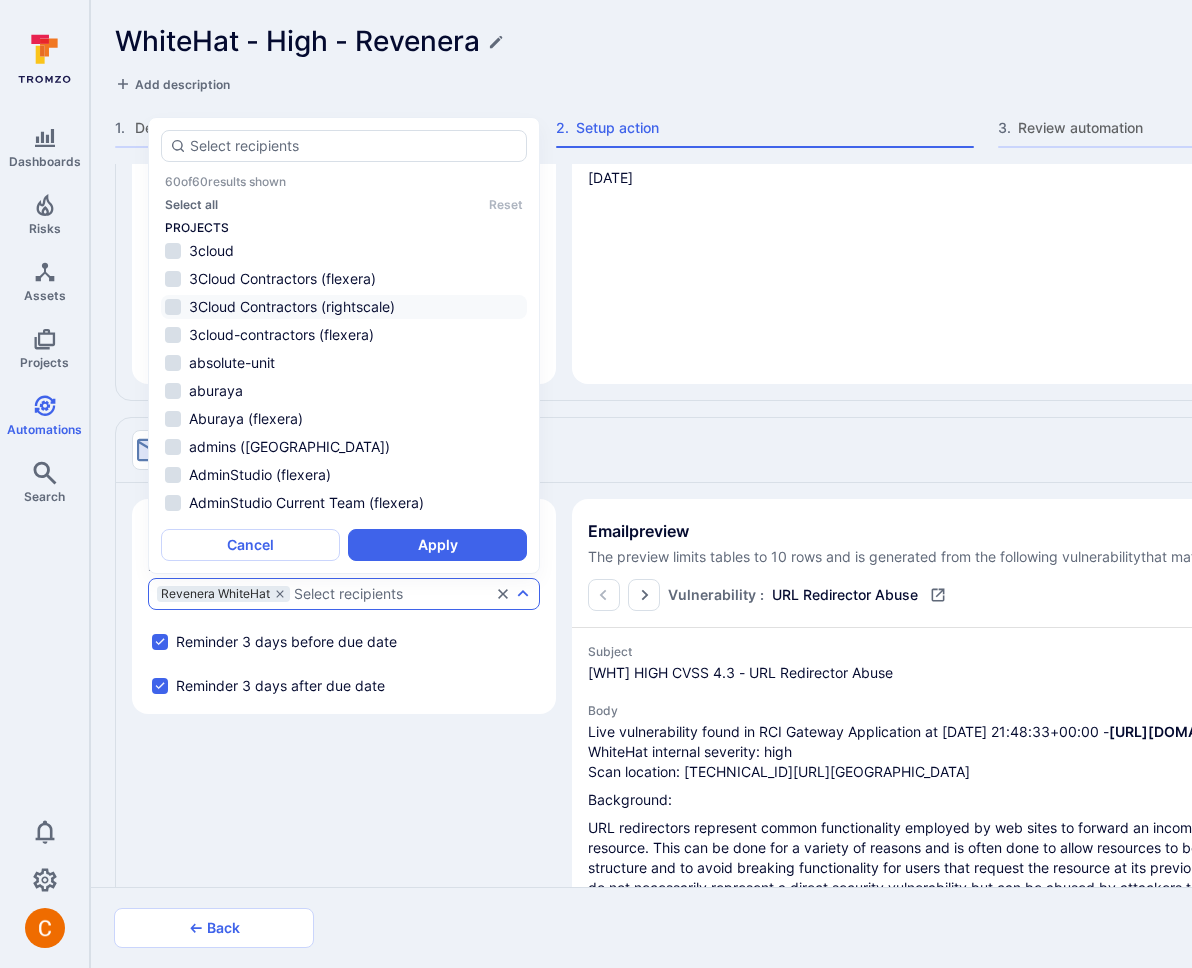 click on "3Cloud Contractors (rightscale)" at bounding box center [344, 307] 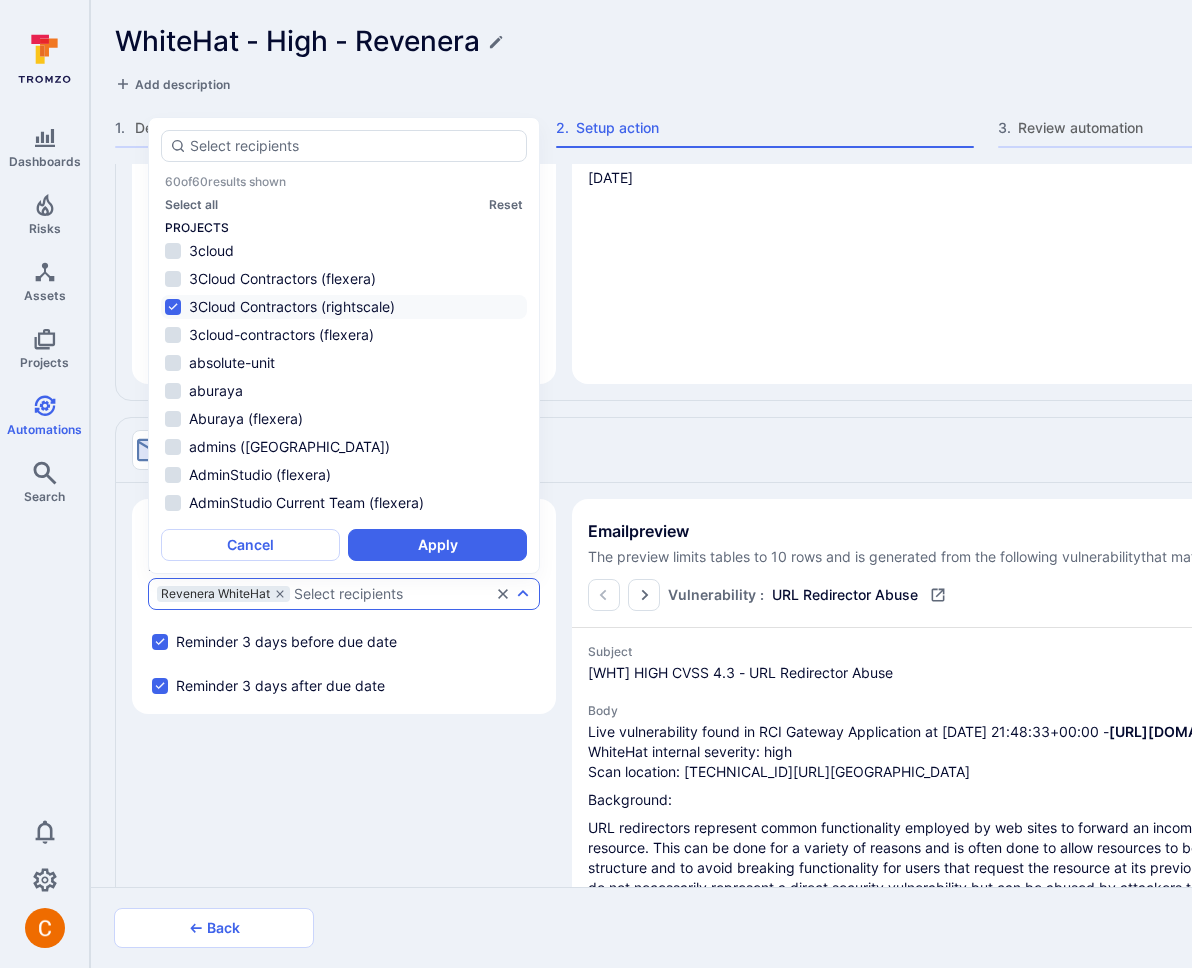 click on "Apply" at bounding box center (437, 545) 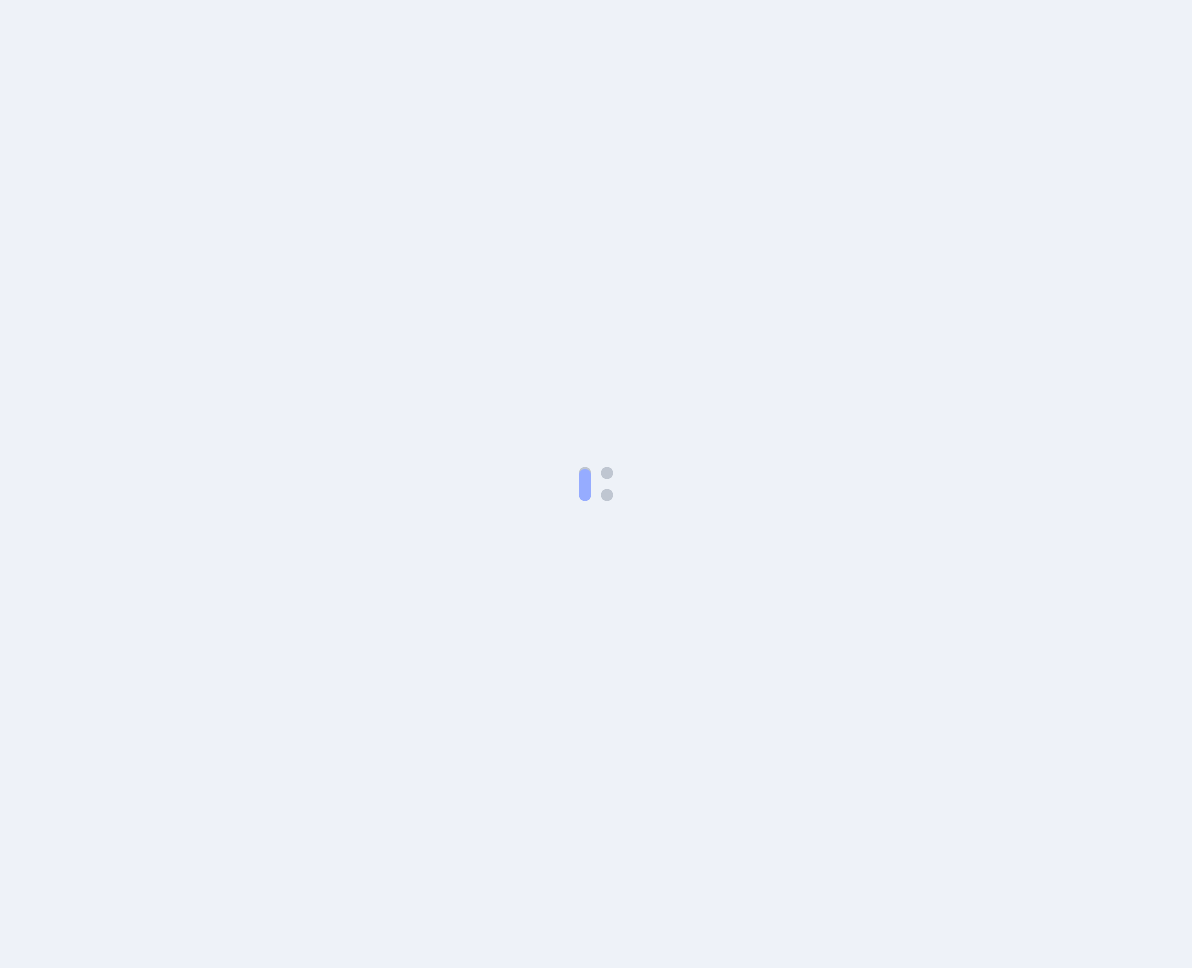 scroll, scrollTop: 0, scrollLeft: 0, axis: both 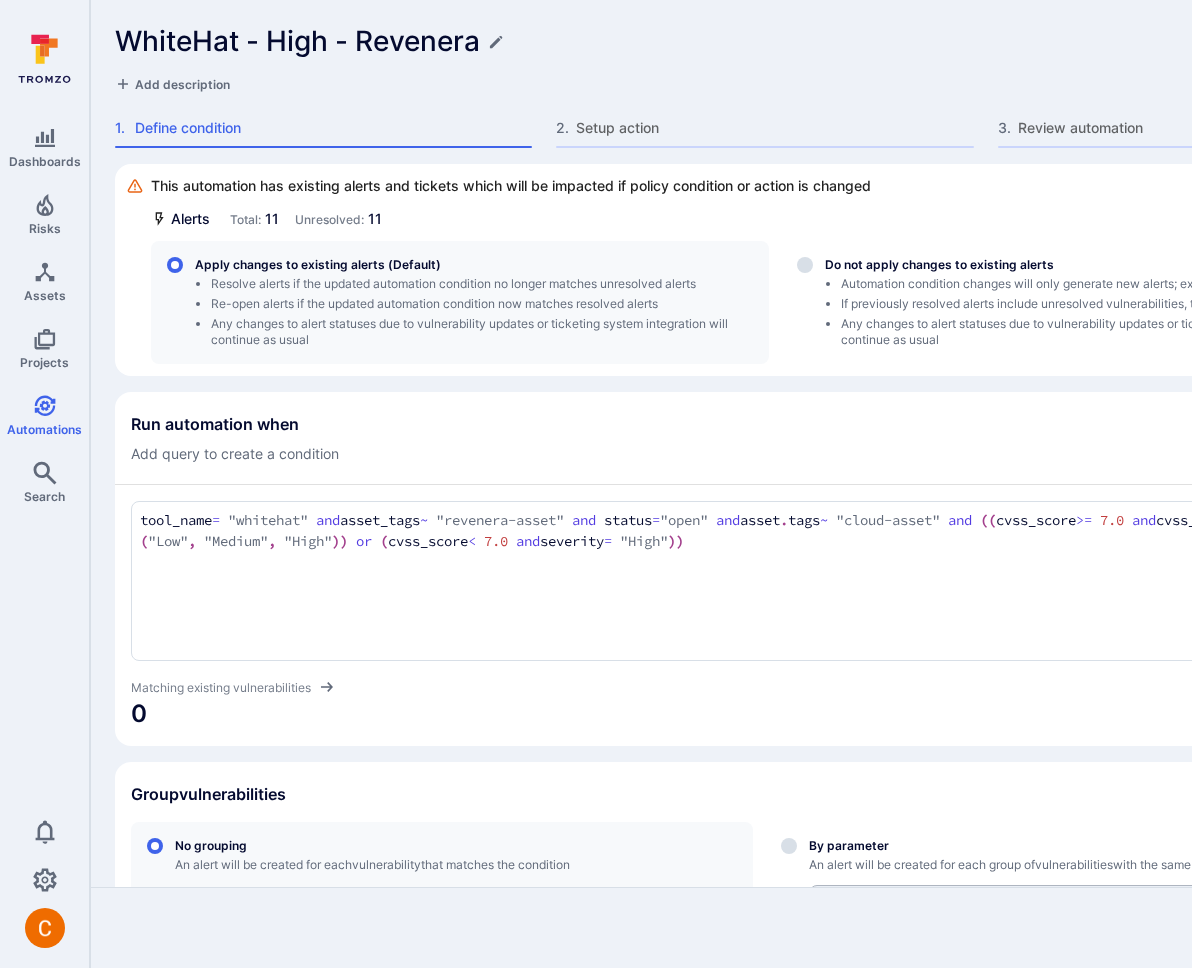 click on "WhiteHat - High - Revenera Discard Add description 1 . Define condition 2 . Setup action 3 . Review automation" at bounding box center [765, 82] 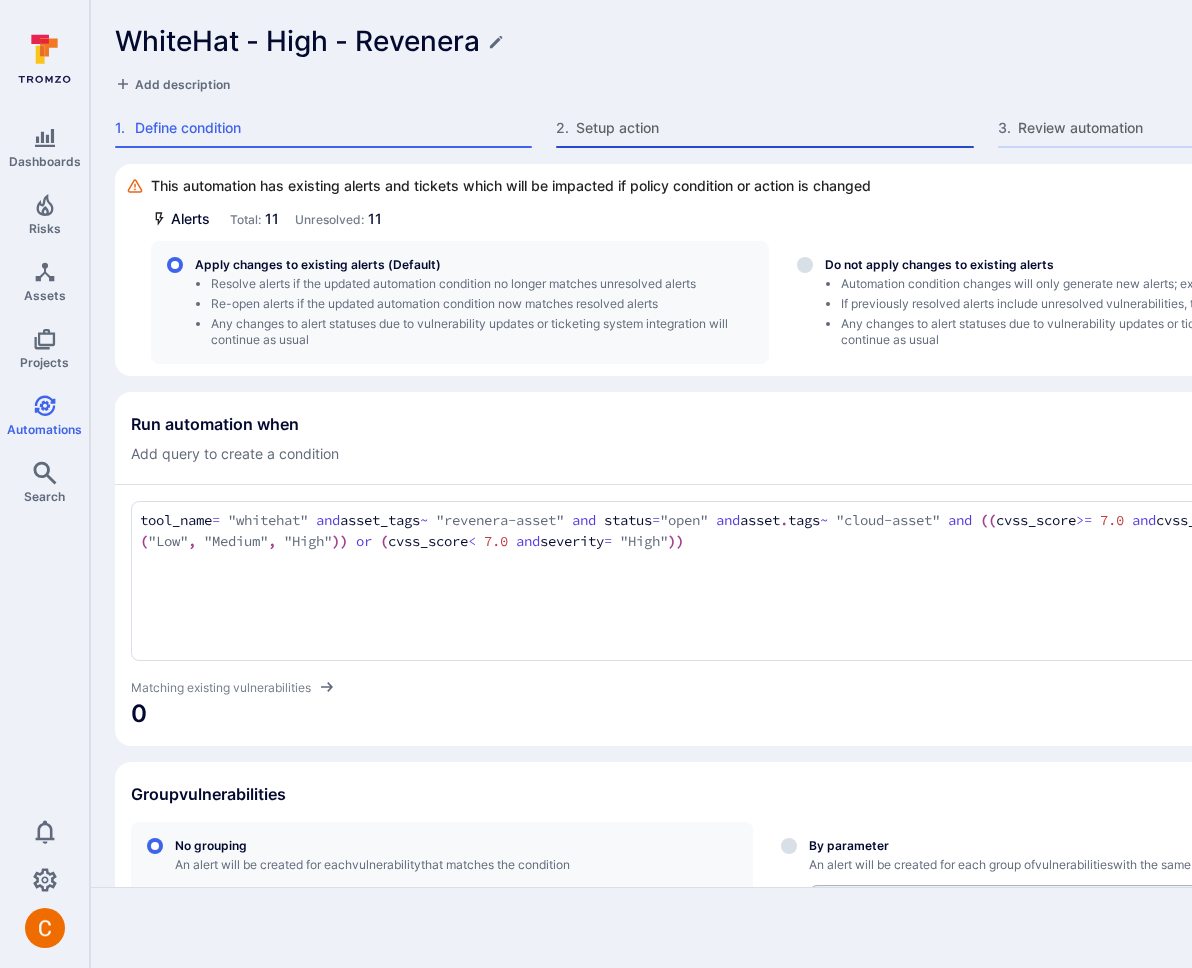 click on "Setup action" at bounding box center [774, 128] 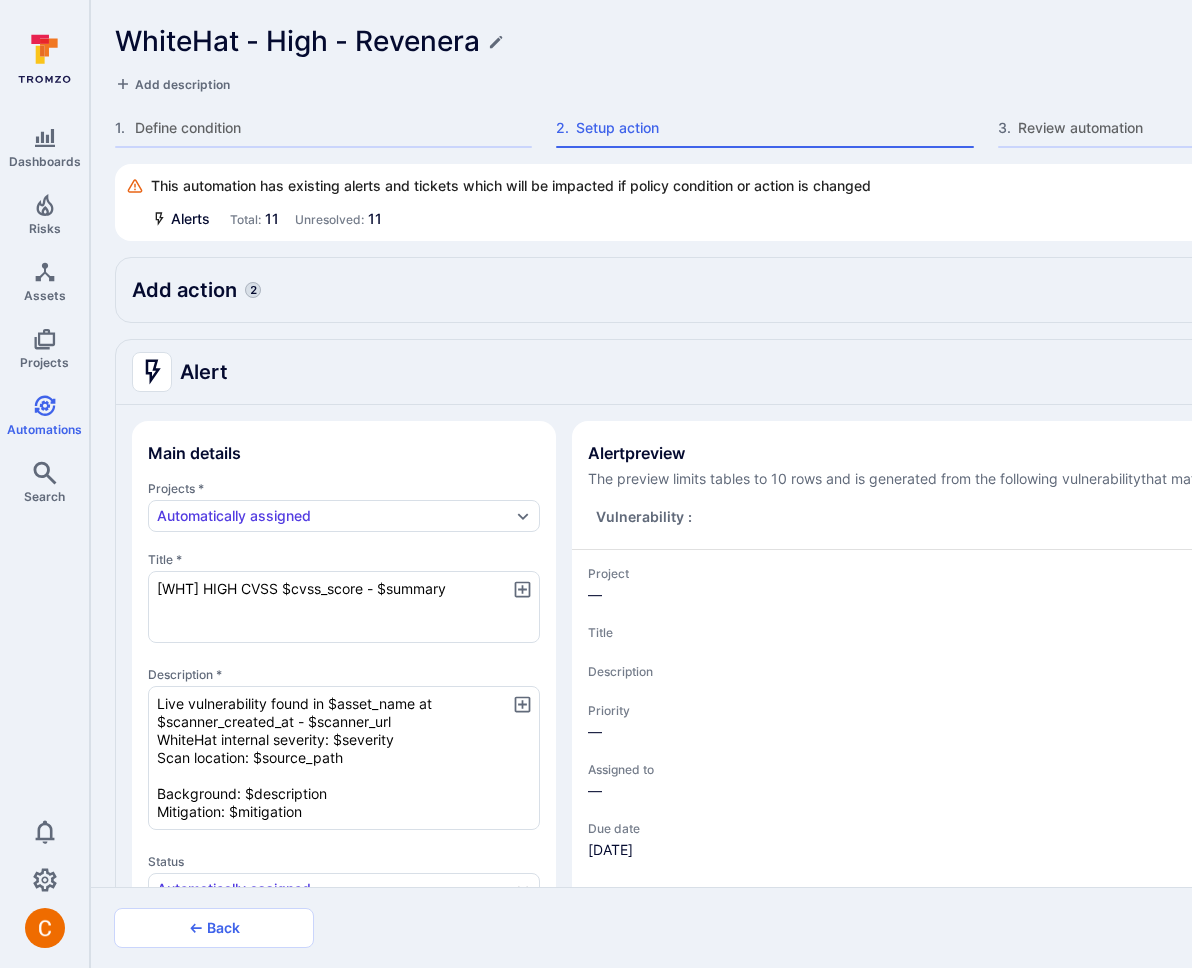 type on "x" 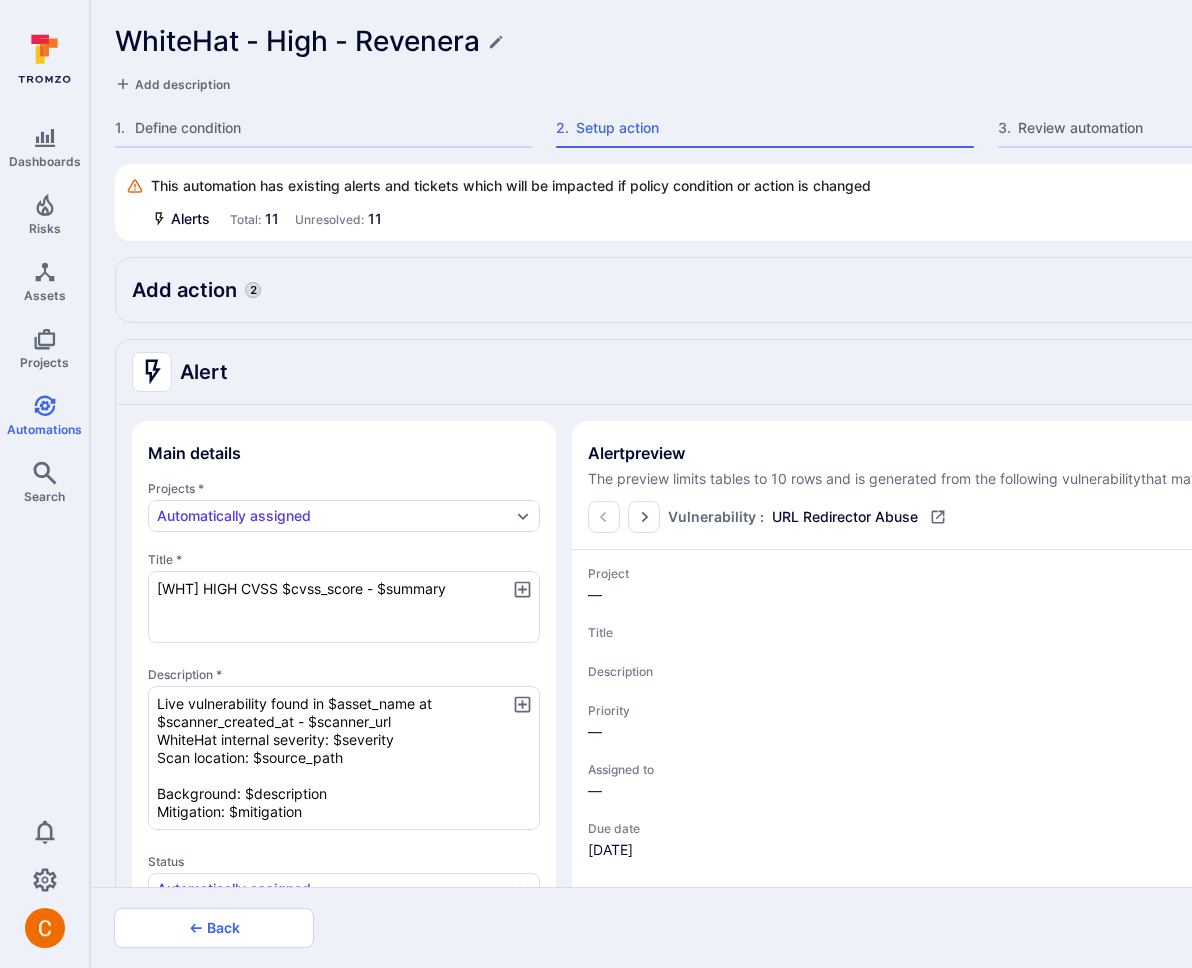 type on "x" 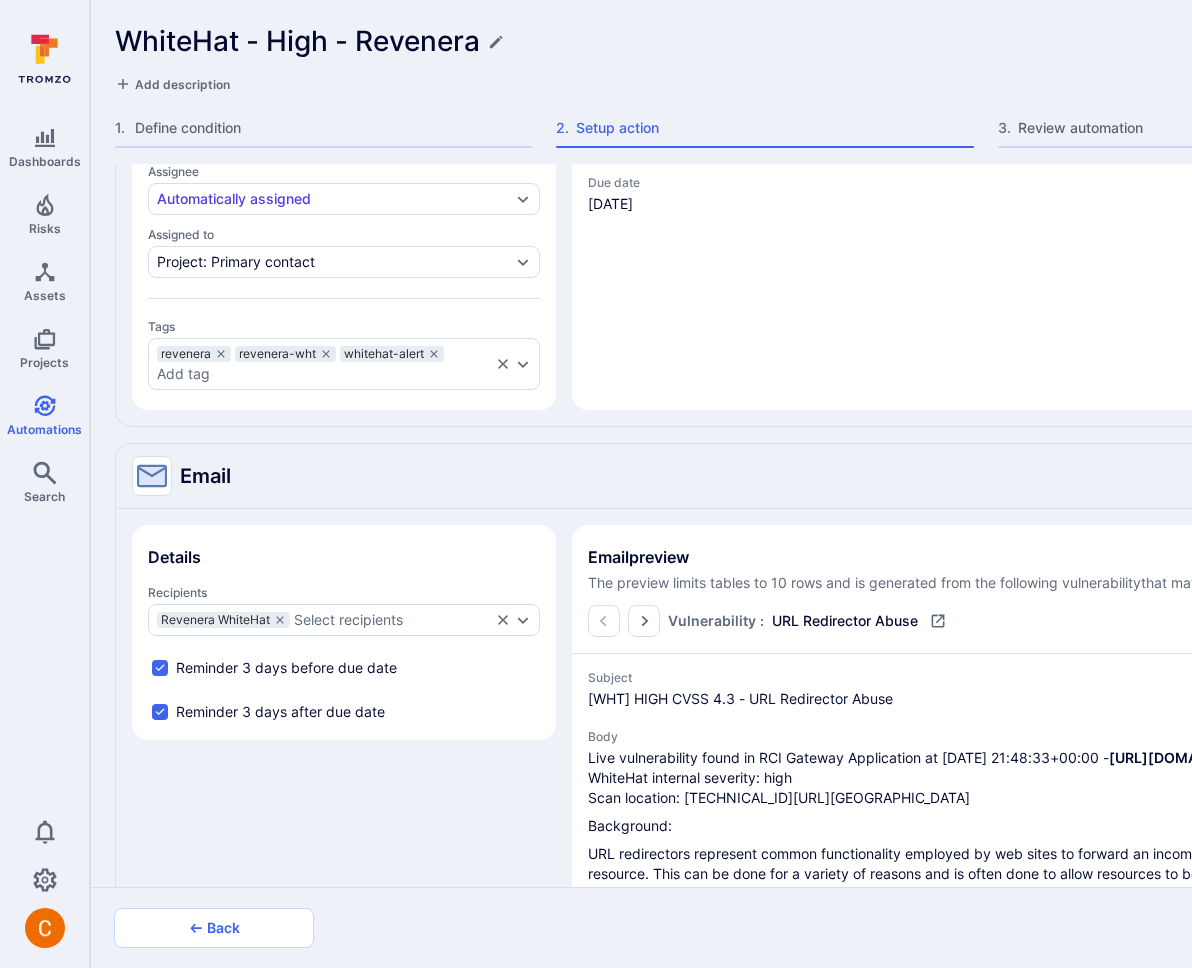 scroll, scrollTop: 1232, scrollLeft: 0, axis: vertical 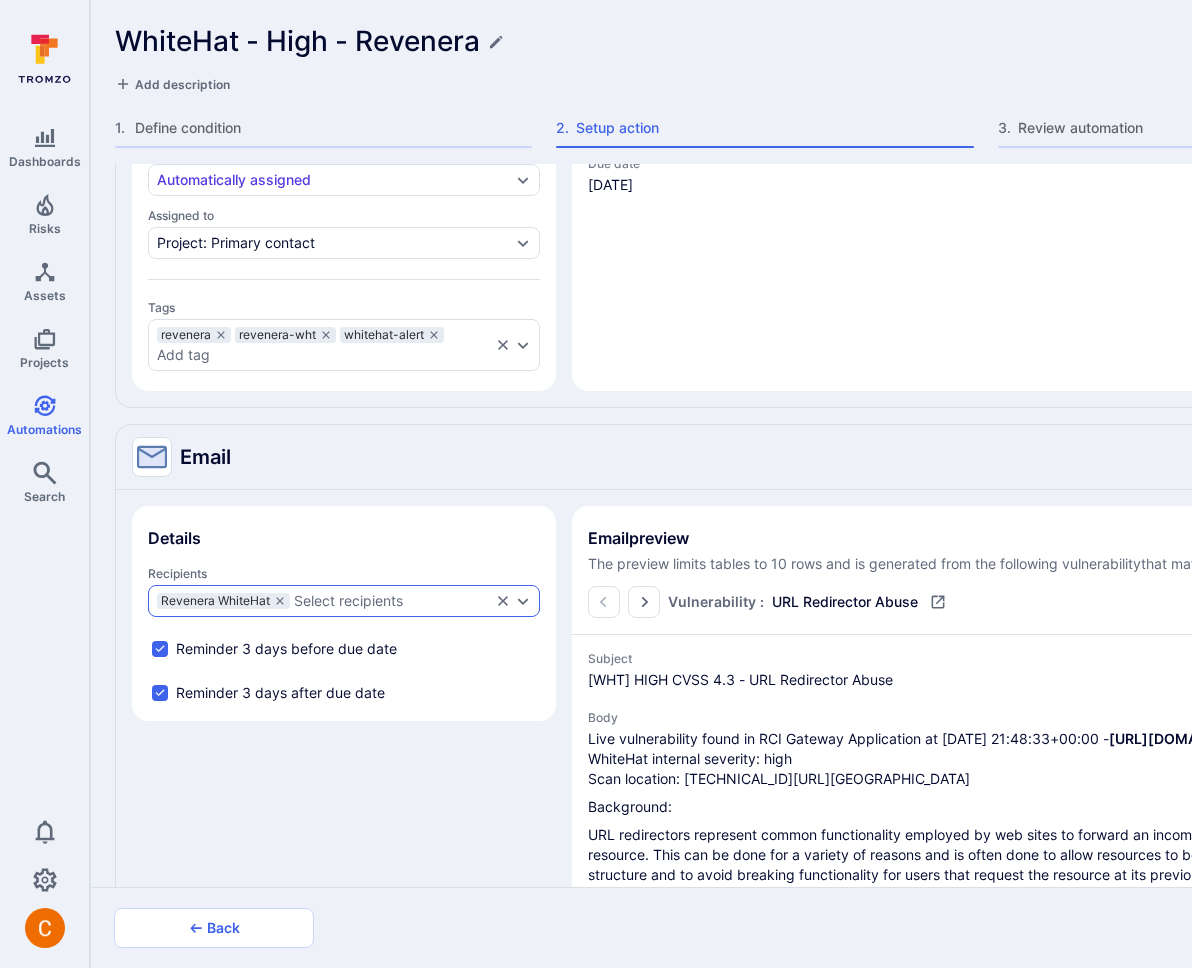 click on "Select recipients" at bounding box center (348, 601) 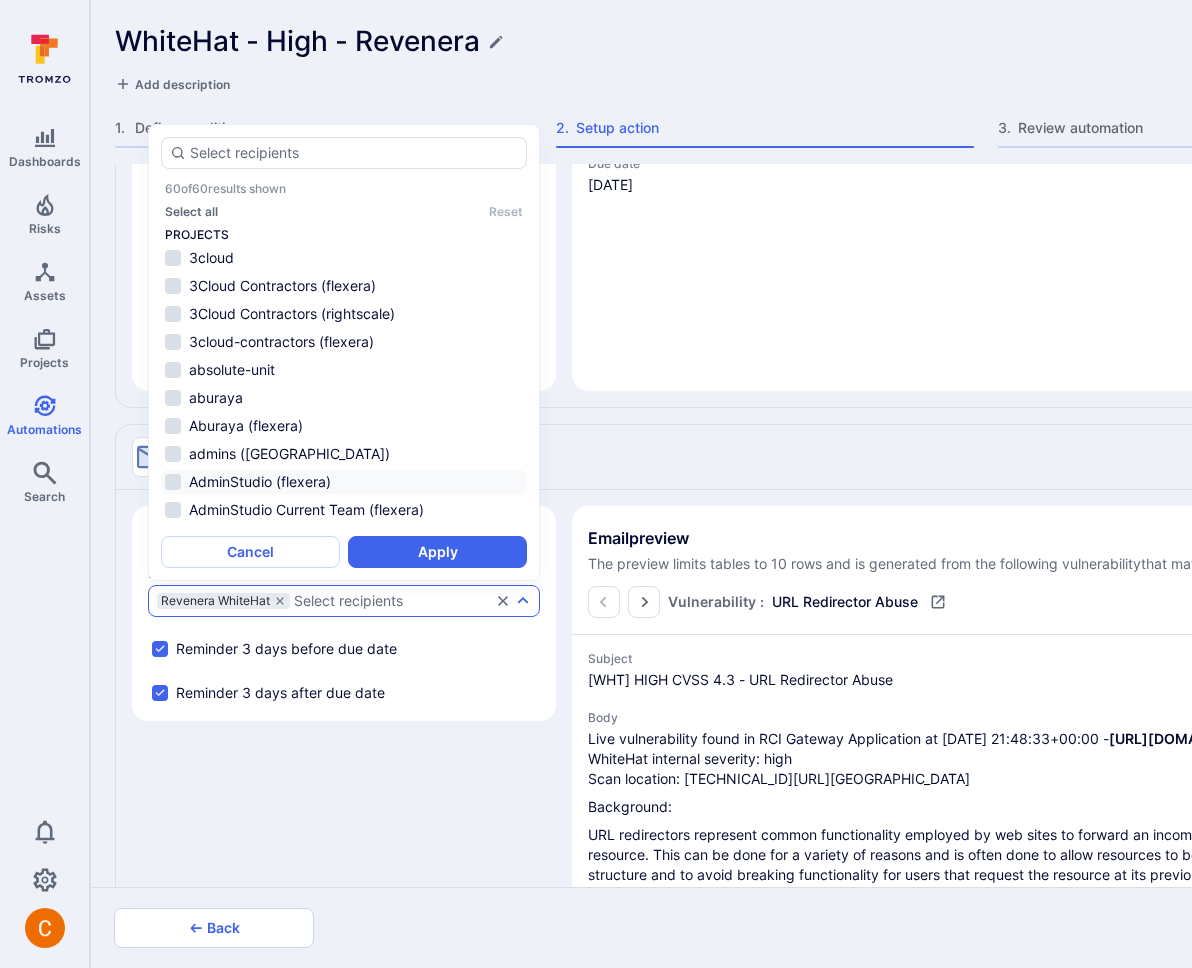 click on "AdminStudio (flexera)" at bounding box center [260, 481] 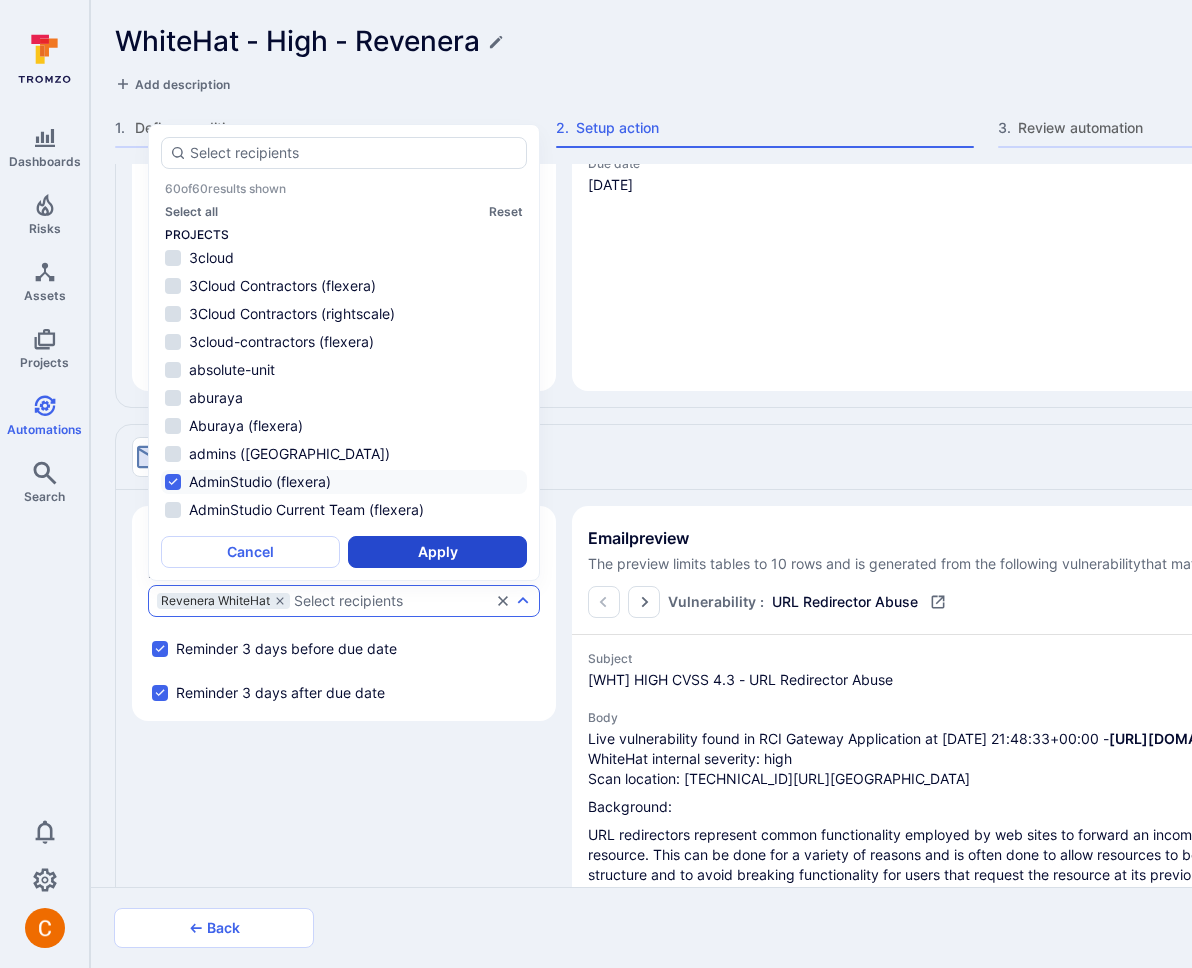 click on "Apply" at bounding box center (437, 552) 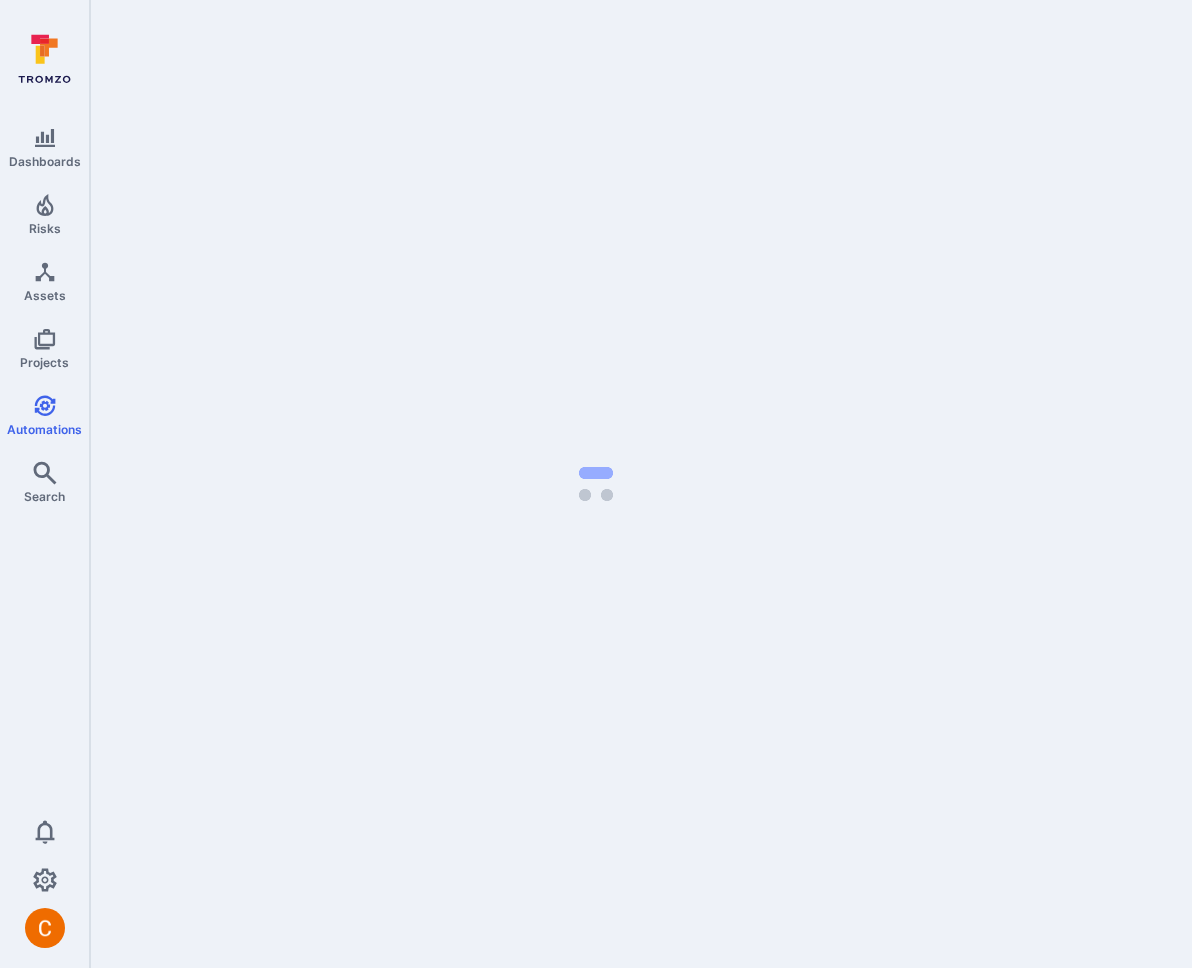 scroll, scrollTop: 0, scrollLeft: 0, axis: both 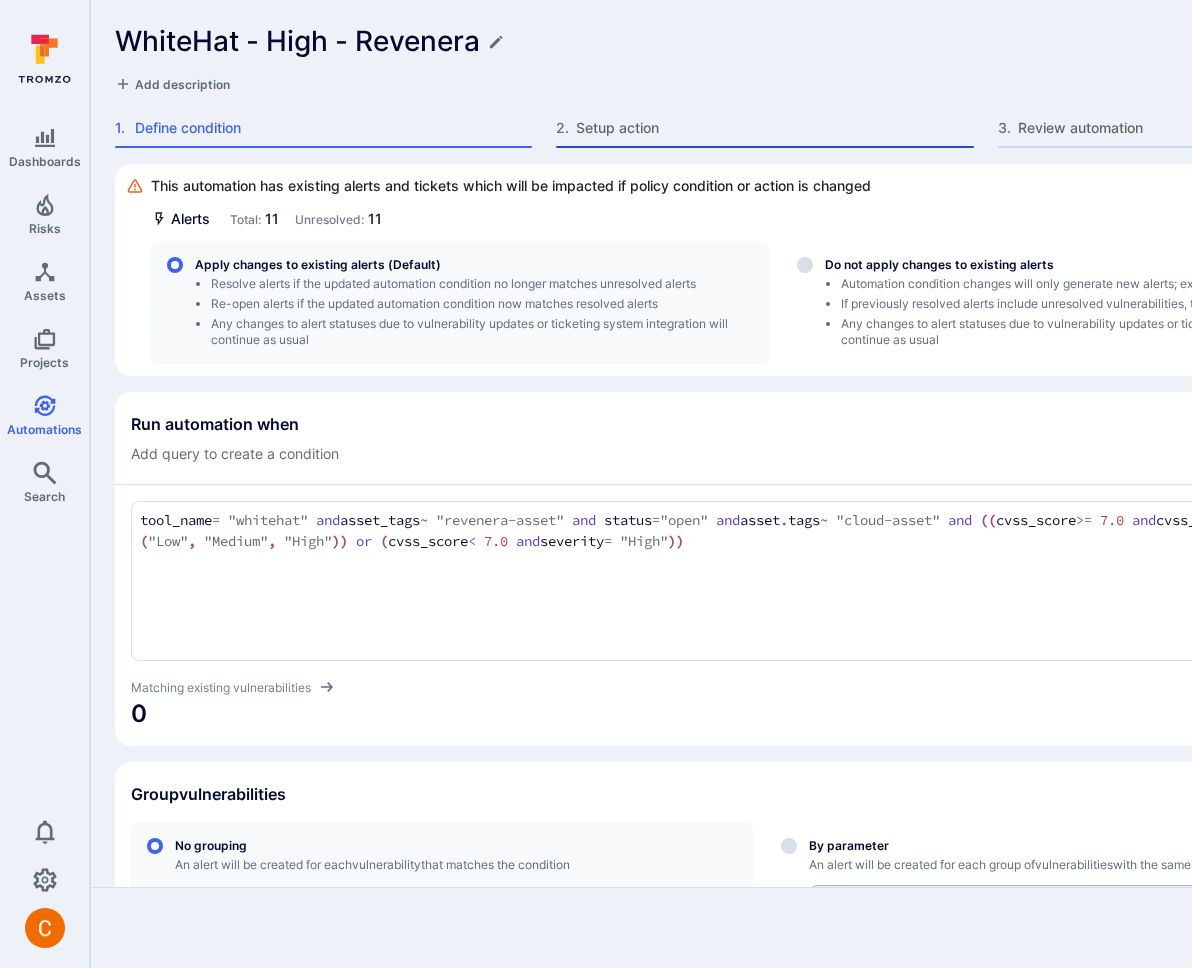 click on "2 . Setup action" at bounding box center [764, 133] 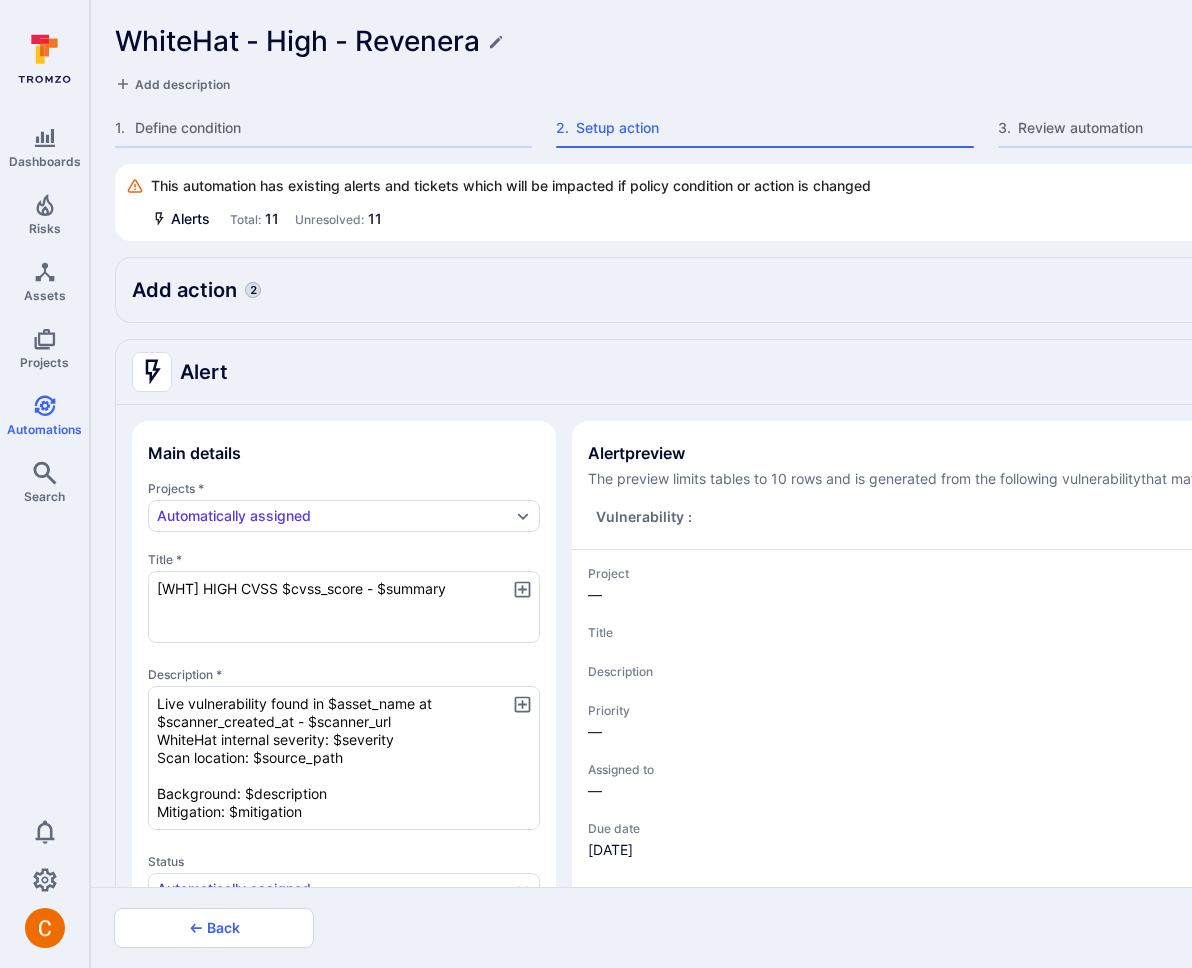 type on "x" 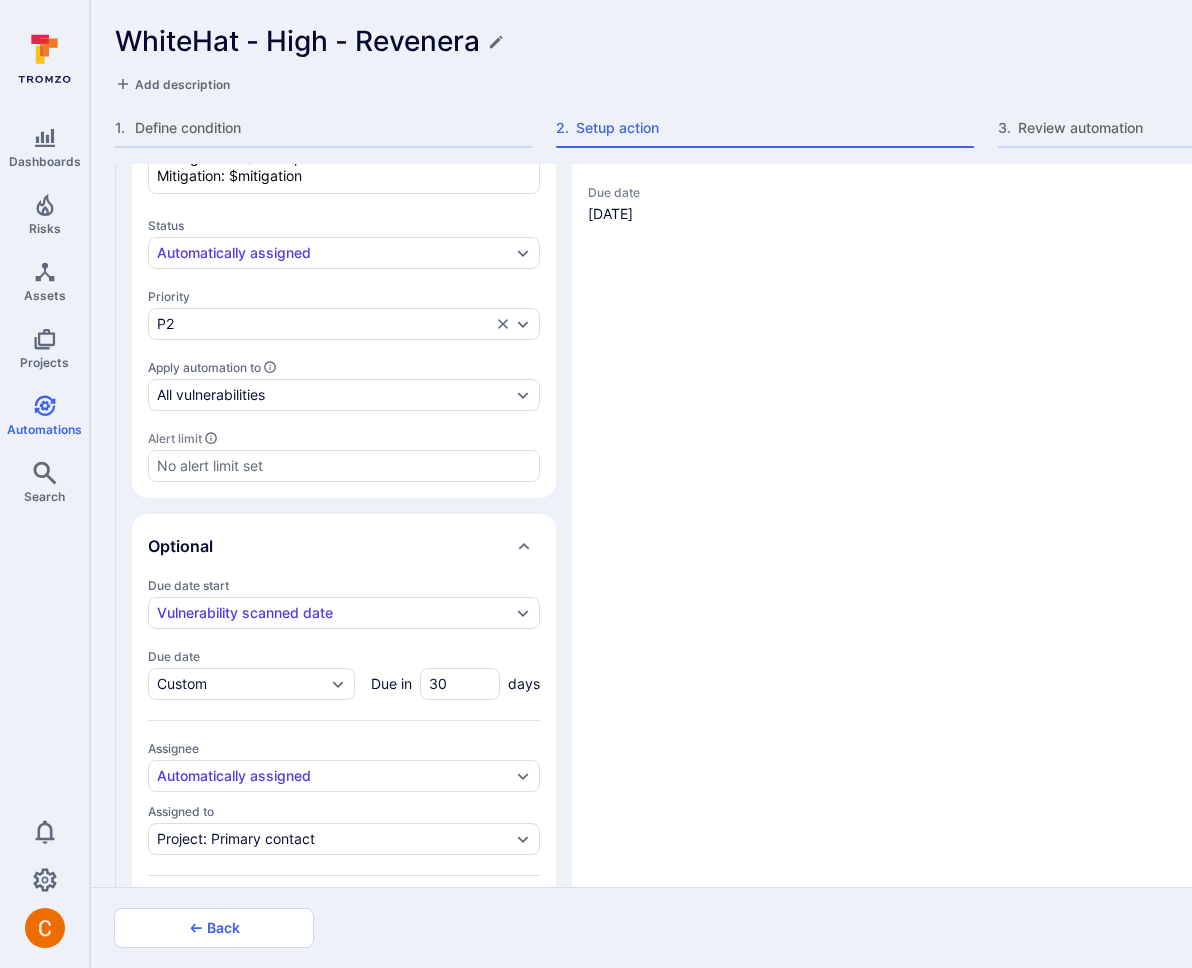 scroll, scrollTop: 1172, scrollLeft: 0, axis: vertical 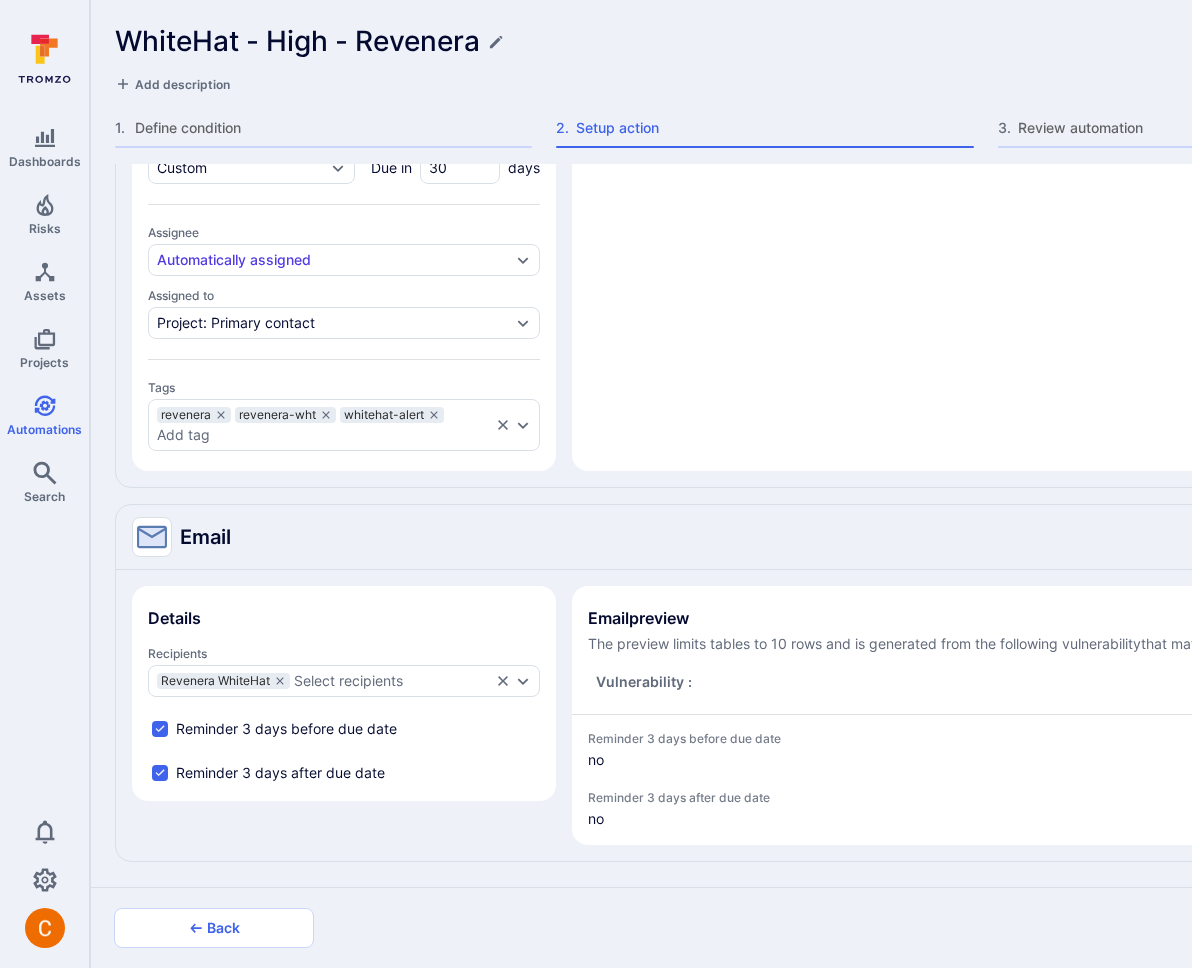 type on "x" 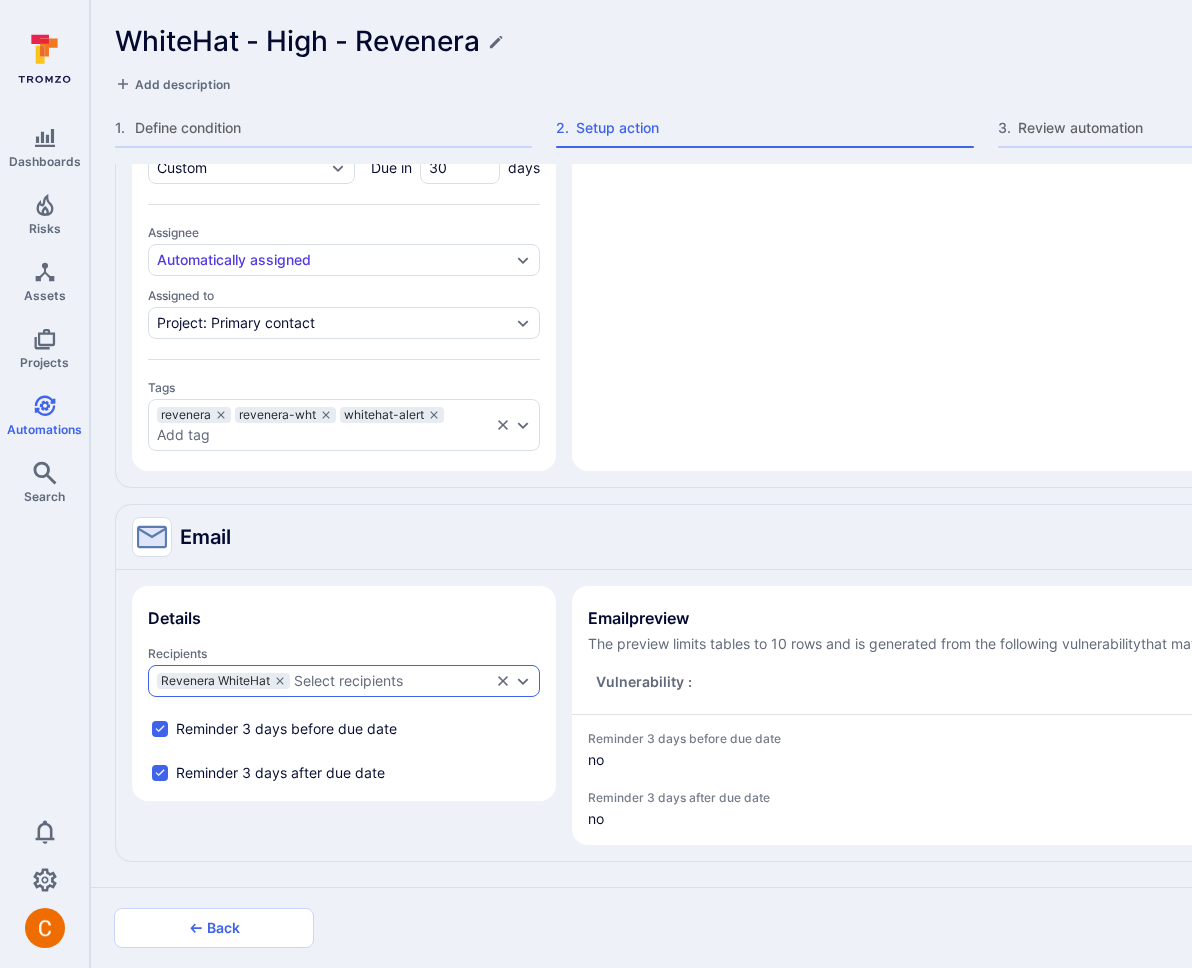 type on "x" 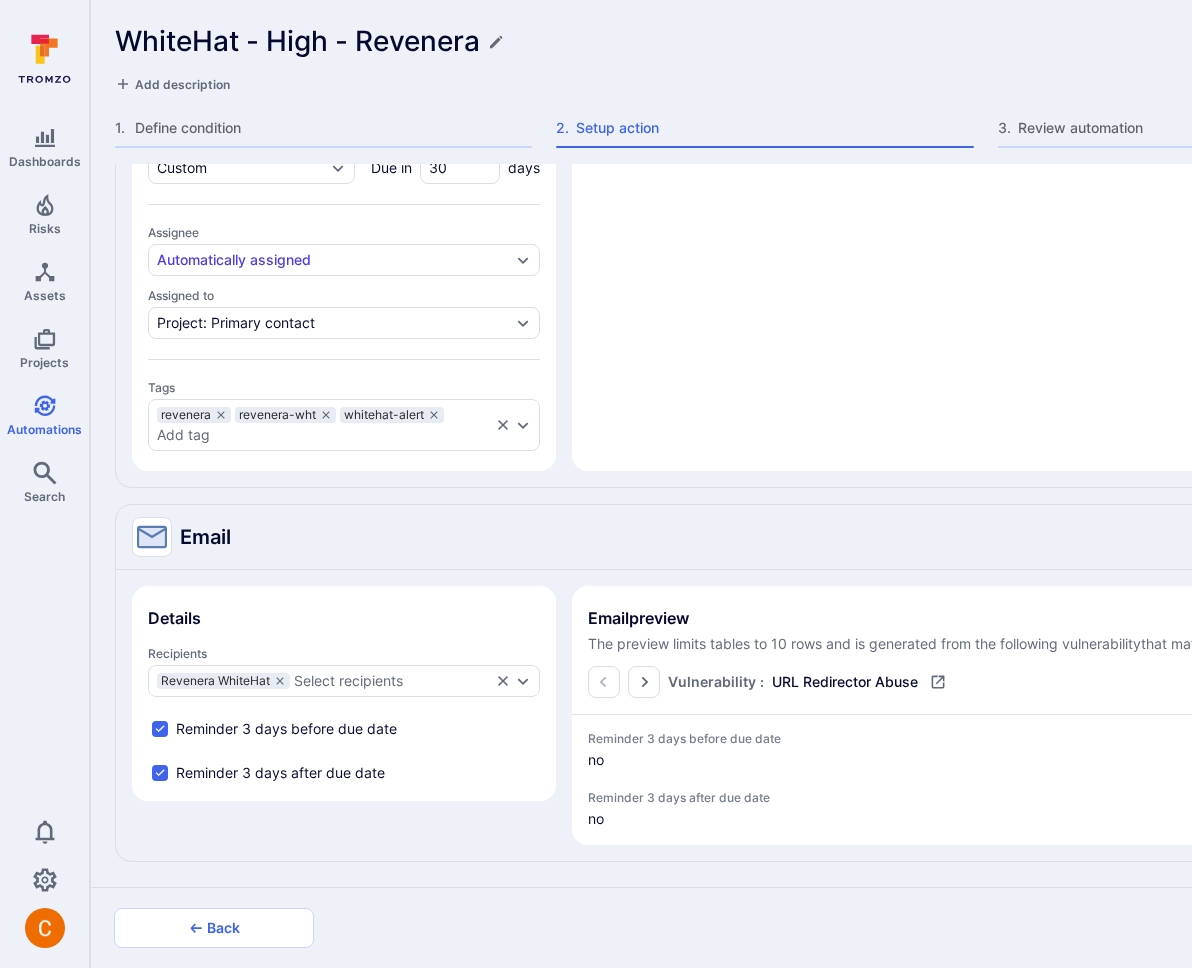 type on "x" 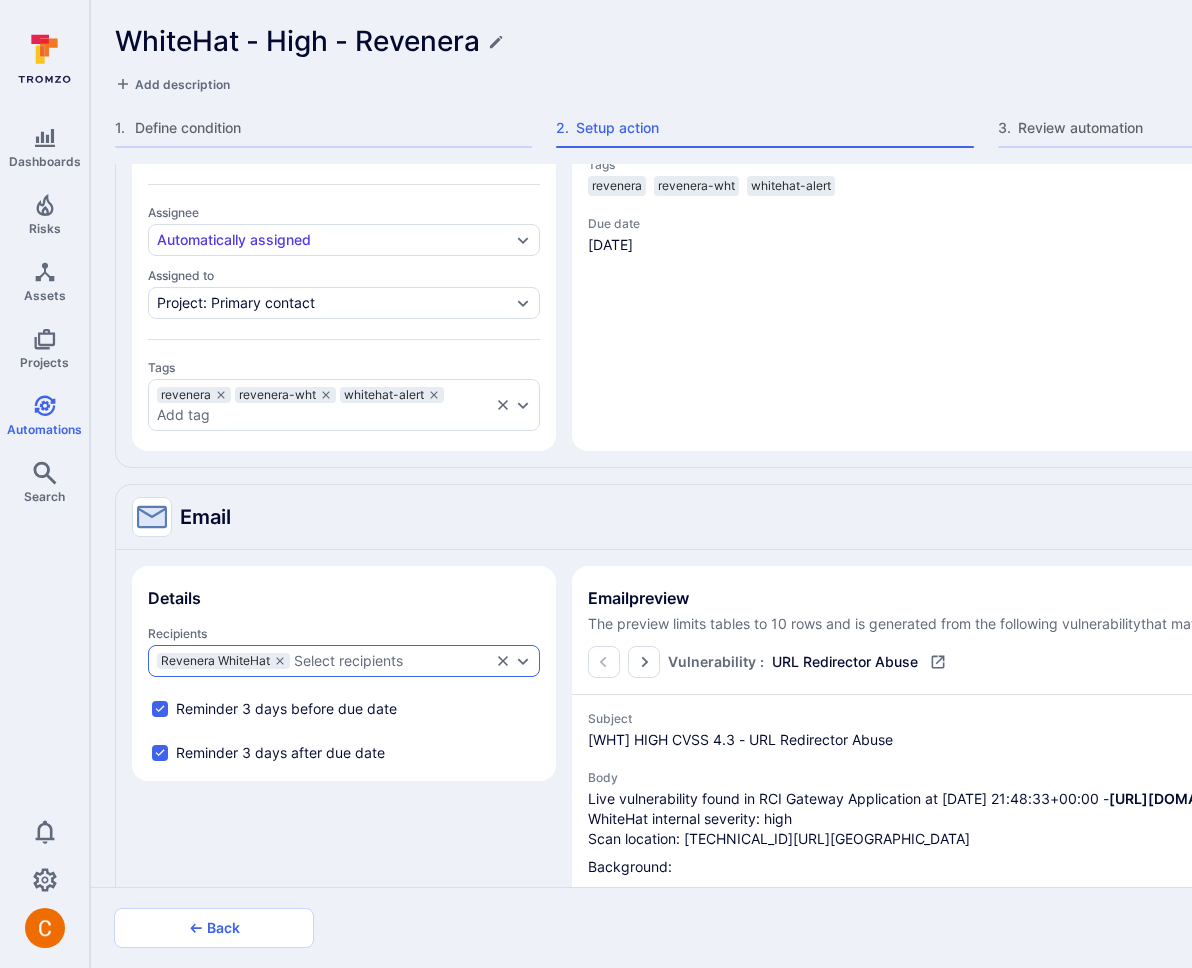 click on "Select recipients" at bounding box center (348, 661) 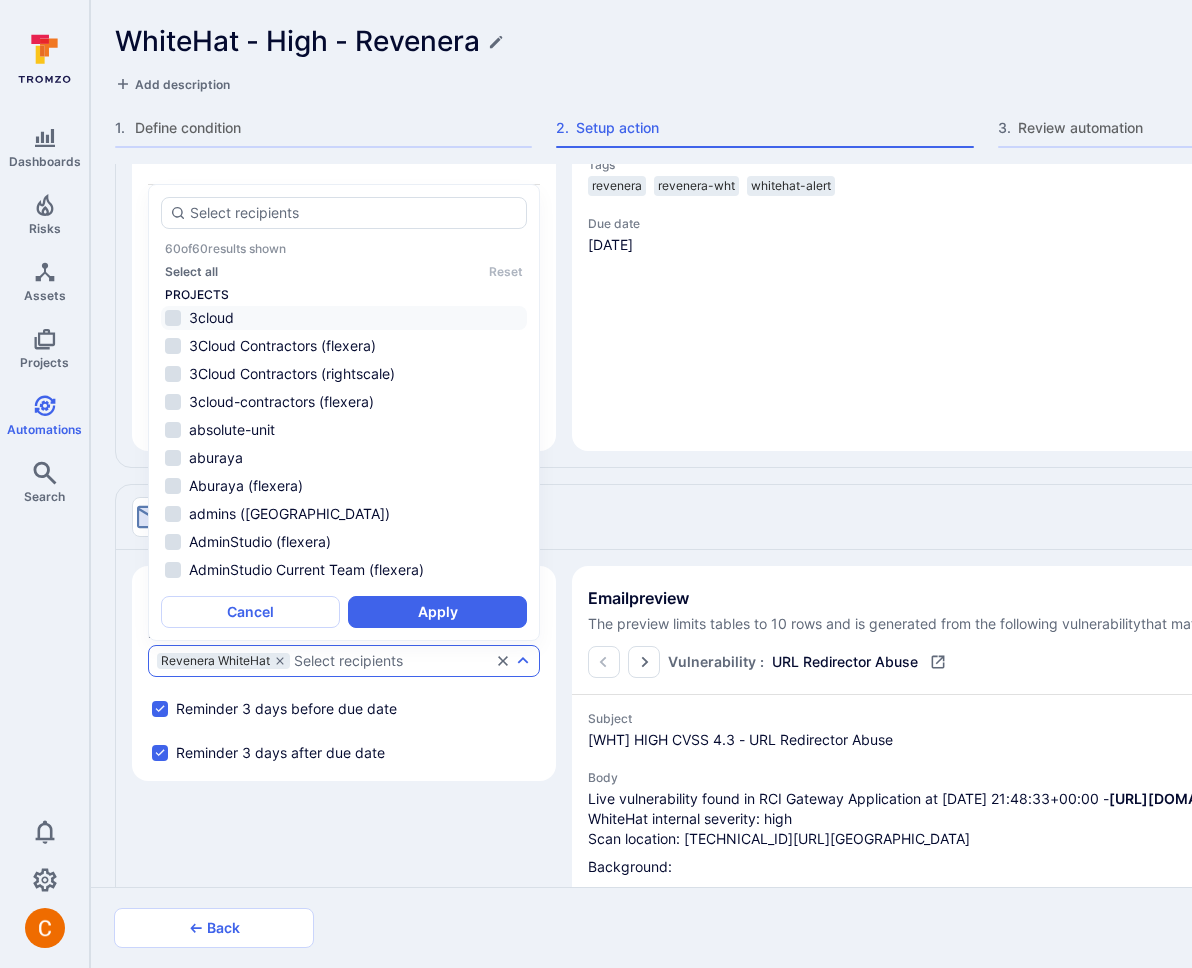 click on "3cloud" at bounding box center [344, 318] 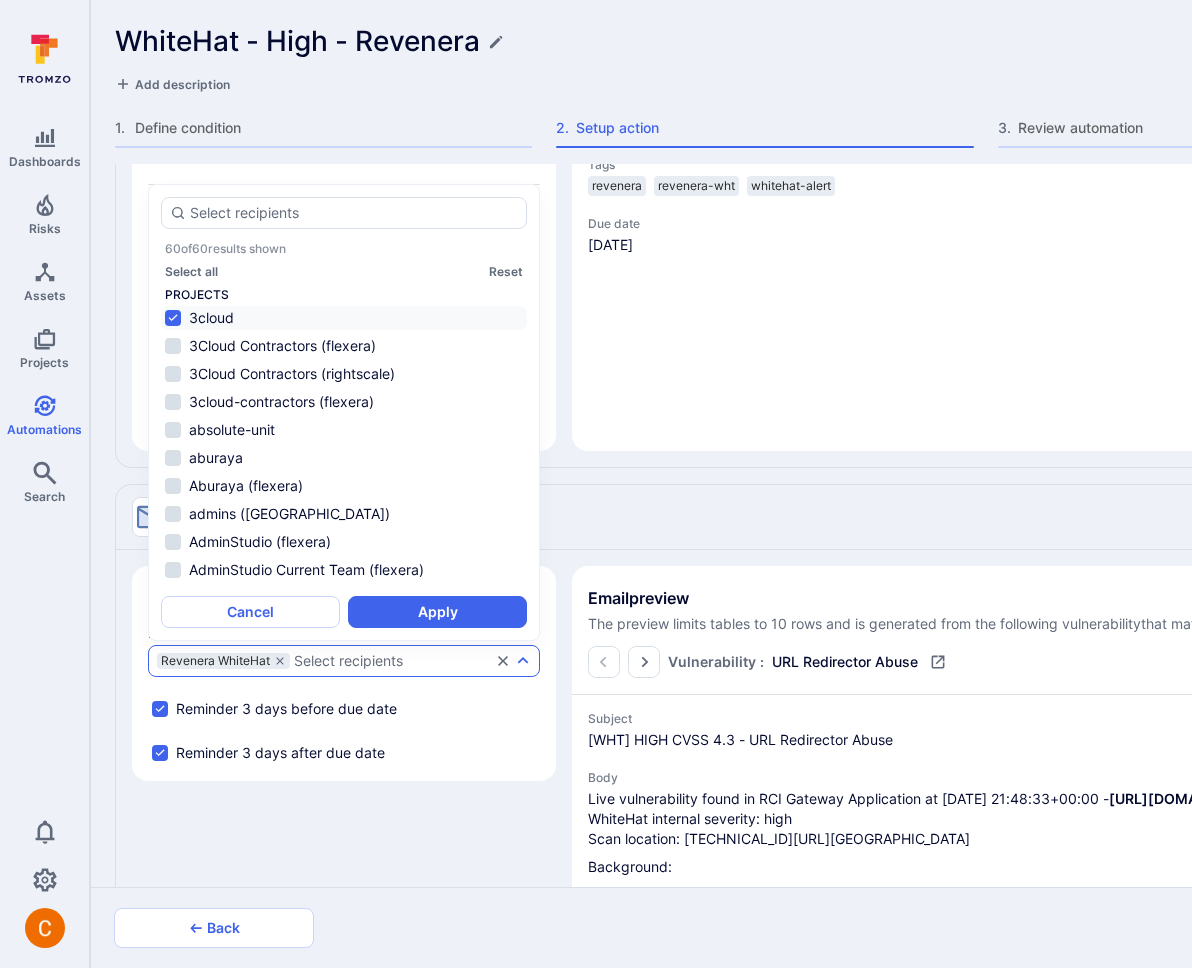 click on "60  of  60  results shown Select all Reset PROJECTS 3cloud 3Cloud Contractors (flexera) 3Cloud Contractors (rightscale) 3cloud-contractors (flexera) absolute-unit aburaya Aburaya (flexera) admins (Secunia) AdminStudio (flexera) AdminStudio Current Team (flexera) AdminStudio Dev (flexera) adminstudio-dev aether Aether (flexera) agent Agent (flexera) Agent (SnowSoftwareGlobal) Agent Ps Admins (flexera) Agent Ps Admins (SnowSoftwareGlobal) Agent Ps Data Agents (flexera) Agent Ps Data Agents (SnowSoftwareGlobal) Agent Ps Dis (flexera) Agent Ps Dis (SnowSoftwareGlobal) Agent Ps Omo (flexera) Agent Ps Omo (SnowSoftwareGlobal) Agent Ps Risk Monitor (flexera) Agent Ps Risk Monitor (SnowSoftwareGlobal) agent-ps-admins agent-ps-data-agents agent-ps-dis USERS AS A-Tony Sundstrom Langlet a-tlanglet@FLEXERA.onmicrosoft.com AT Aakash Tyagi aatyagi@flexera.com AS Aamer Sharif ASharif@Flexera.com AB Aashna Bhoomika aashna.bhoomika@flexera.com AG Aatish Gupta aagupta@flexera.com AB Abdo Barrera abarrera@flexera.com AG AP AS A" at bounding box center [344, 412] 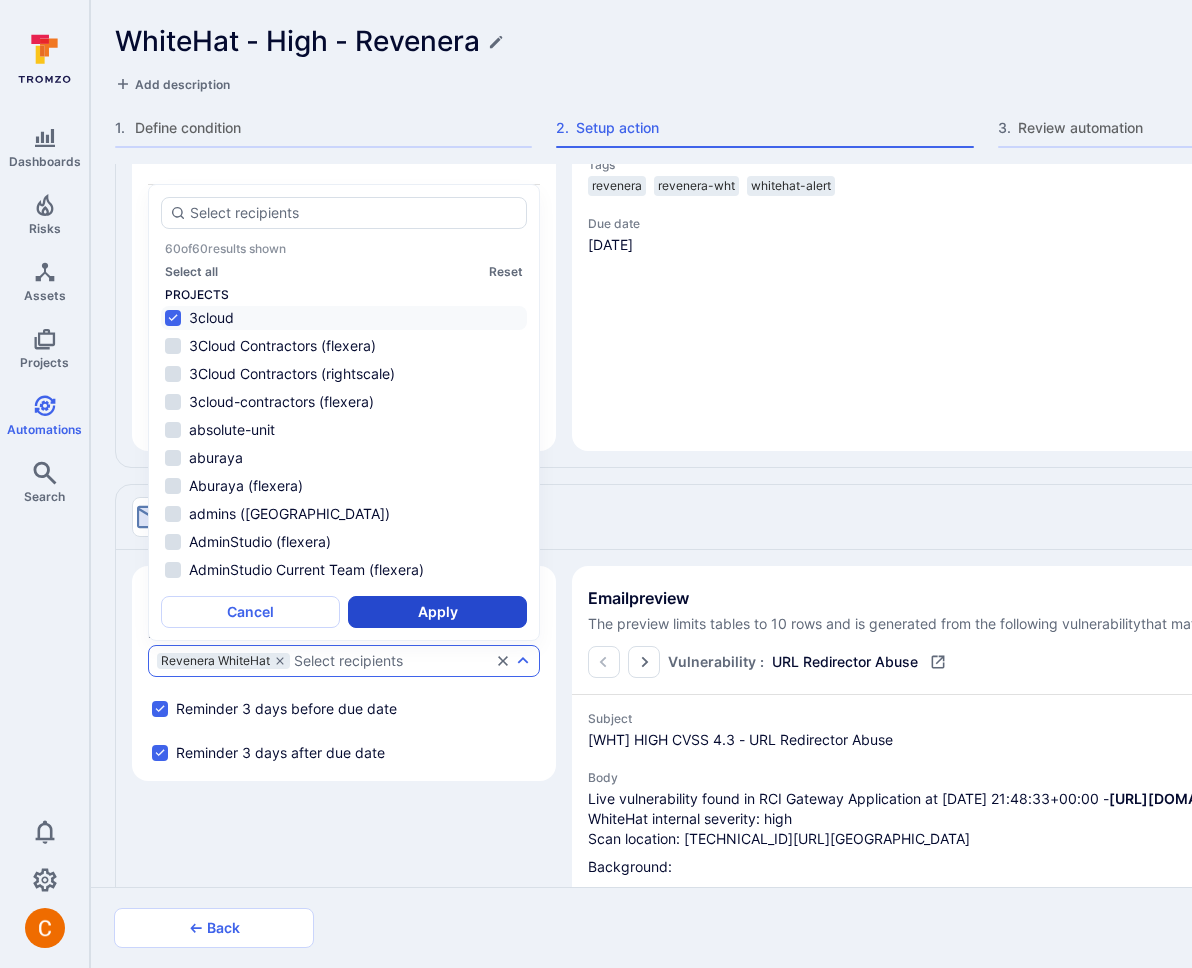 click on "Apply" at bounding box center (437, 612) 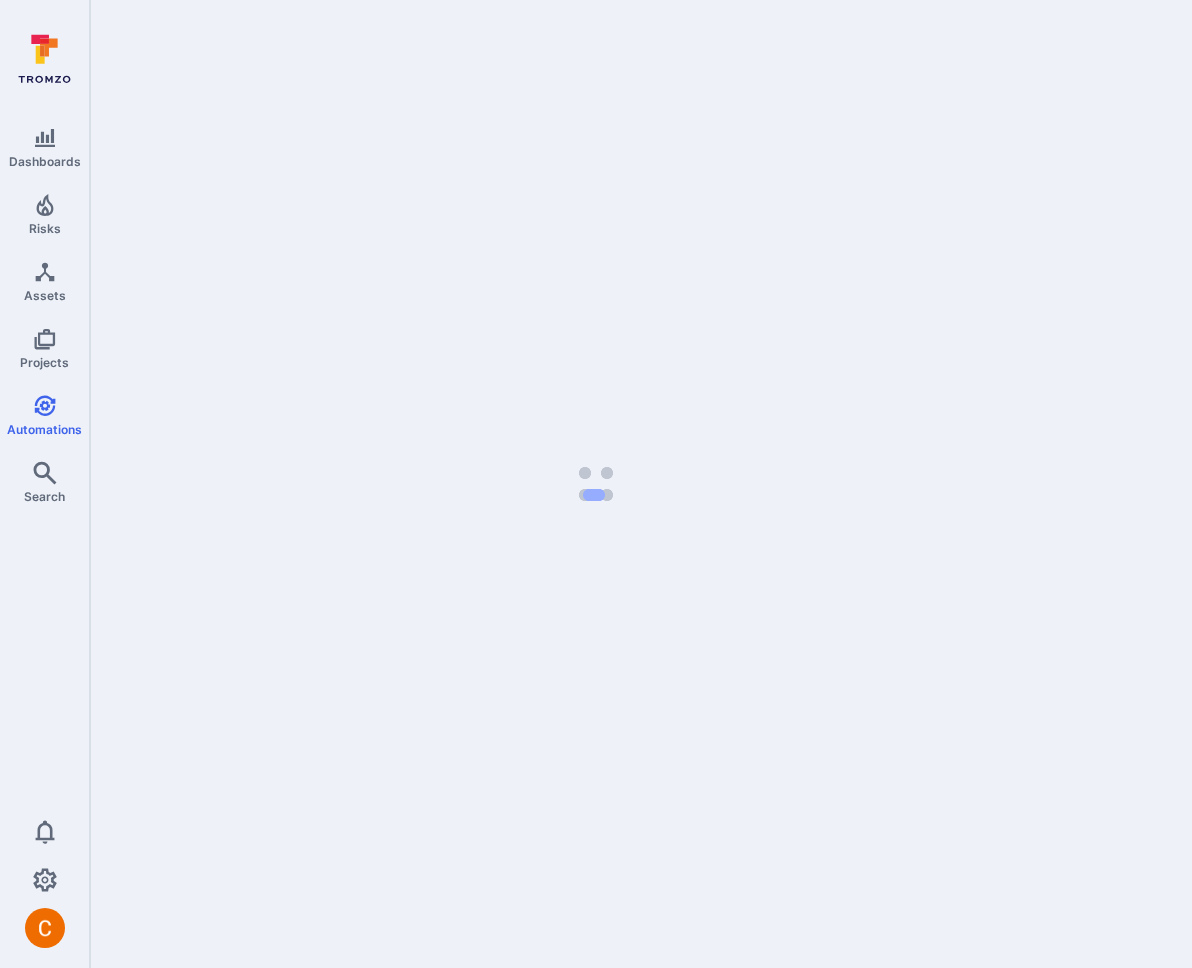 scroll, scrollTop: 0, scrollLeft: 0, axis: both 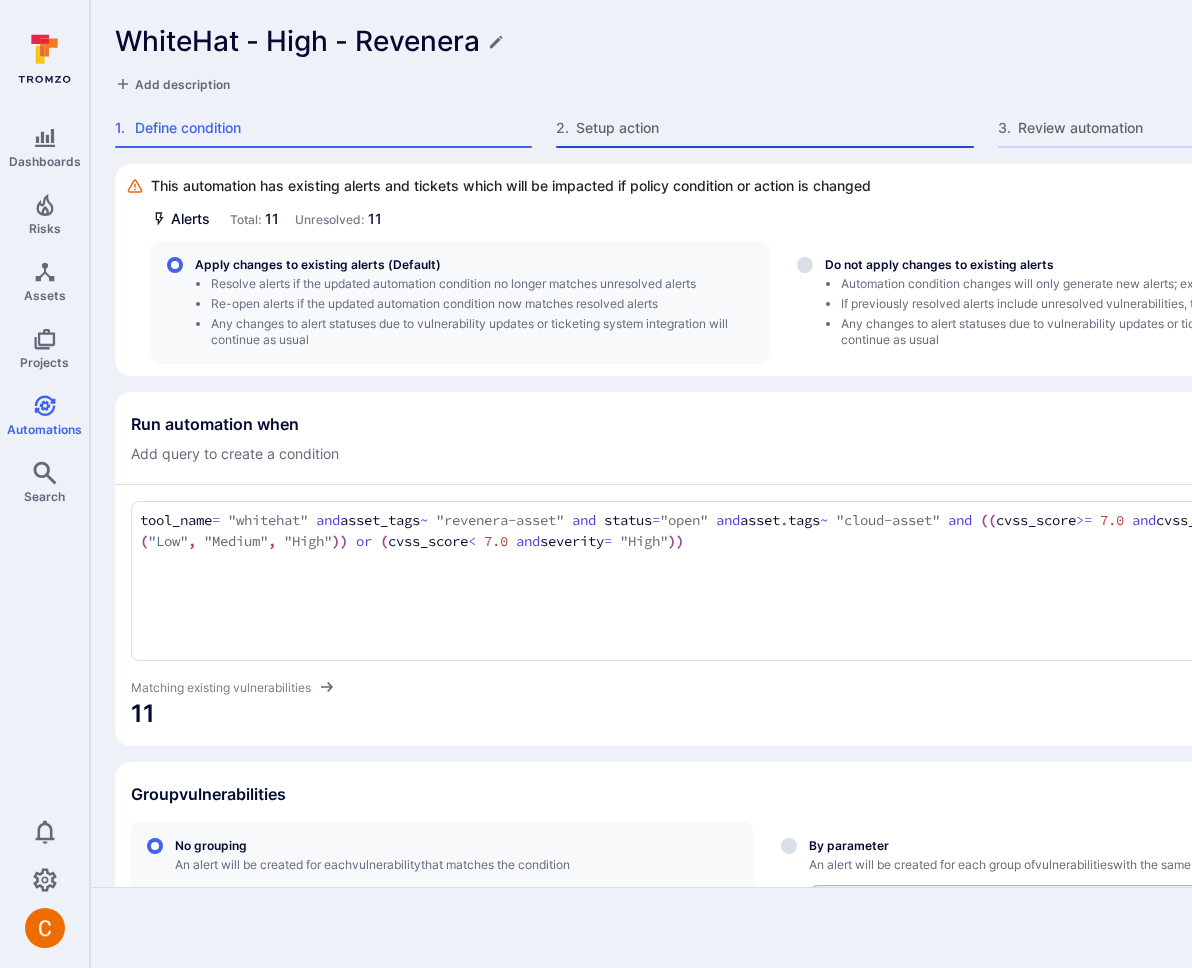 click at bounding box center (764, 147) 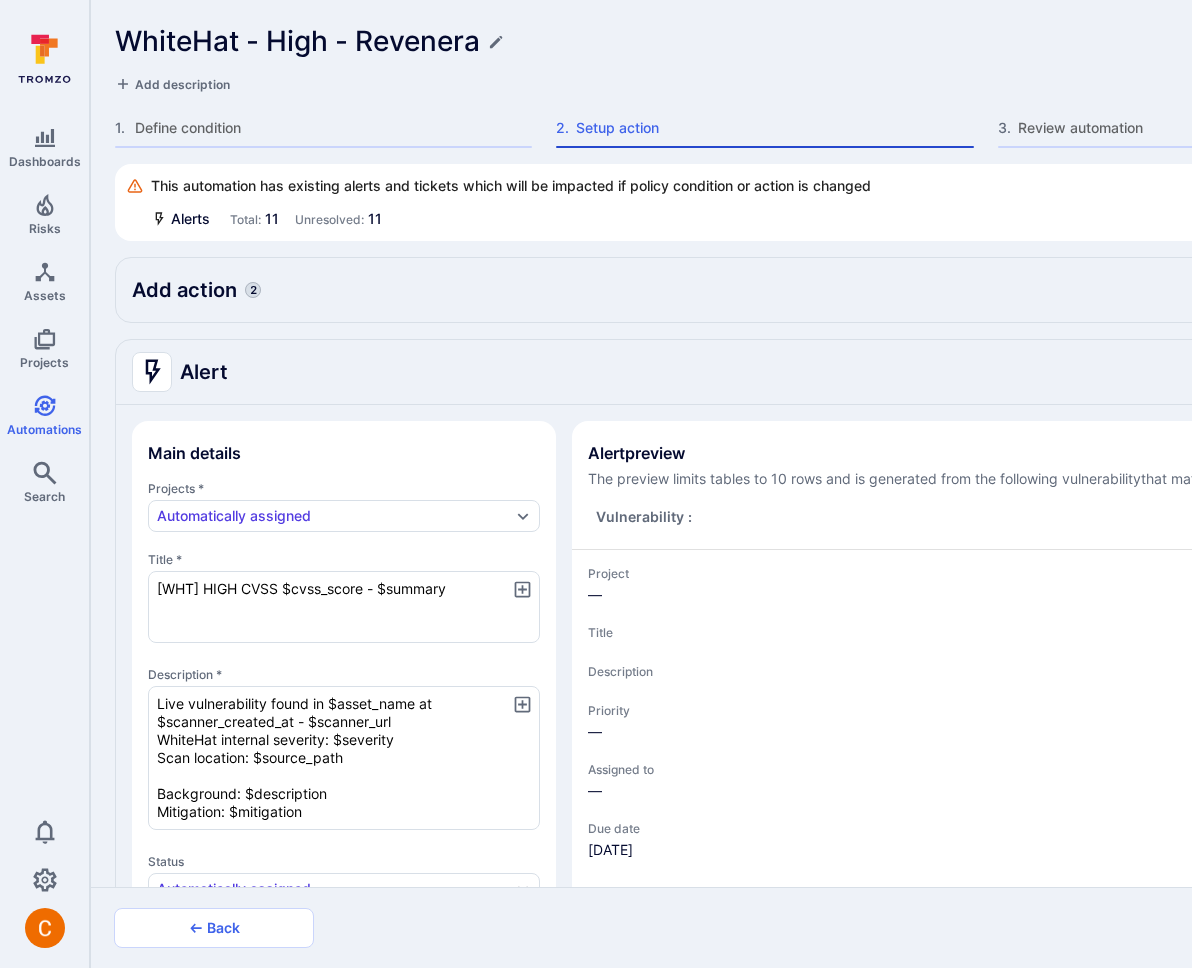 type on "x" 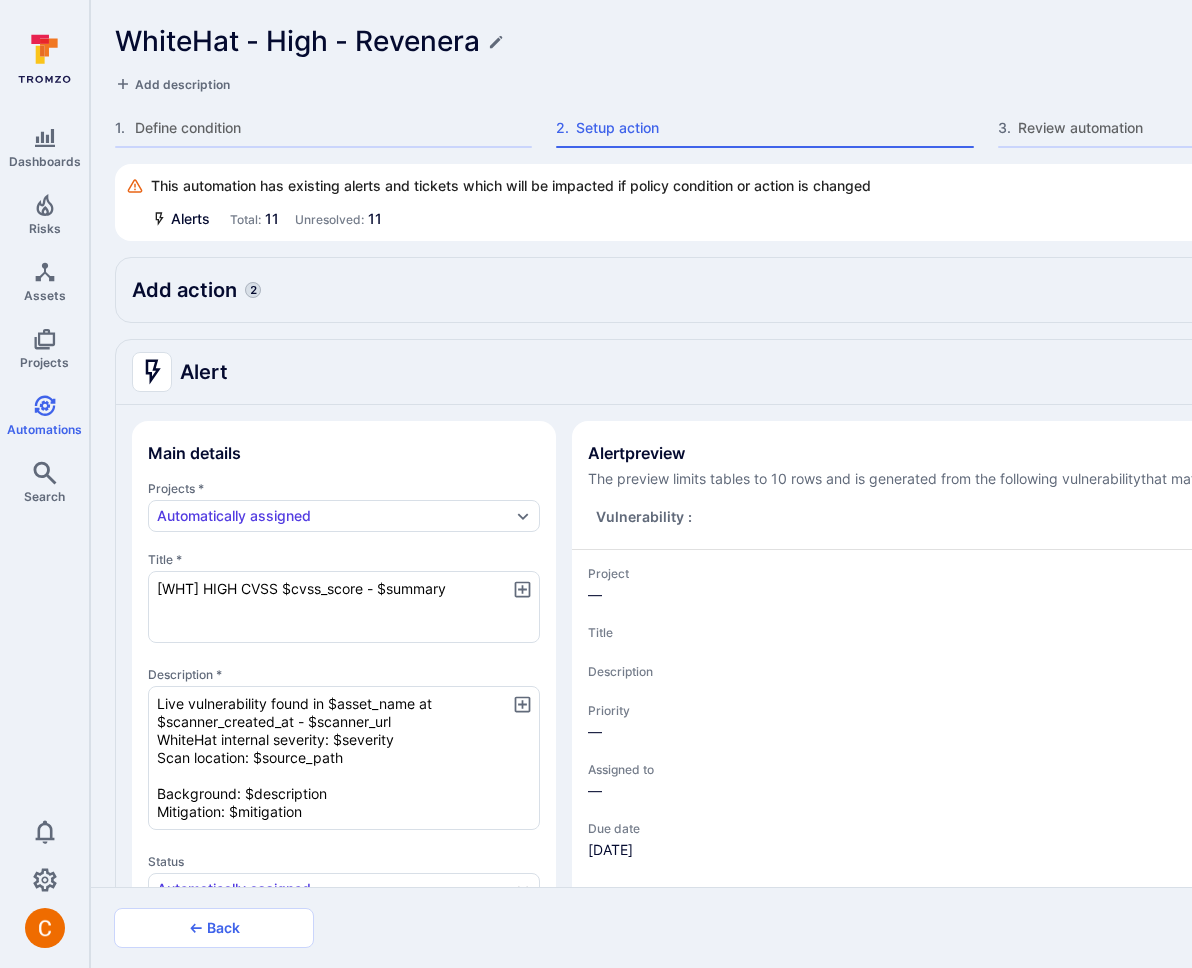 scroll, scrollTop: 1172, scrollLeft: 0, axis: vertical 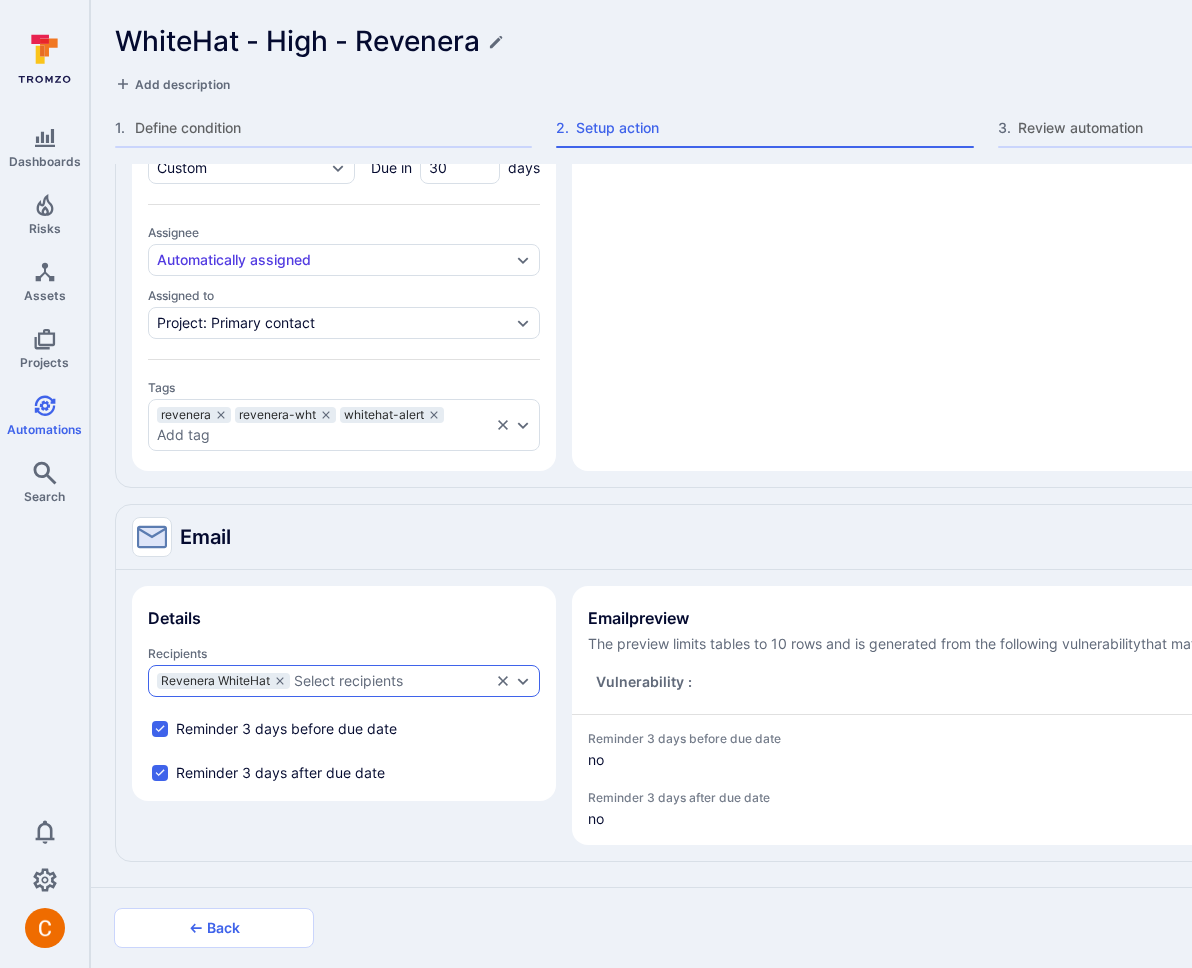 type on "x" 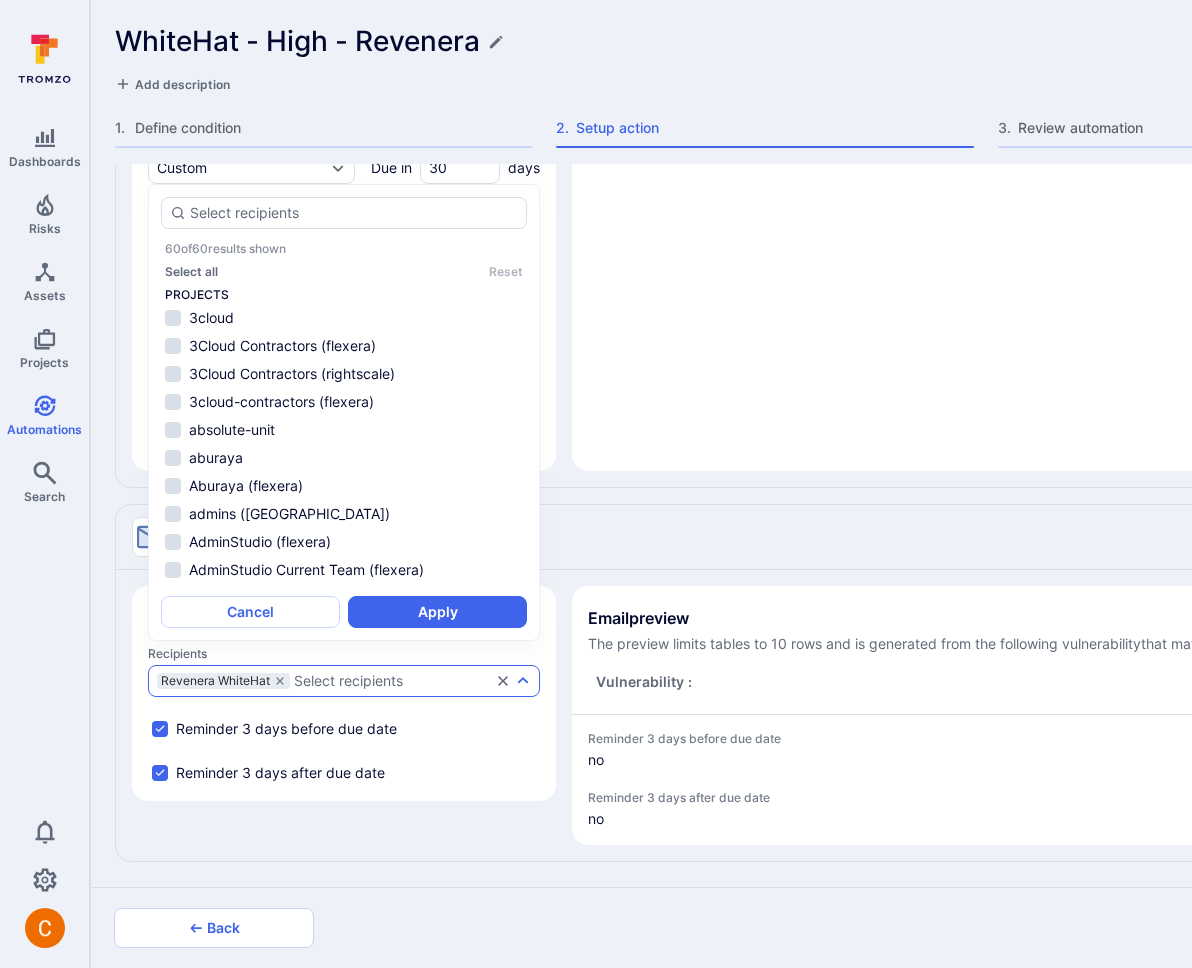 type on "x" 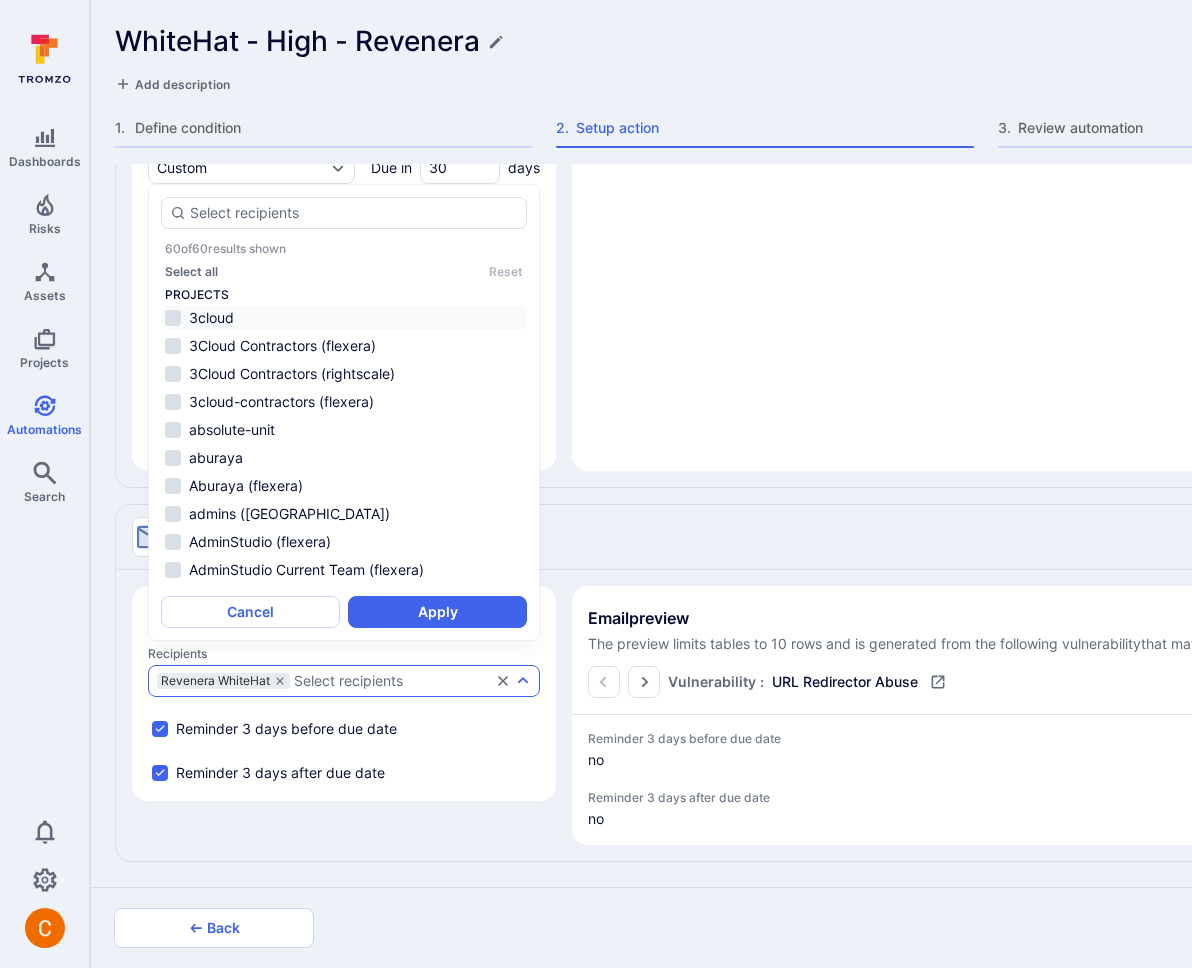 click on "3cloud" at bounding box center (211, 317) 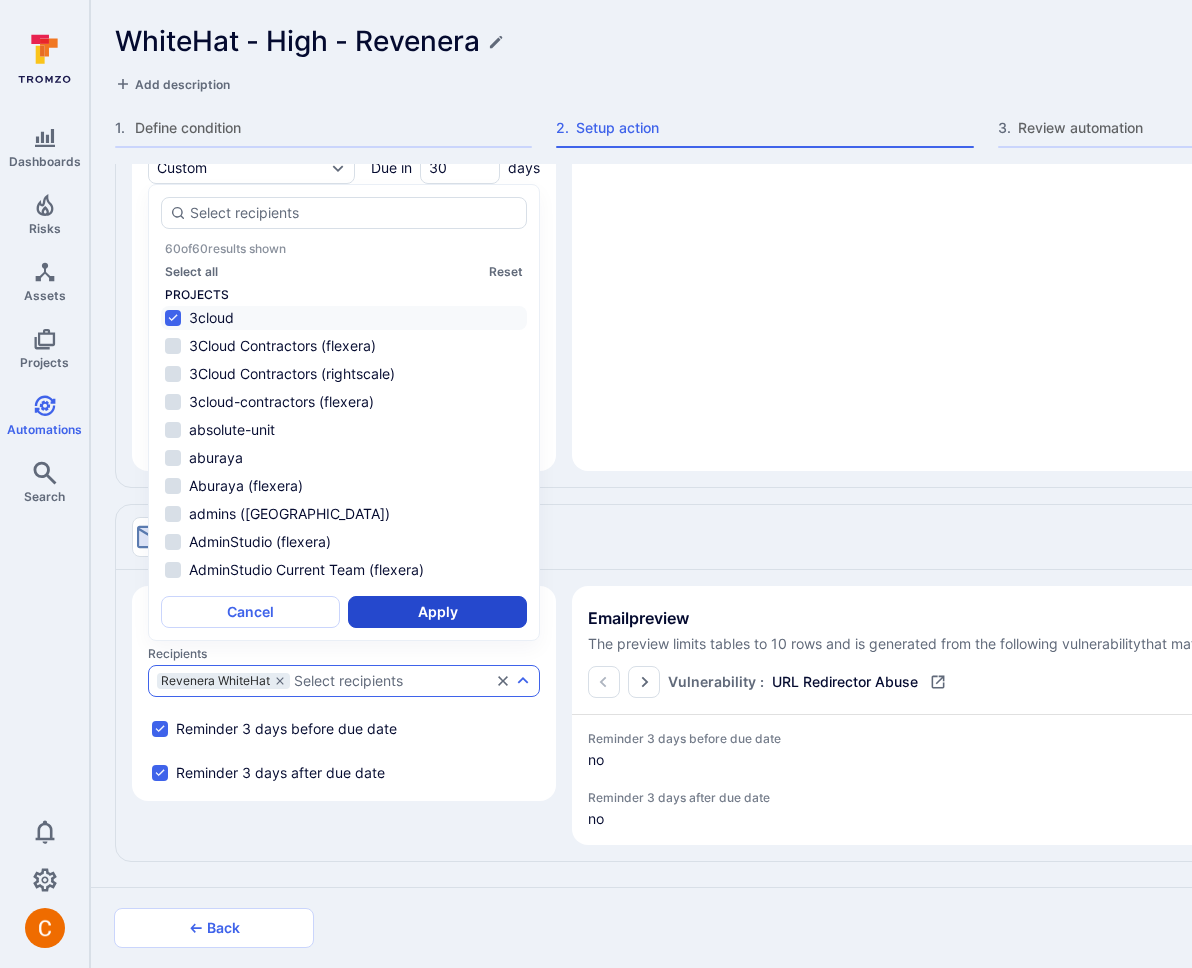 click on "Apply" at bounding box center [437, 612] 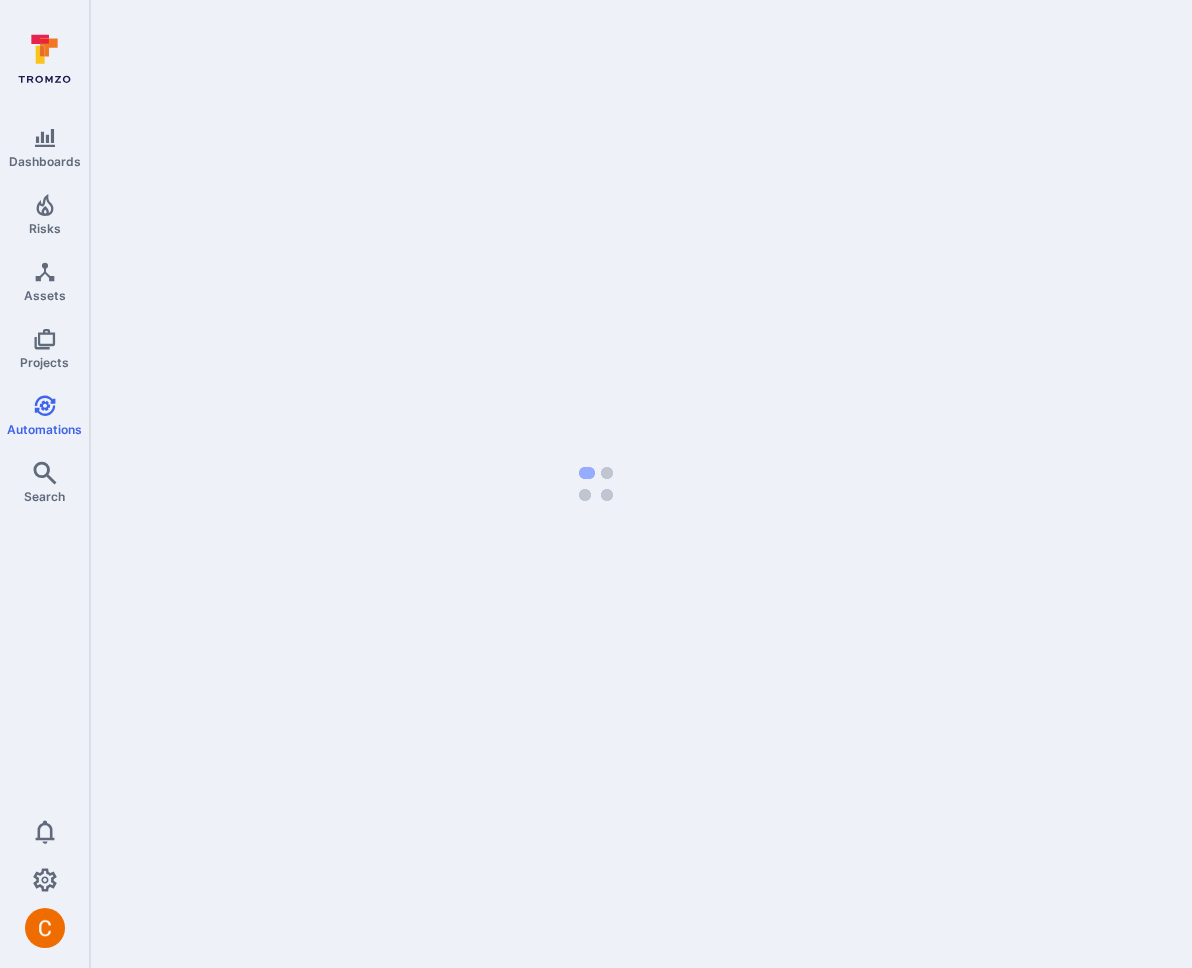 scroll, scrollTop: 0, scrollLeft: 0, axis: both 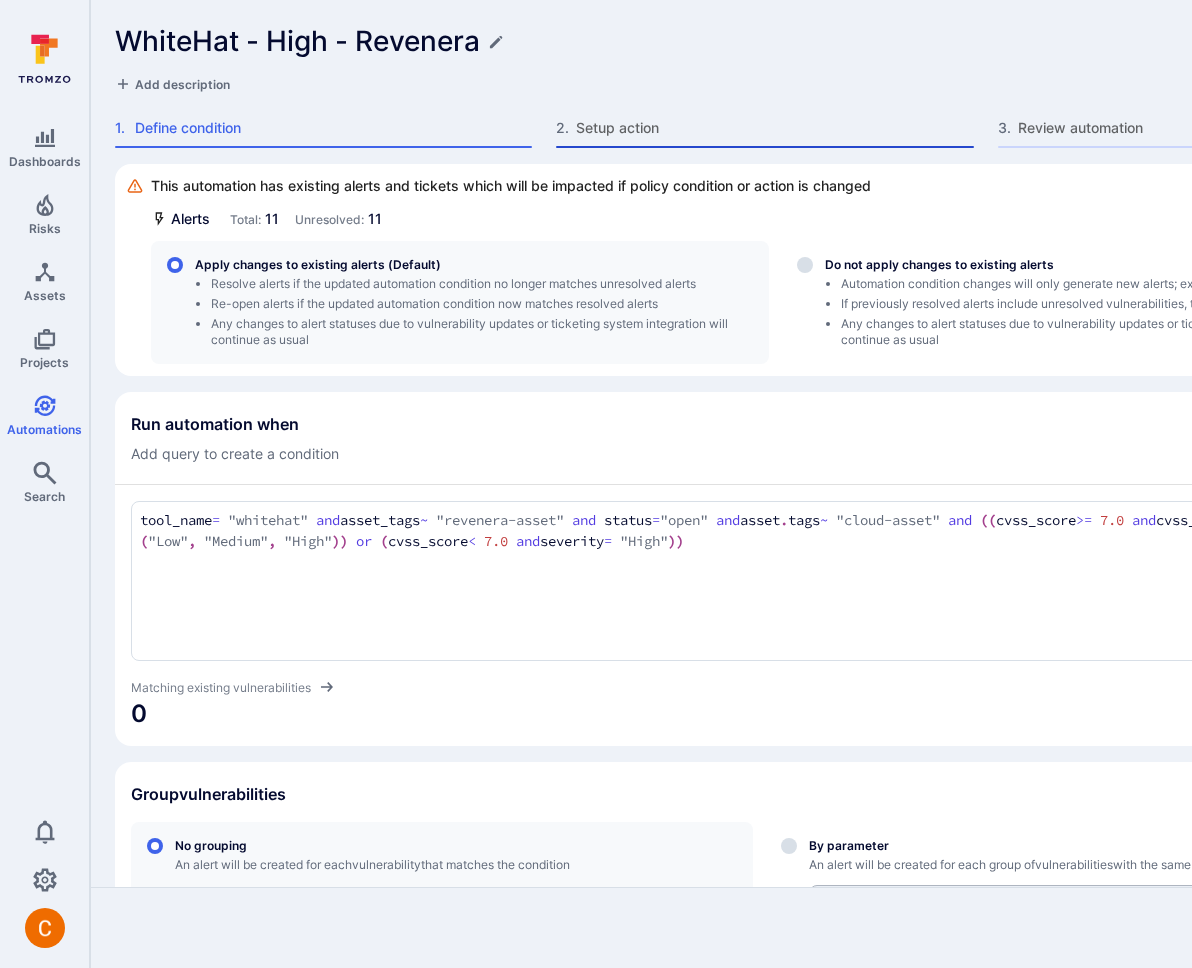 click on "Setup action" at bounding box center (774, 128) 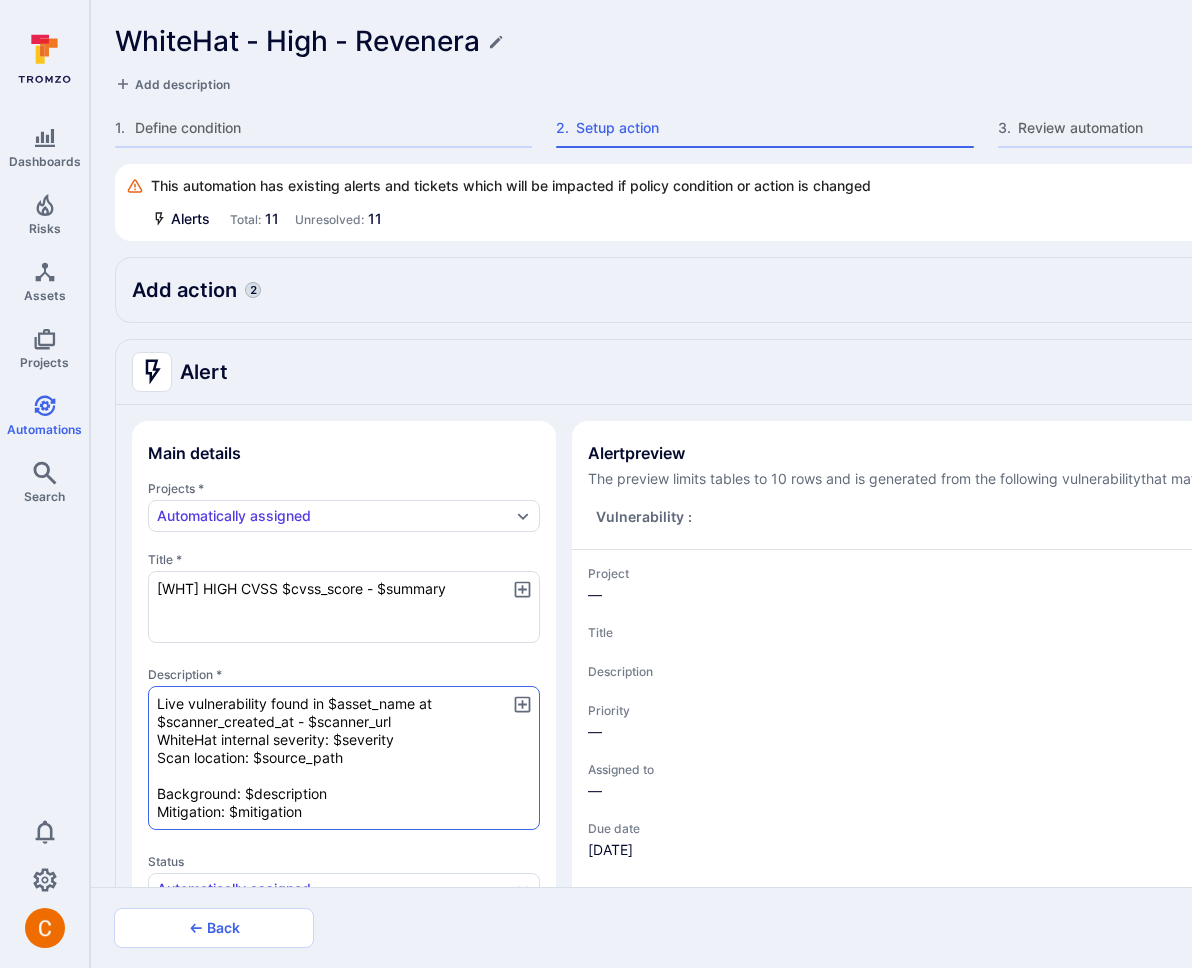 type on "x" 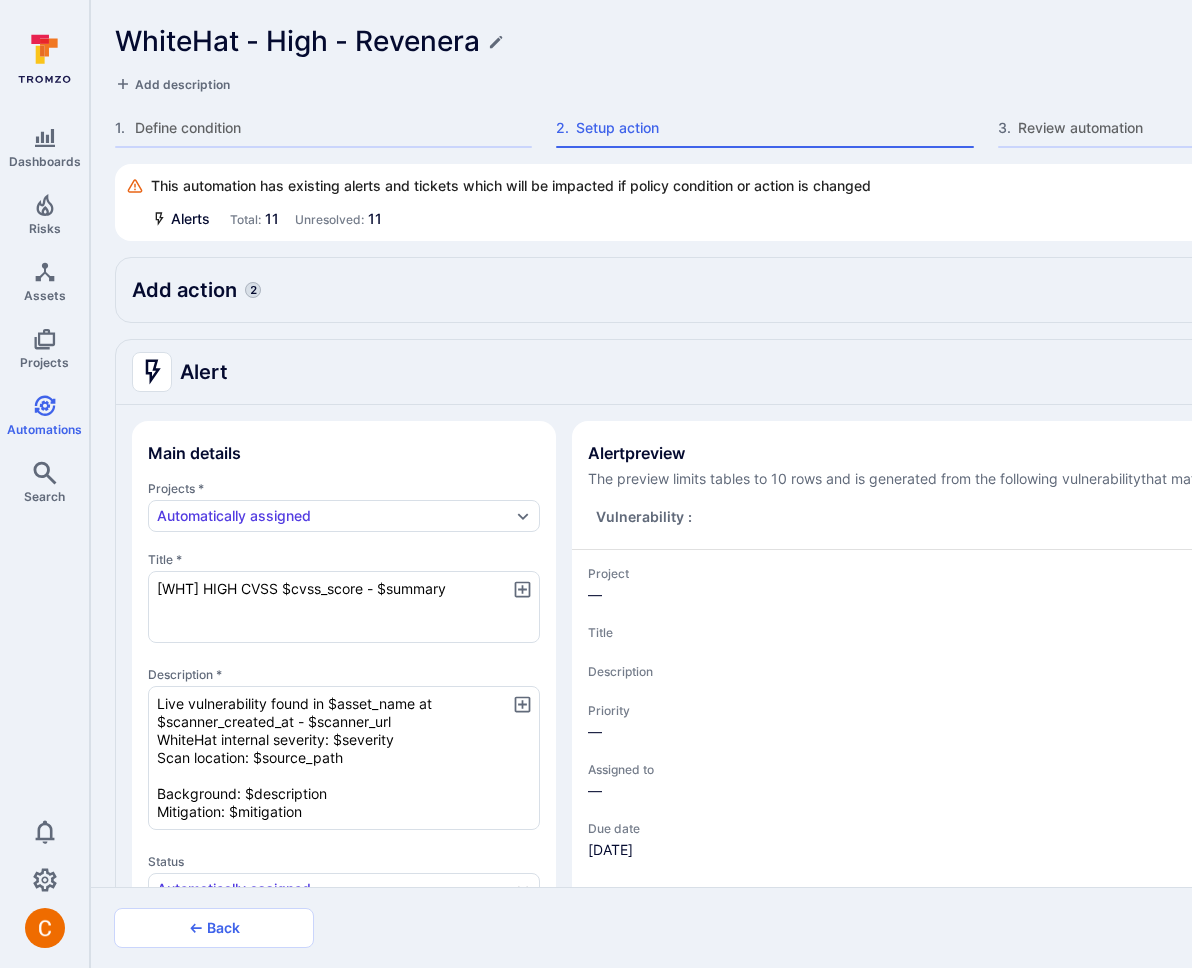 type on "x" 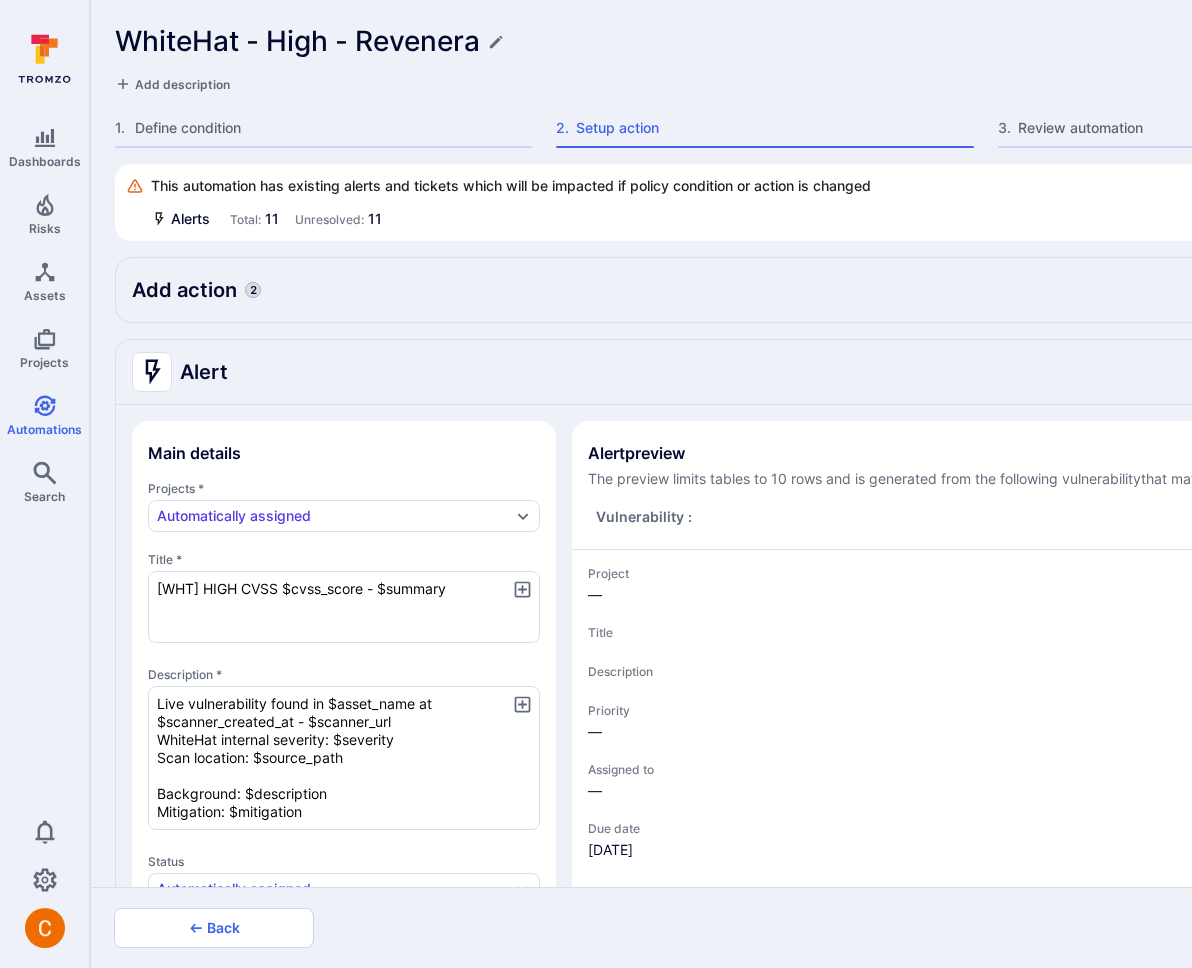 type on "x" 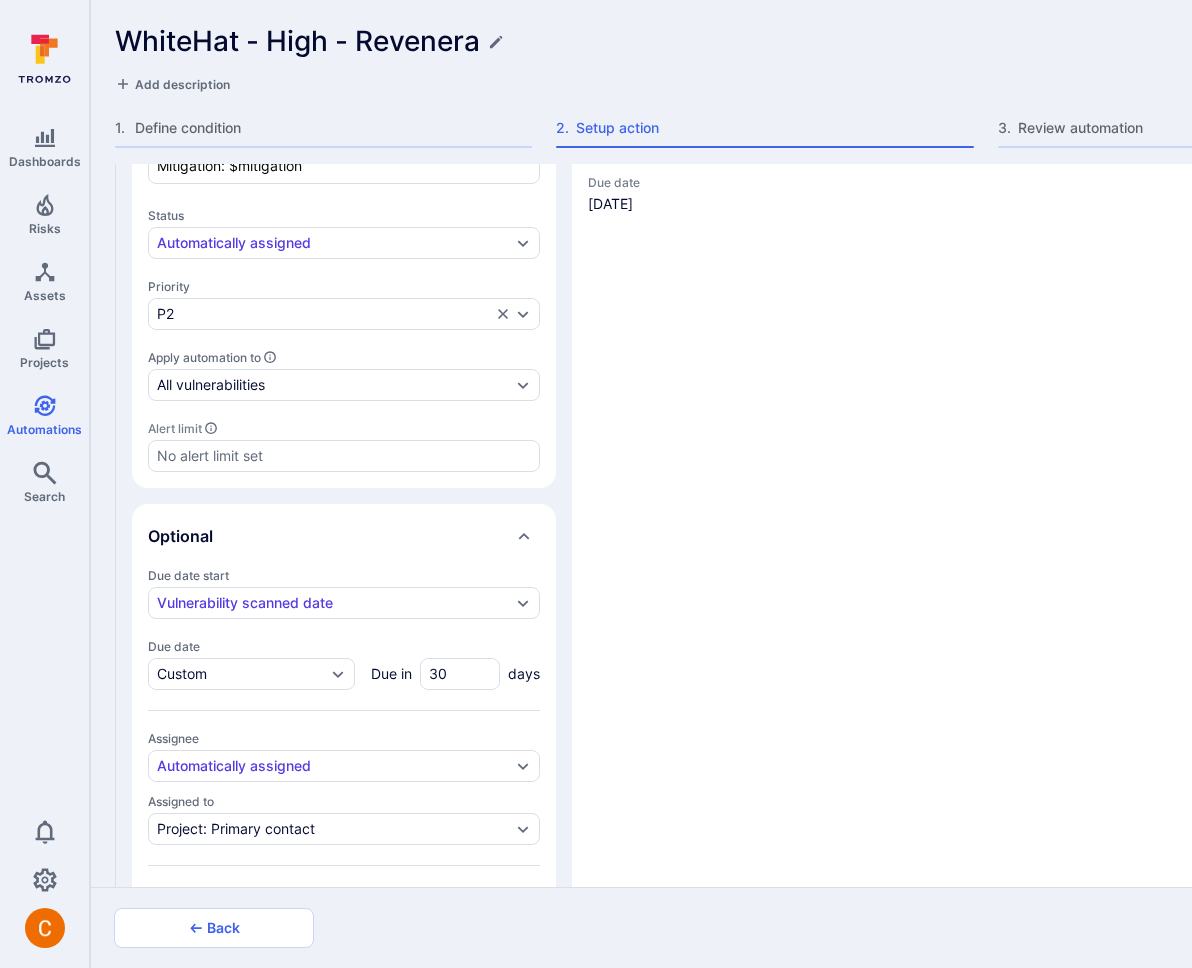 scroll, scrollTop: 1172, scrollLeft: 0, axis: vertical 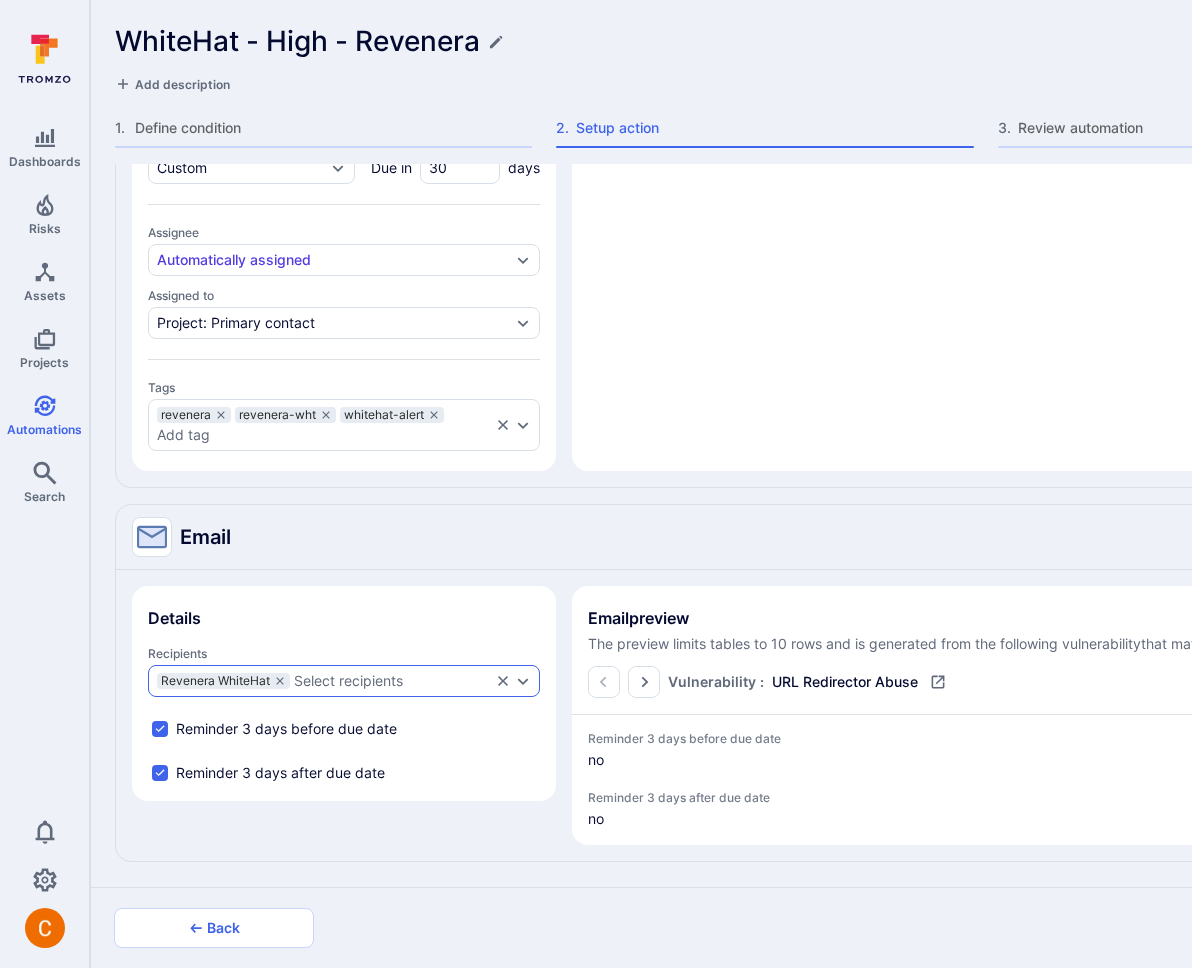 click on "Select recipients" at bounding box center (348, 681) 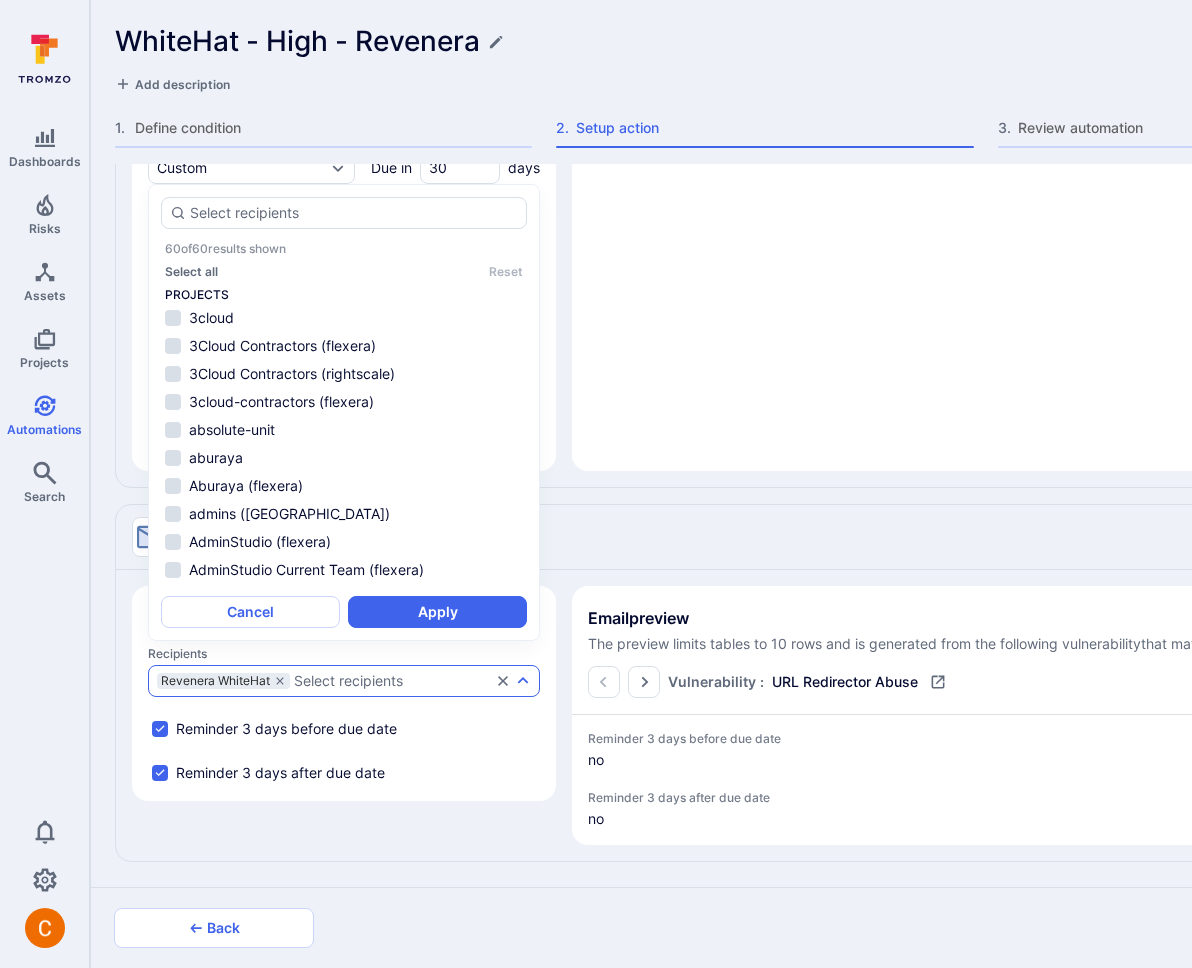 type on "x" 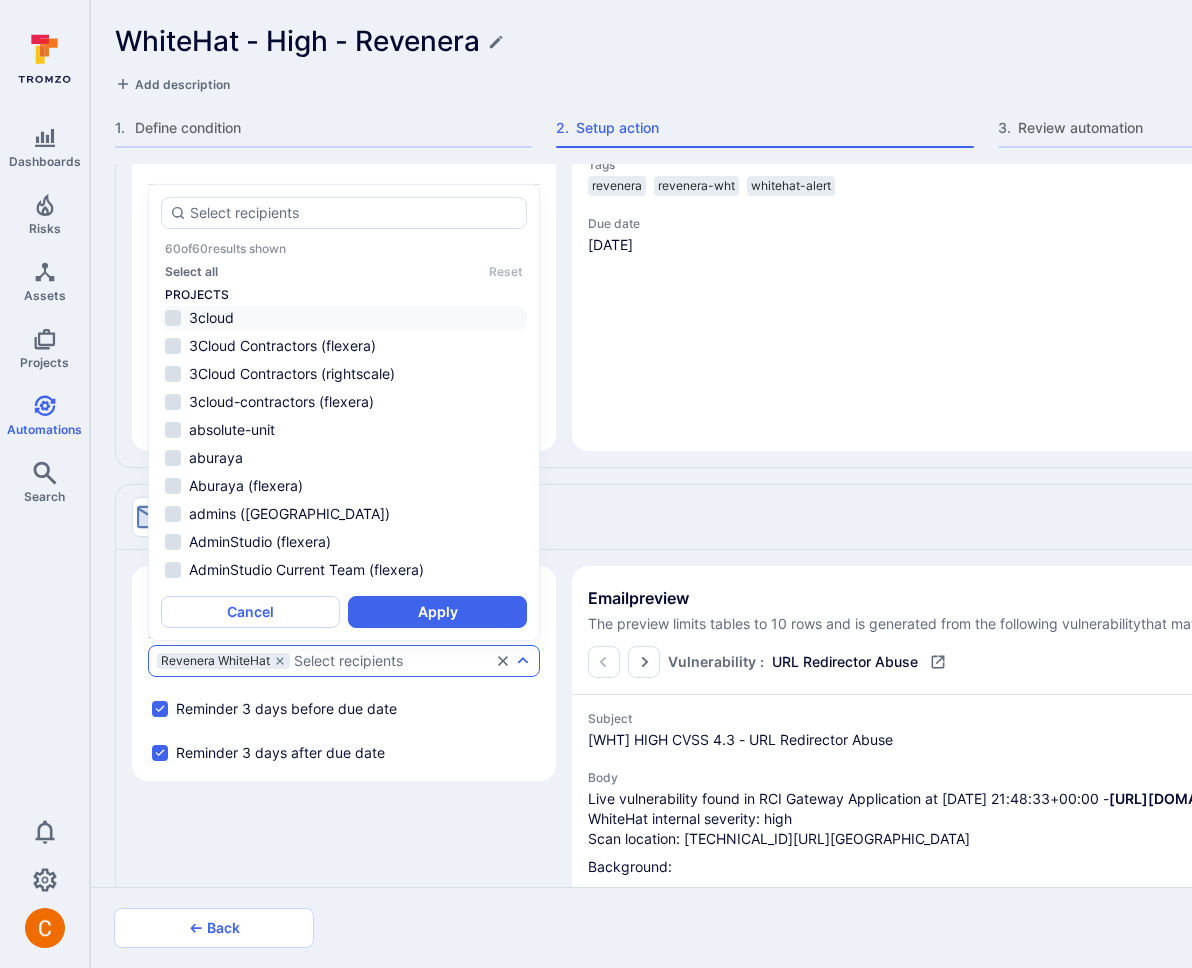 click on "3cloud" at bounding box center [344, 318] 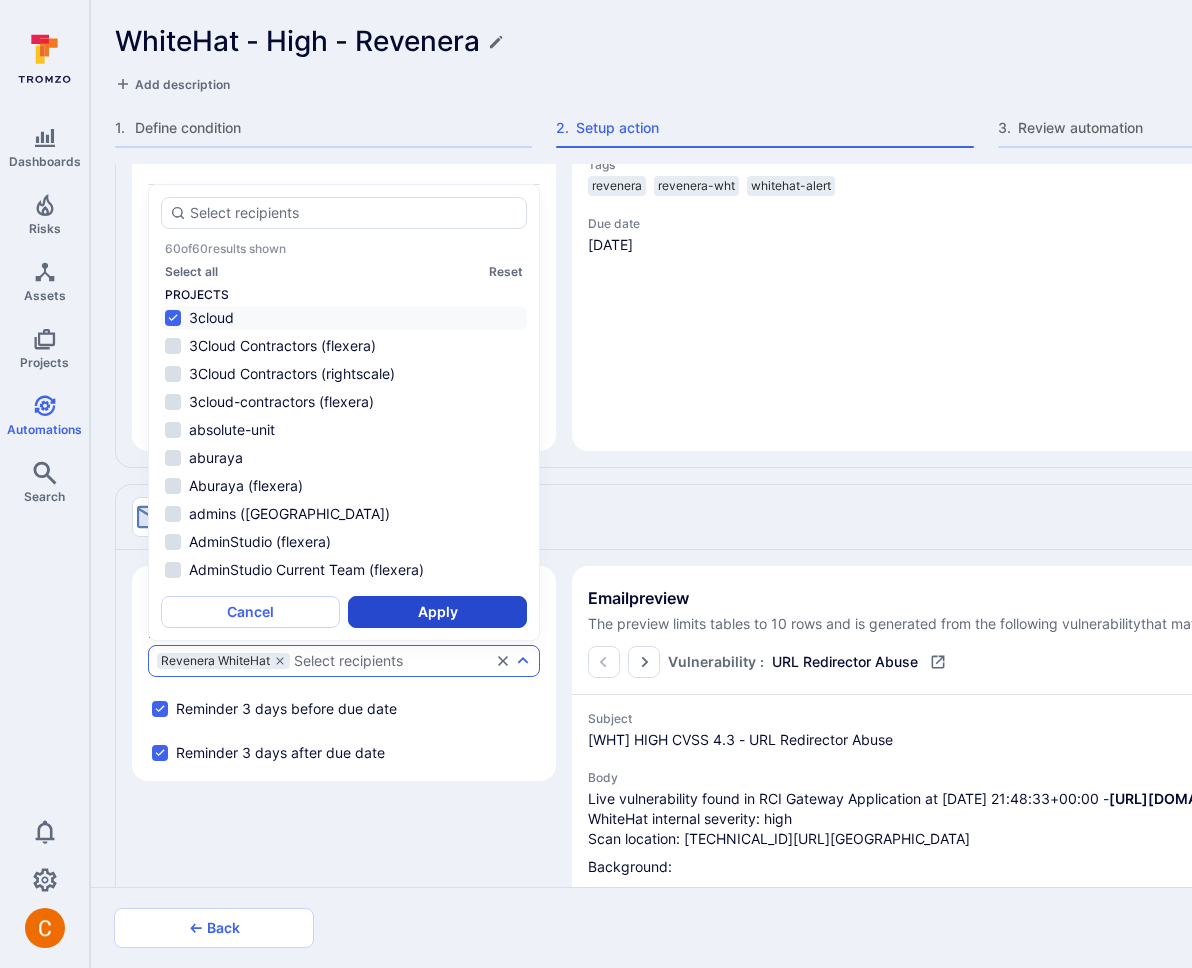 click on "Apply" at bounding box center (437, 612) 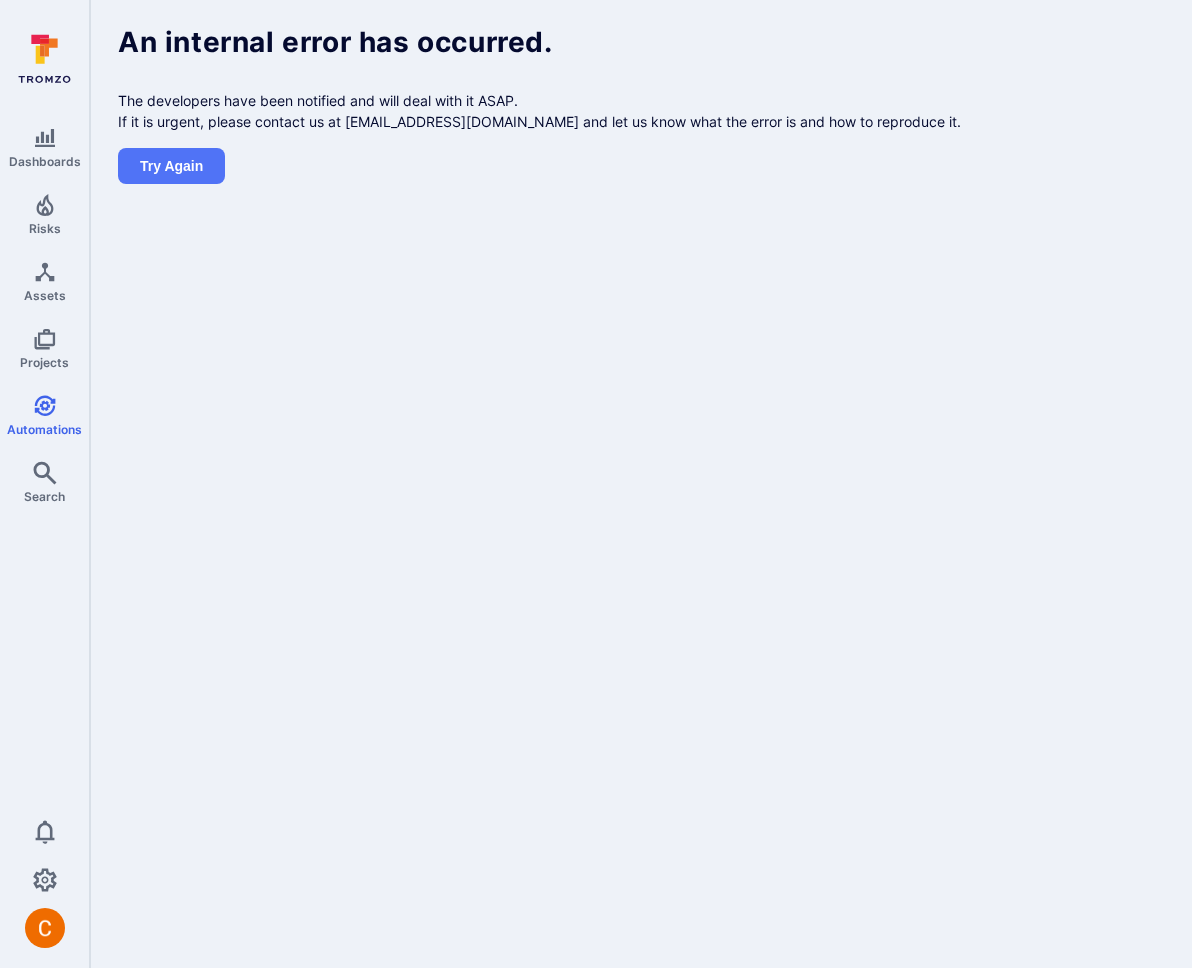 click on "Dashboards Risks Assets Projects Automations Search 0 Automations An internal error has occurred. The developers have been notified and will deal with it ASAP. If it is urgent, please contact us at   support@tromzo.com   and let us know what the error is and how to reproduce it. Try again" at bounding box center (596, 484) 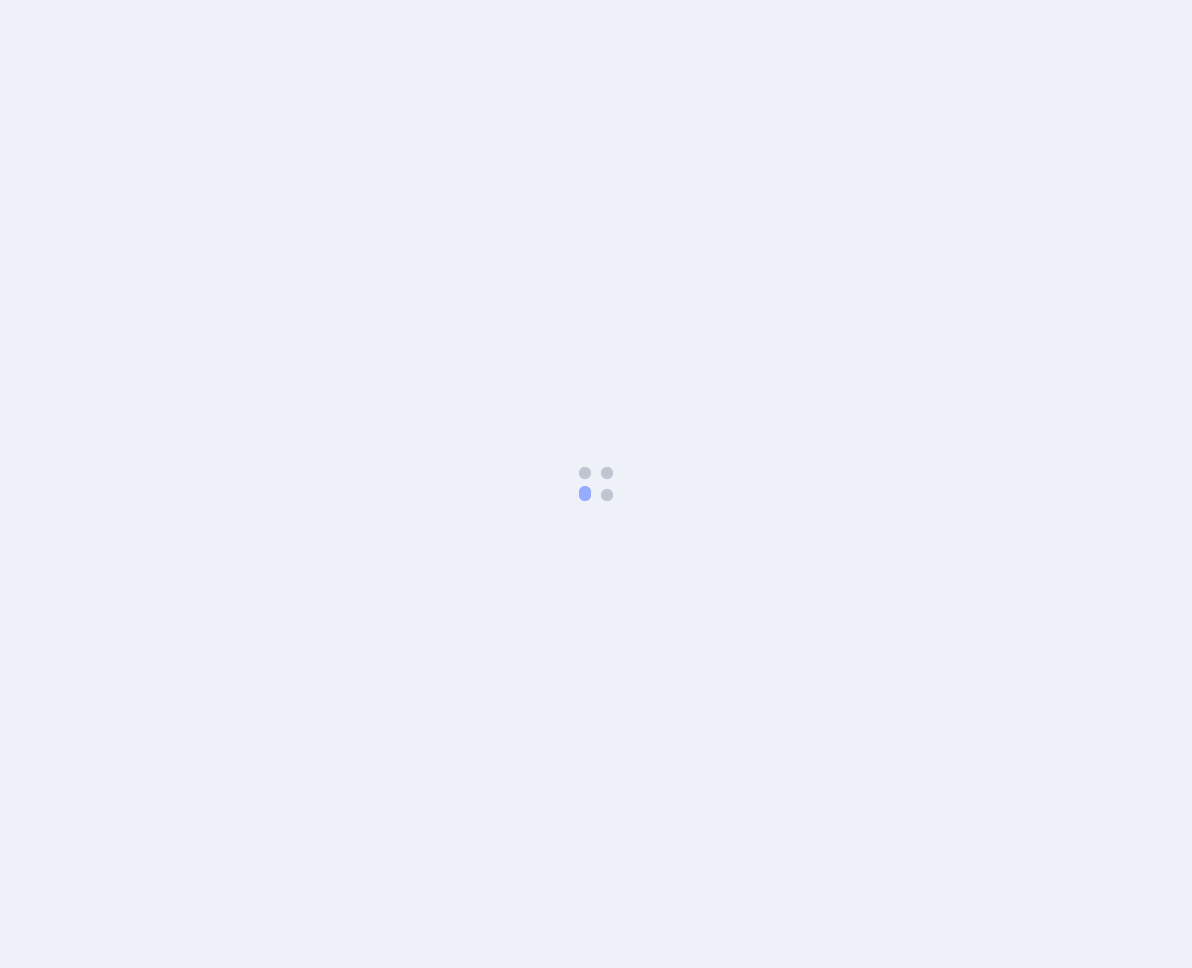 scroll, scrollTop: 0, scrollLeft: 0, axis: both 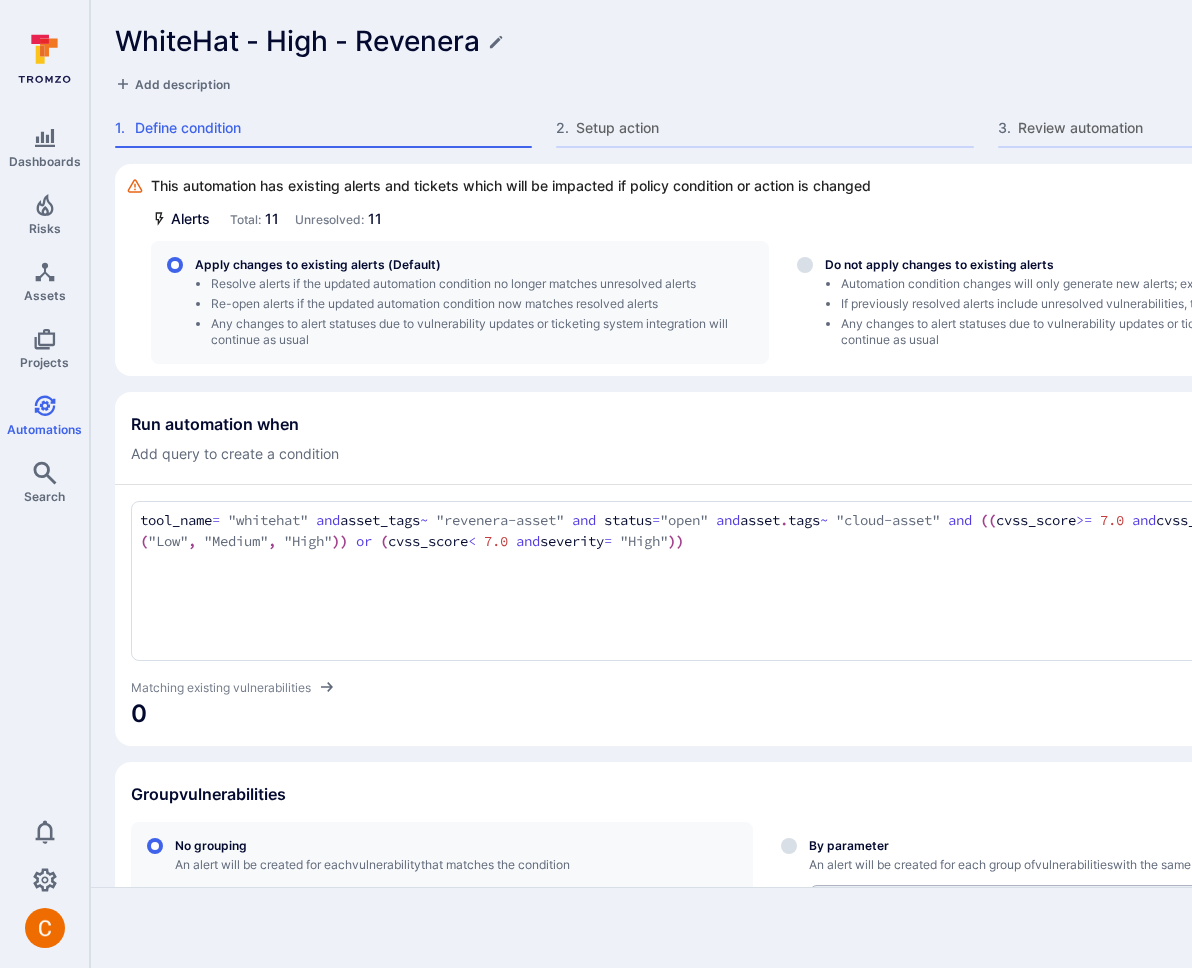 click on "WhiteHat - High - Revenera Discard Add description 1 . Define condition 2 . Setup action 3 . Review automation" at bounding box center (765, 82) 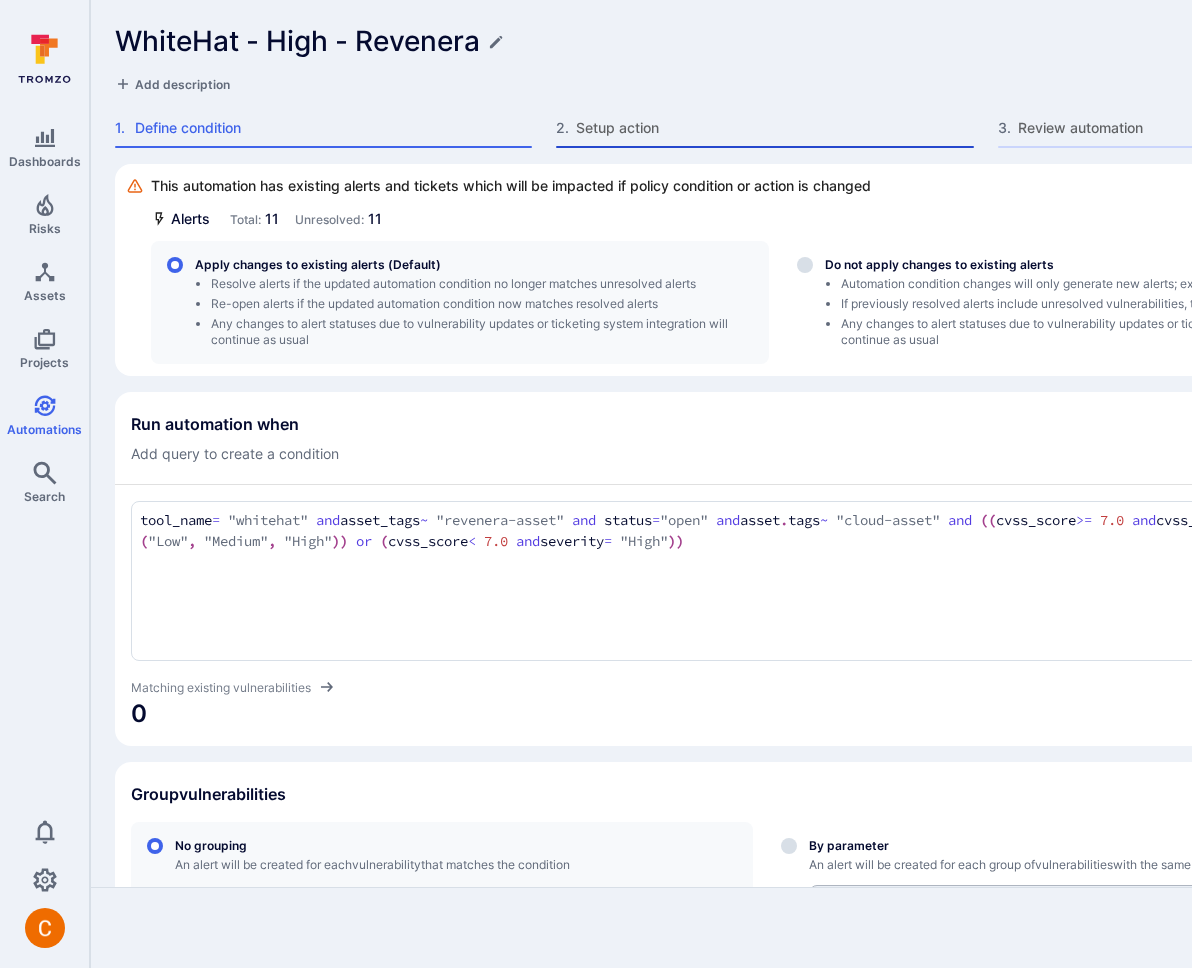 click on "Setup action" at bounding box center (774, 128) 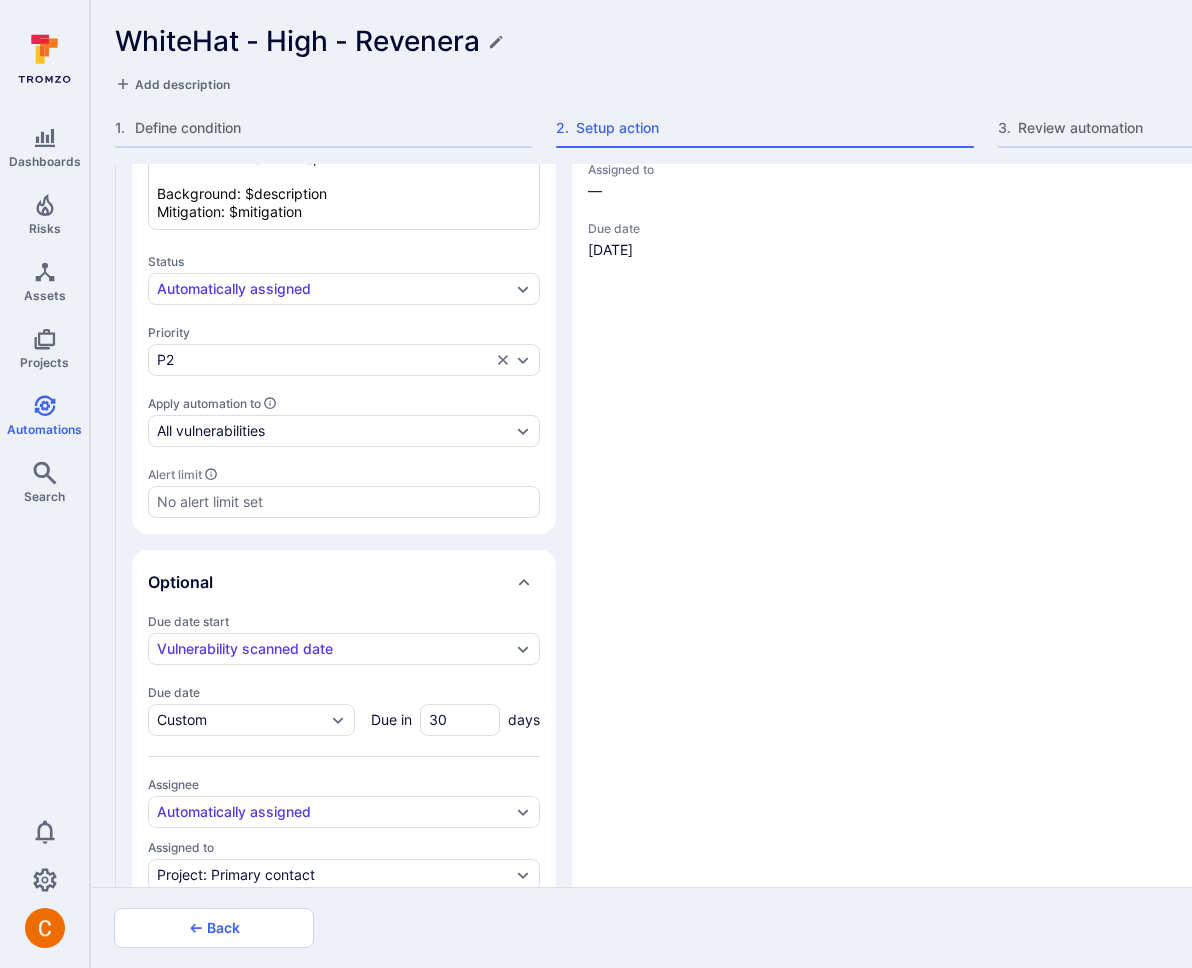 type on "x" 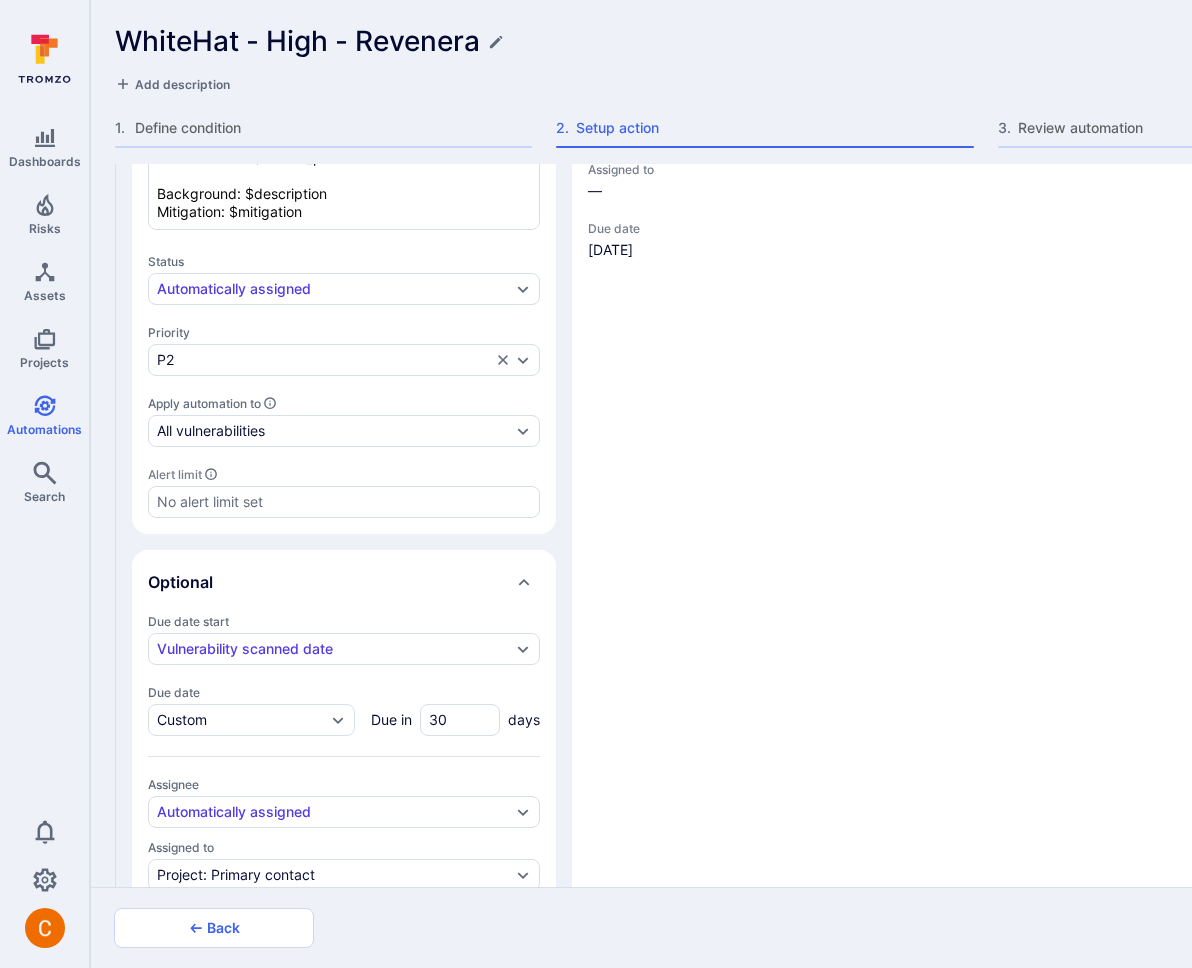 type on "x" 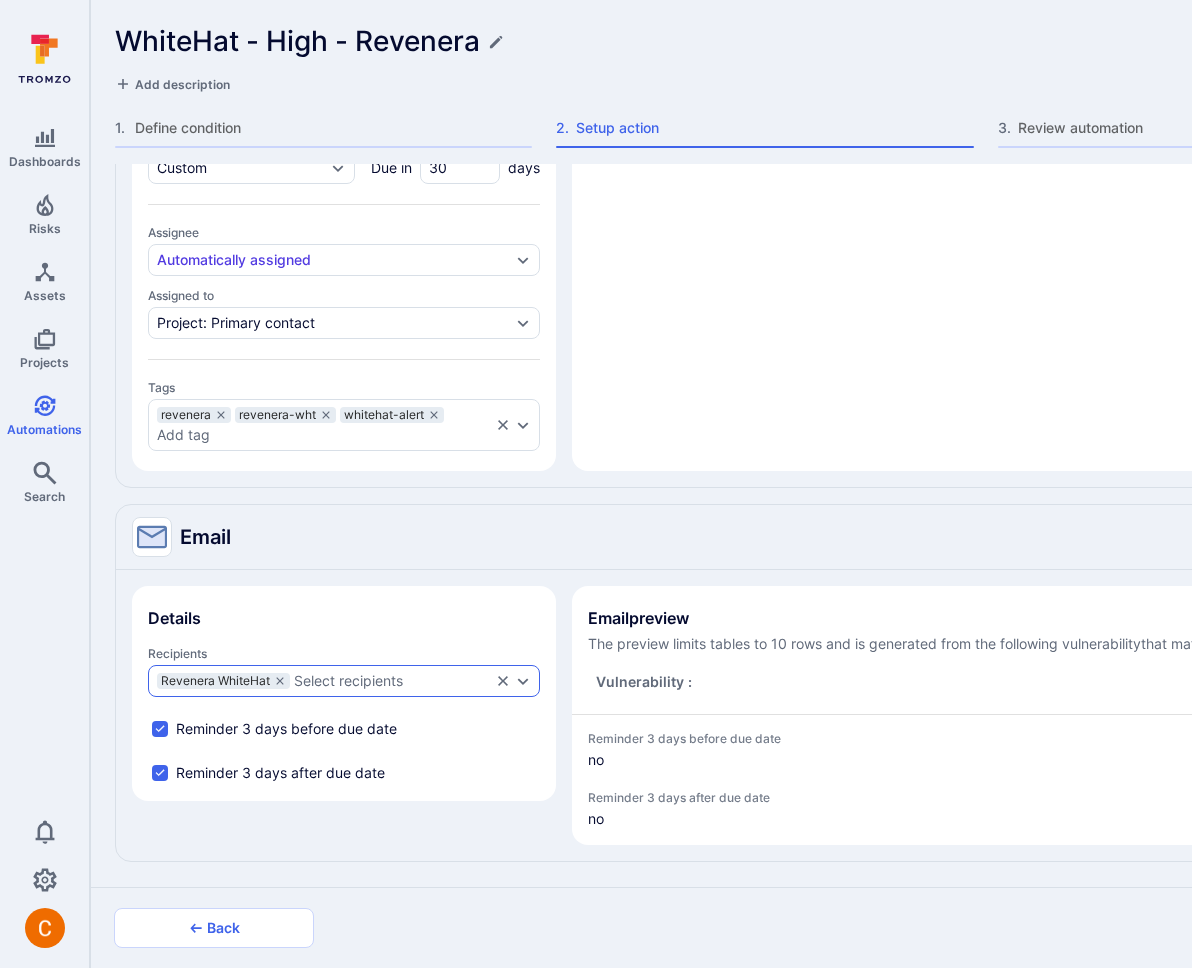 type on "x" 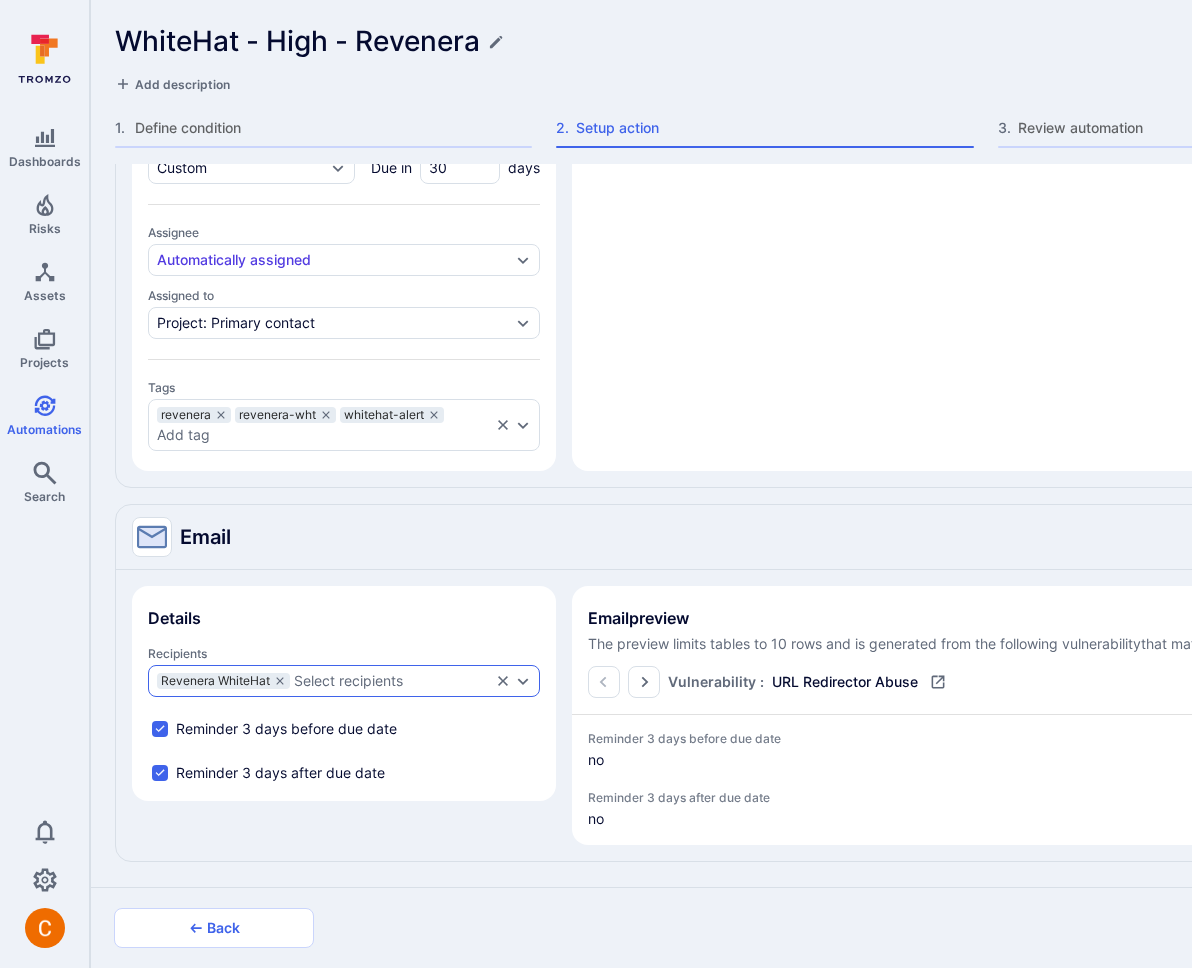 click on "Select recipients" at bounding box center [348, 681] 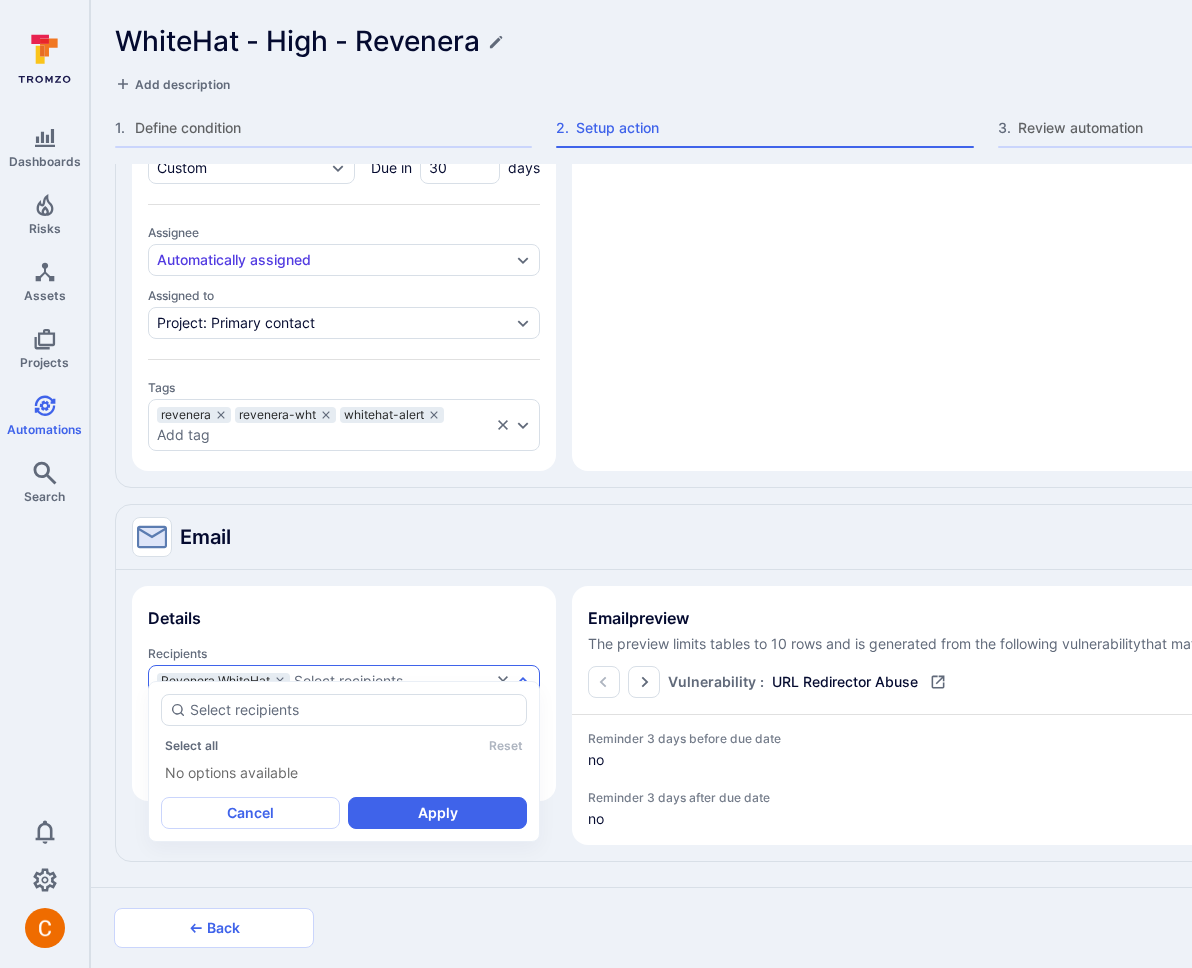 type on "x" 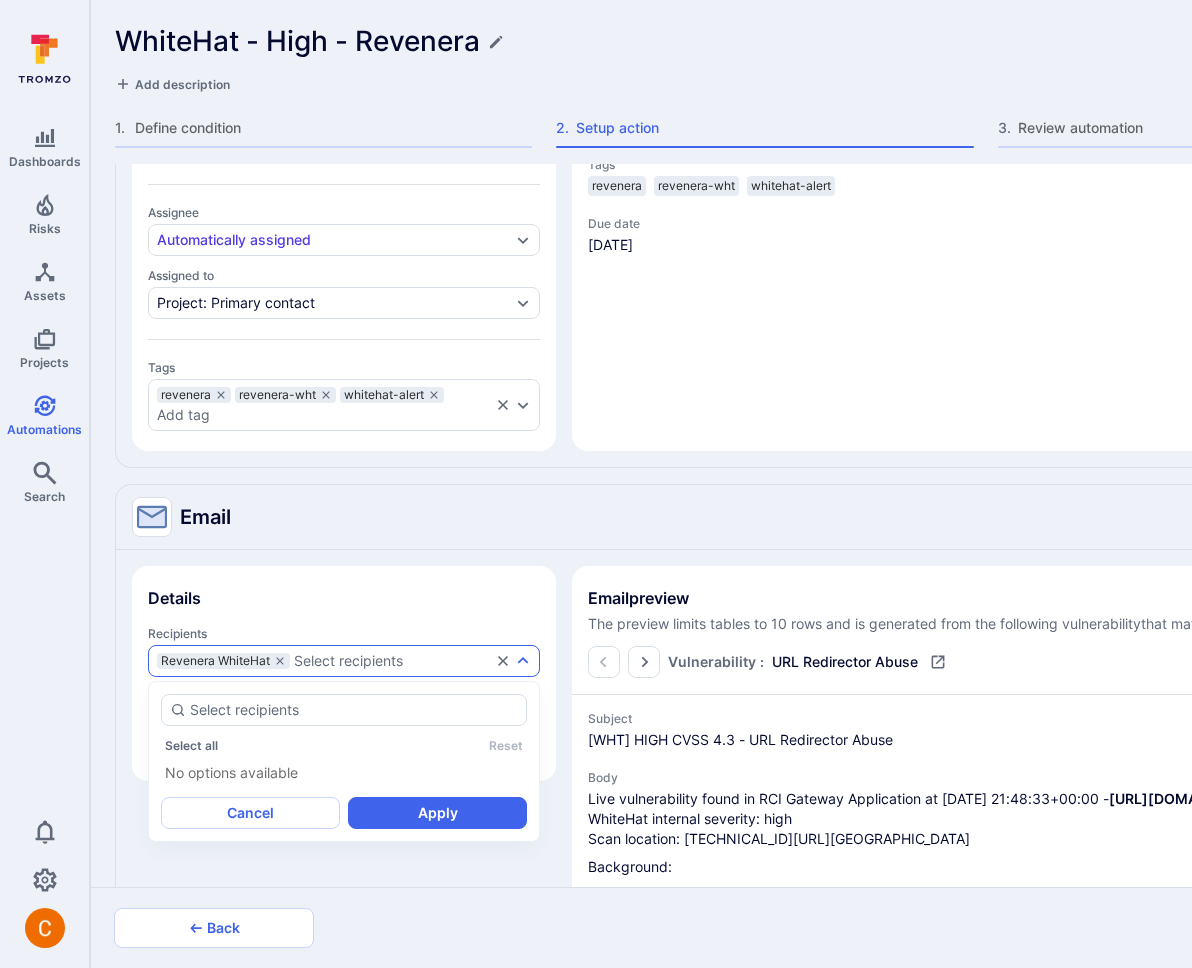click on "Details" at bounding box center (344, 598) 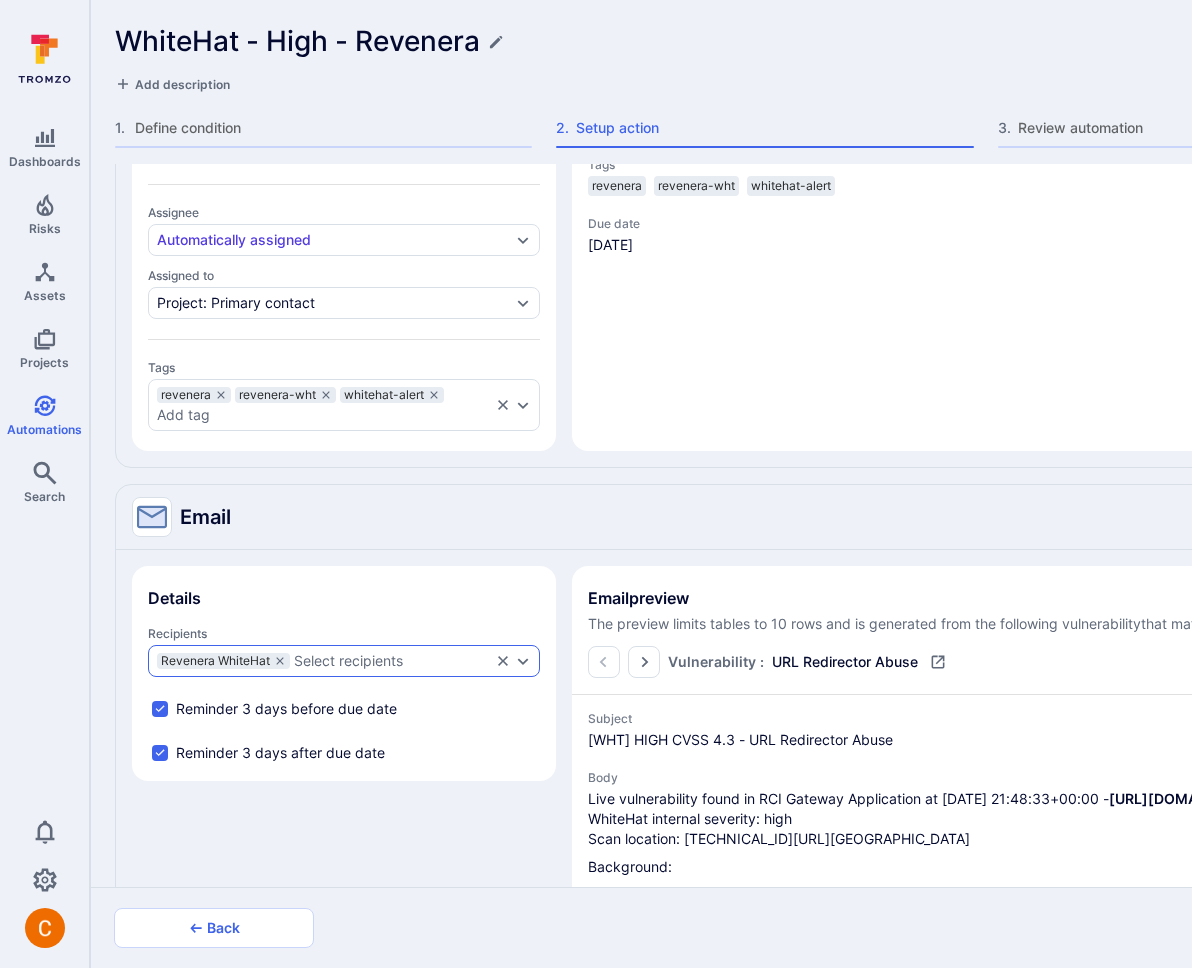 click on "Revenera WhiteHat Select recipients" at bounding box center (344, 661) 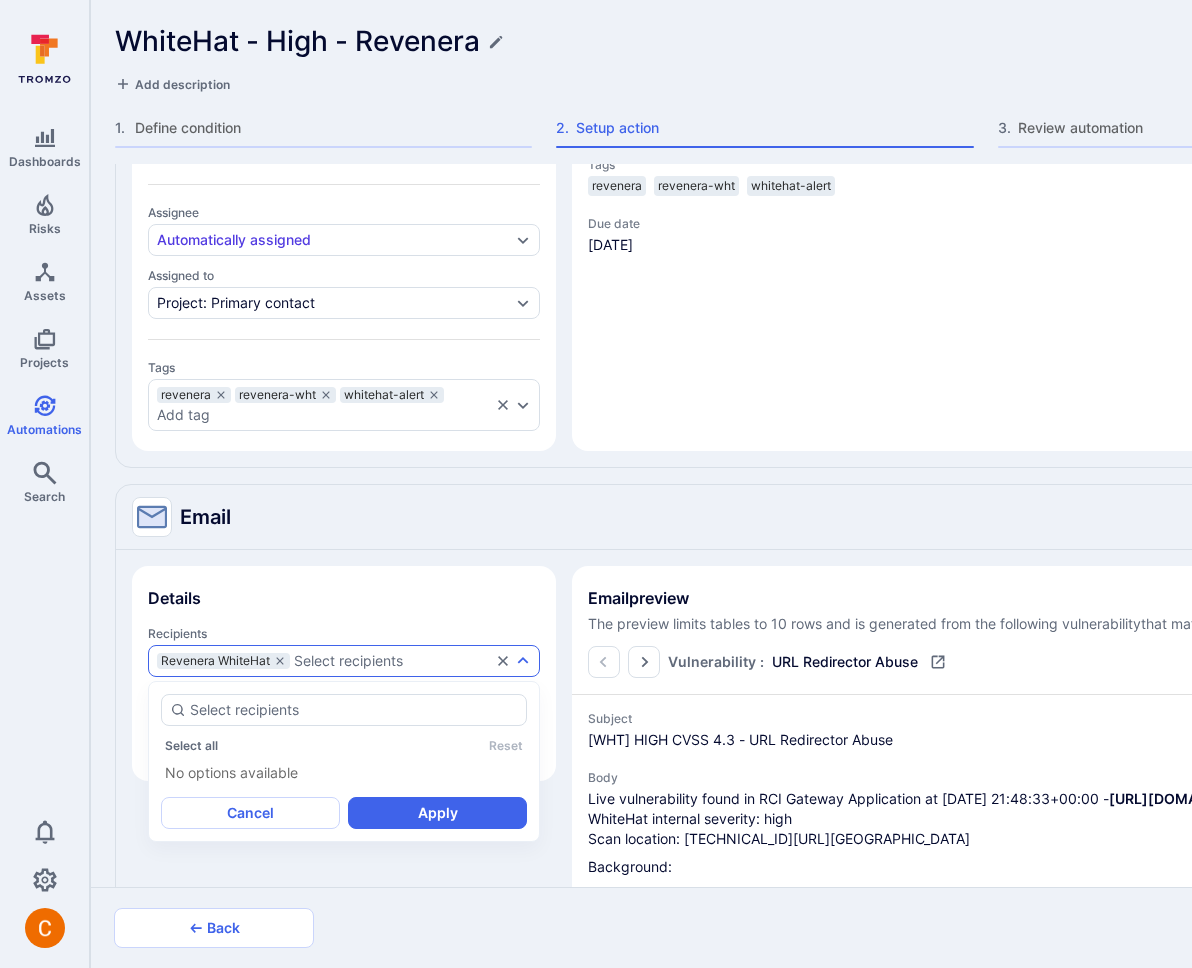 click on "Details Recipients Revenera WhiteHat Select recipients Reminder 3 days before due date Reminder 3 days after due date" at bounding box center [344, 673] 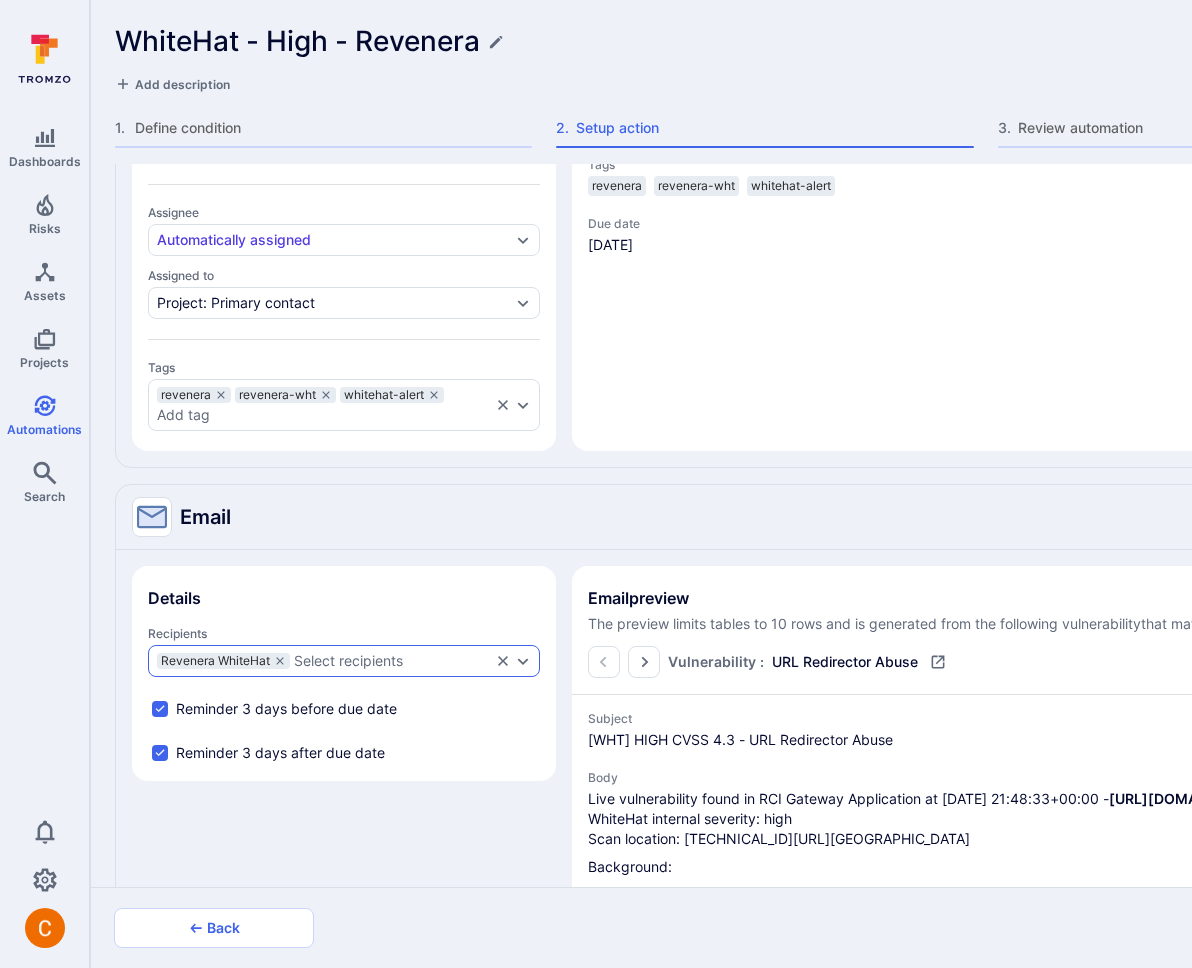 click on "Revenera WhiteHat Select recipients" at bounding box center (344, 661) 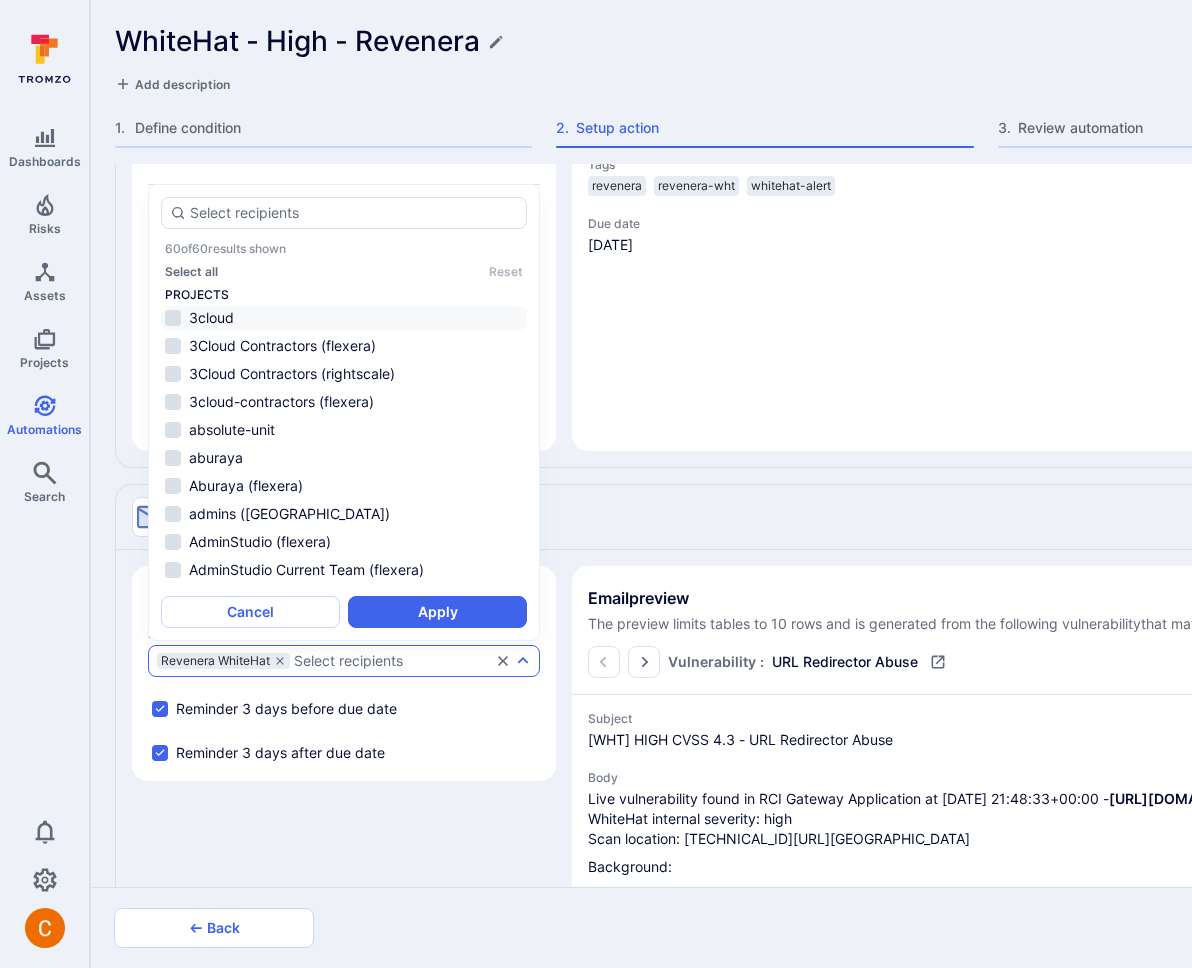 click on "3cloud" at bounding box center [344, 318] 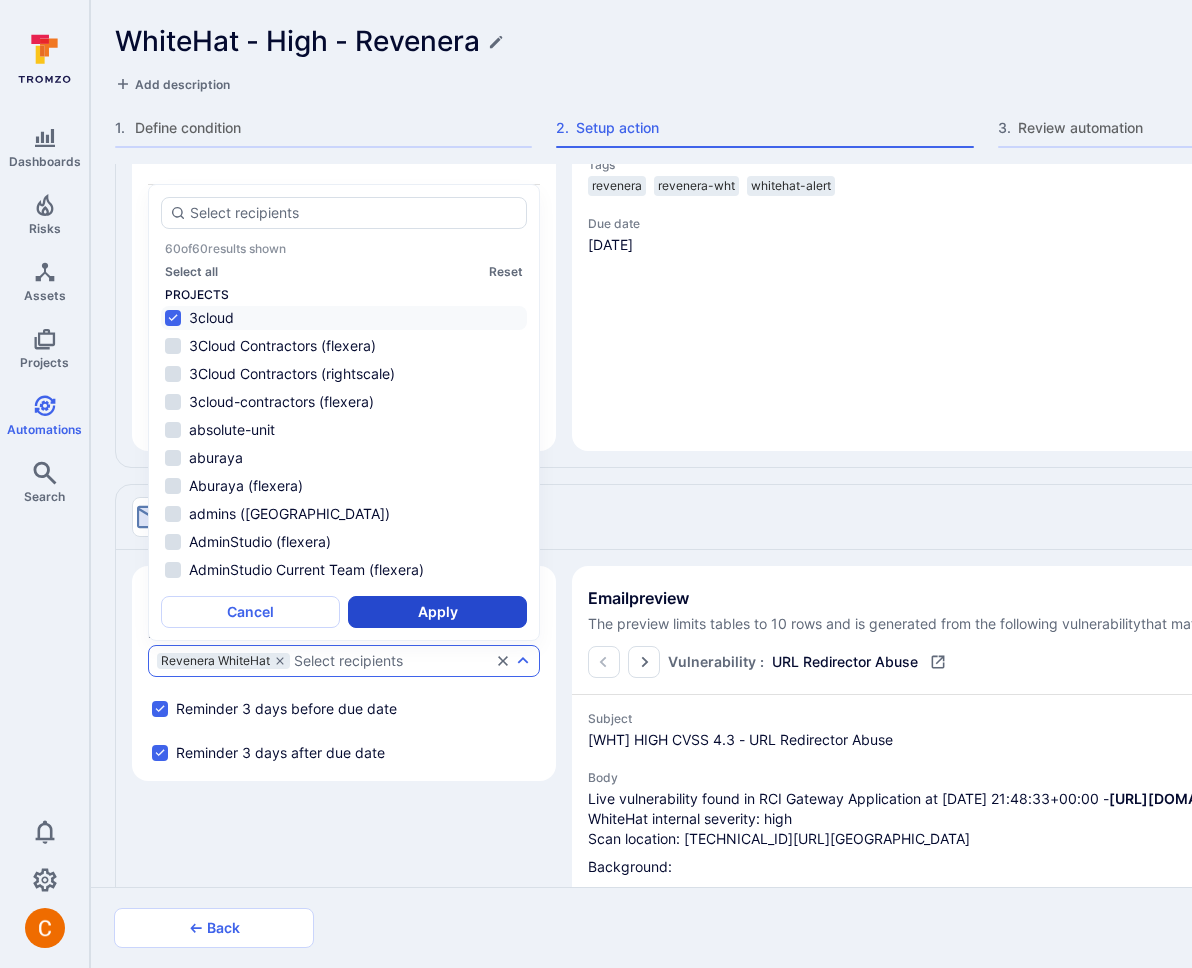 click on "Apply" at bounding box center [437, 612] 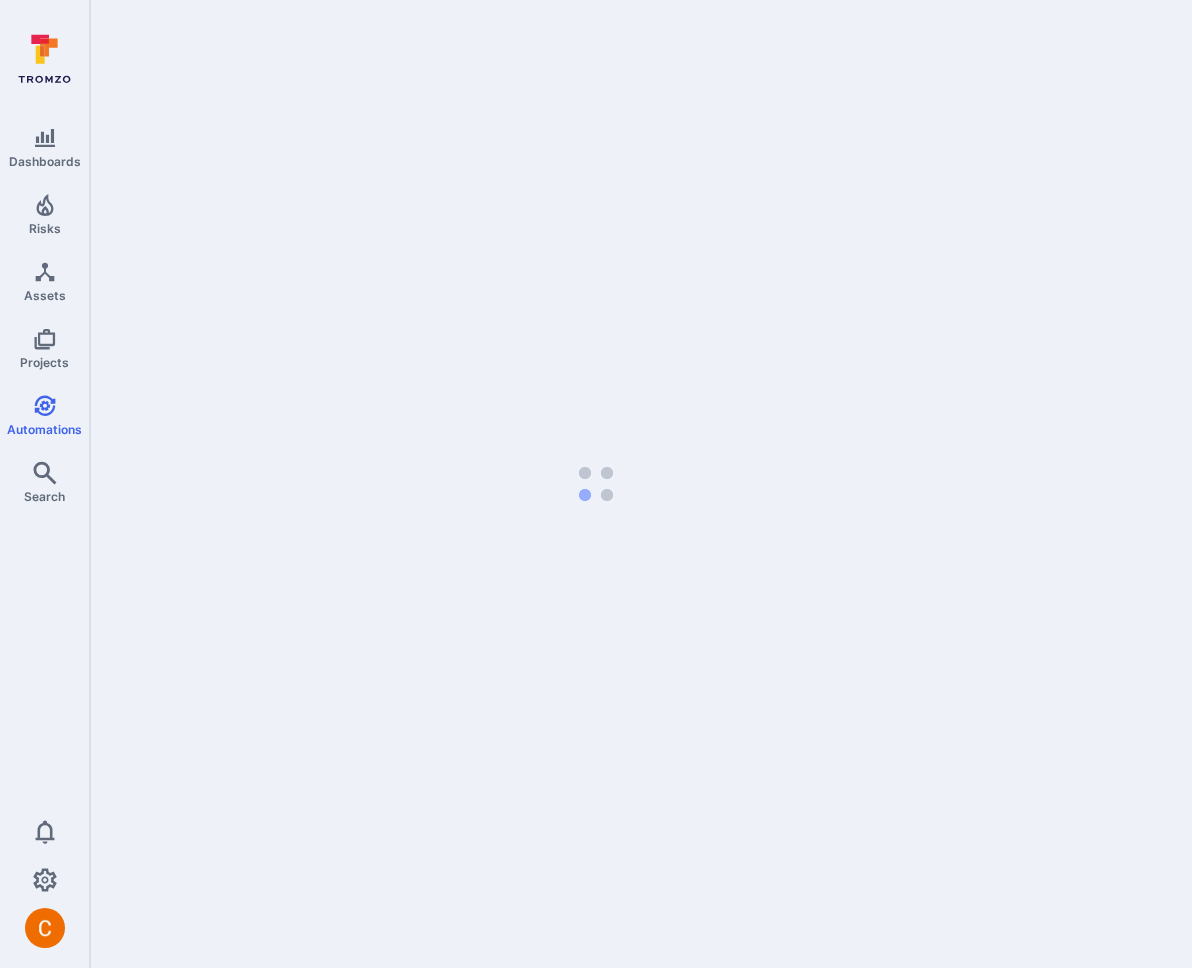 scroll, scrollTop: 0, scrollLeft: 0, axis: both 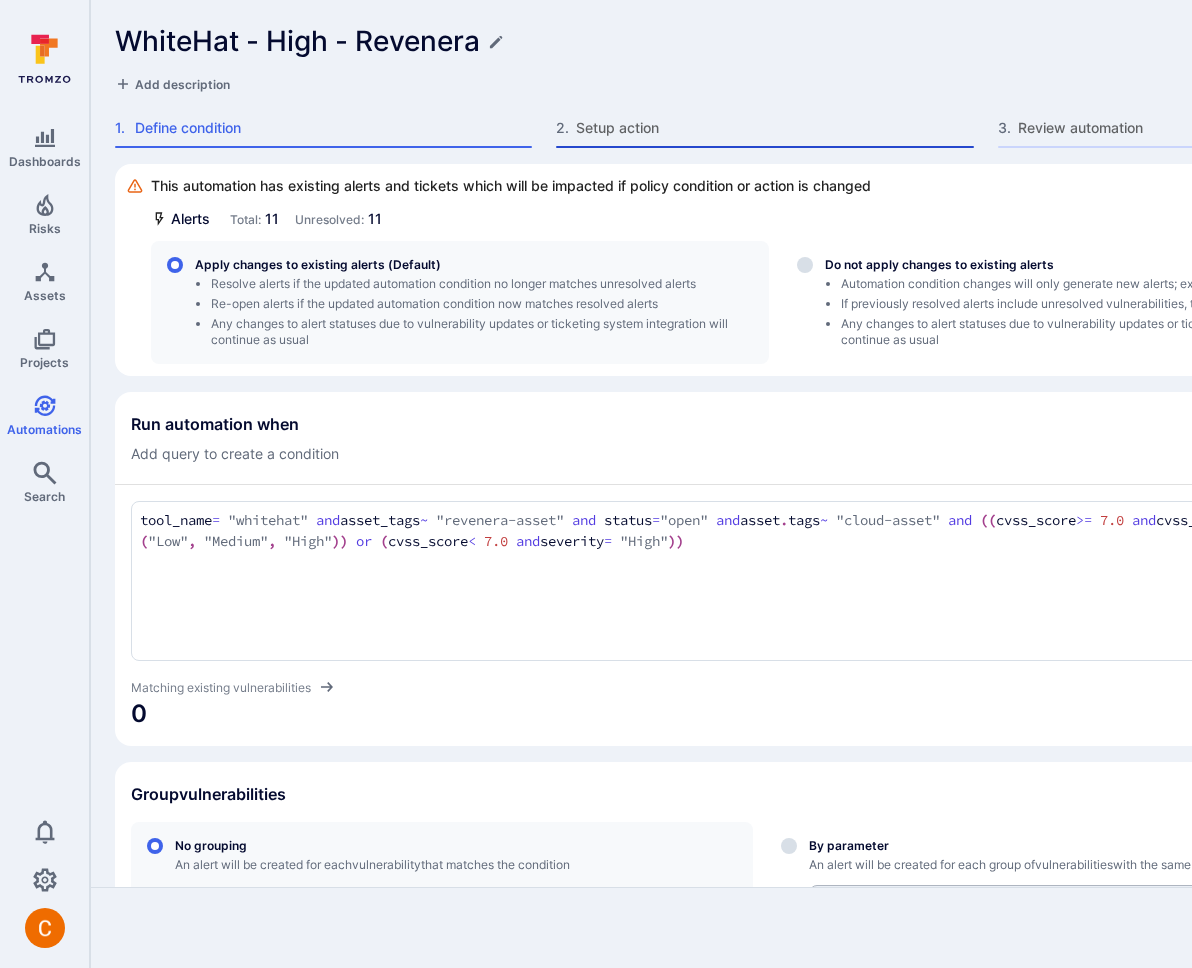 click on "Setup action" at bounding box center [774, 128] 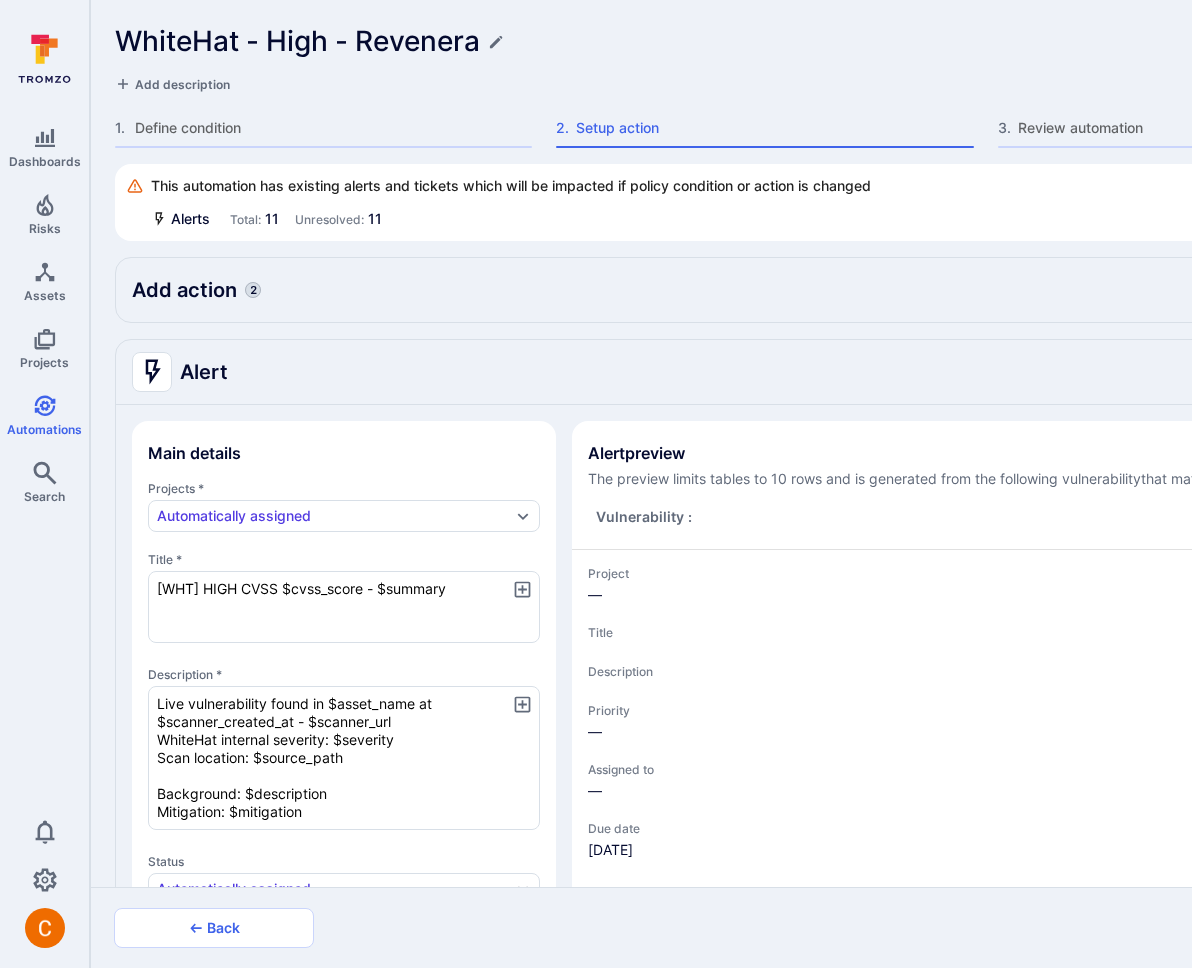 type on "x" 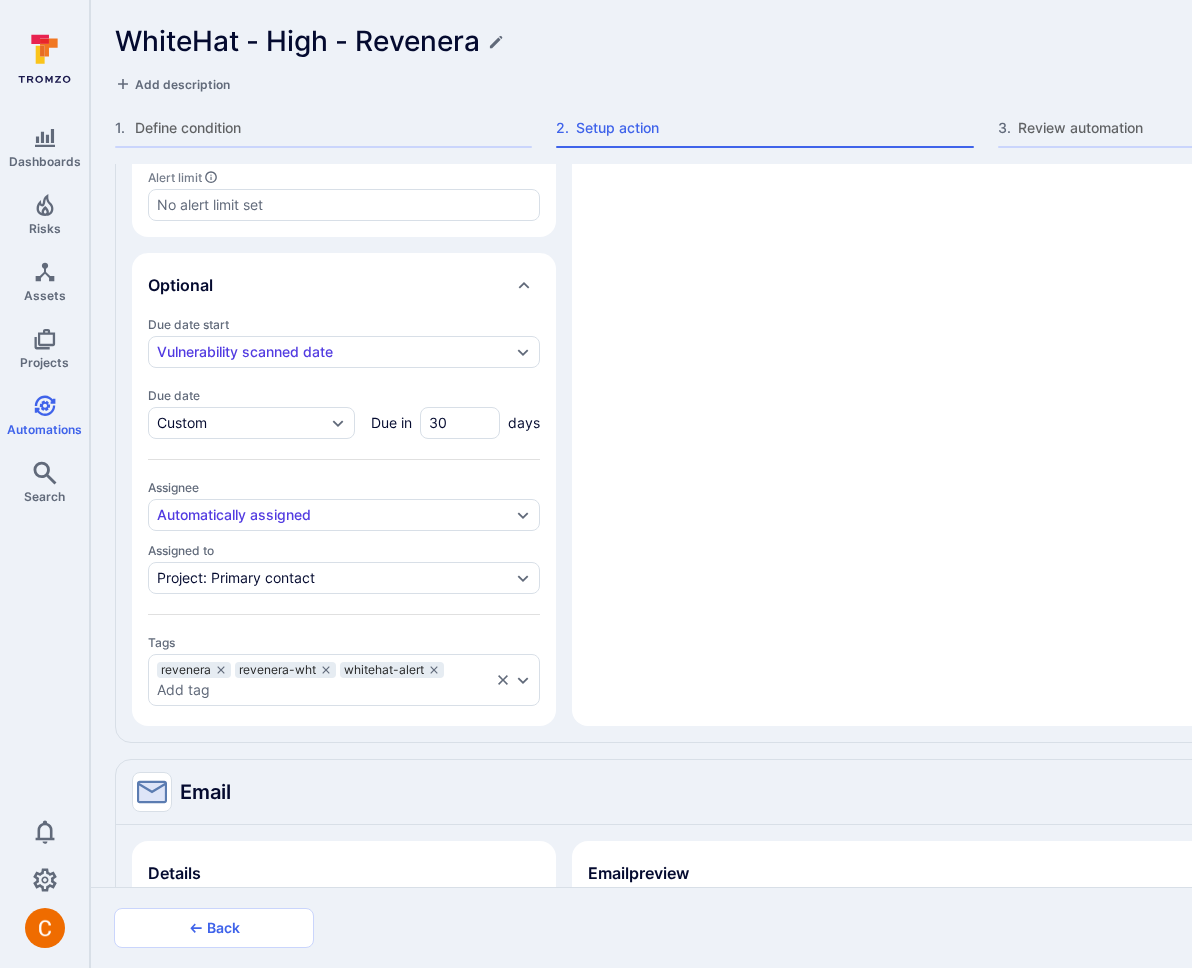 scroll, scrollTop: 1172, scrollLeft: 0, axis: vertical 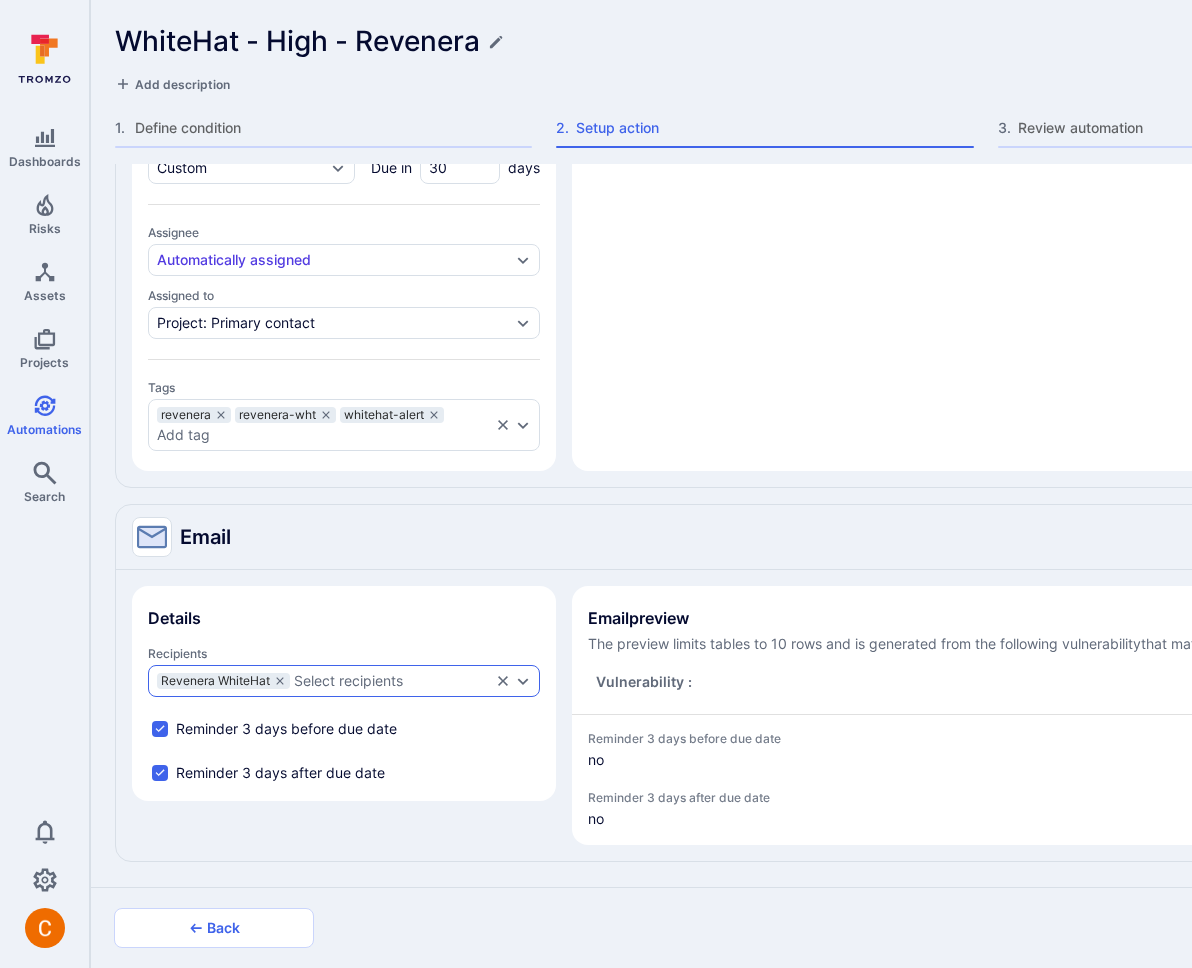 type on "x" 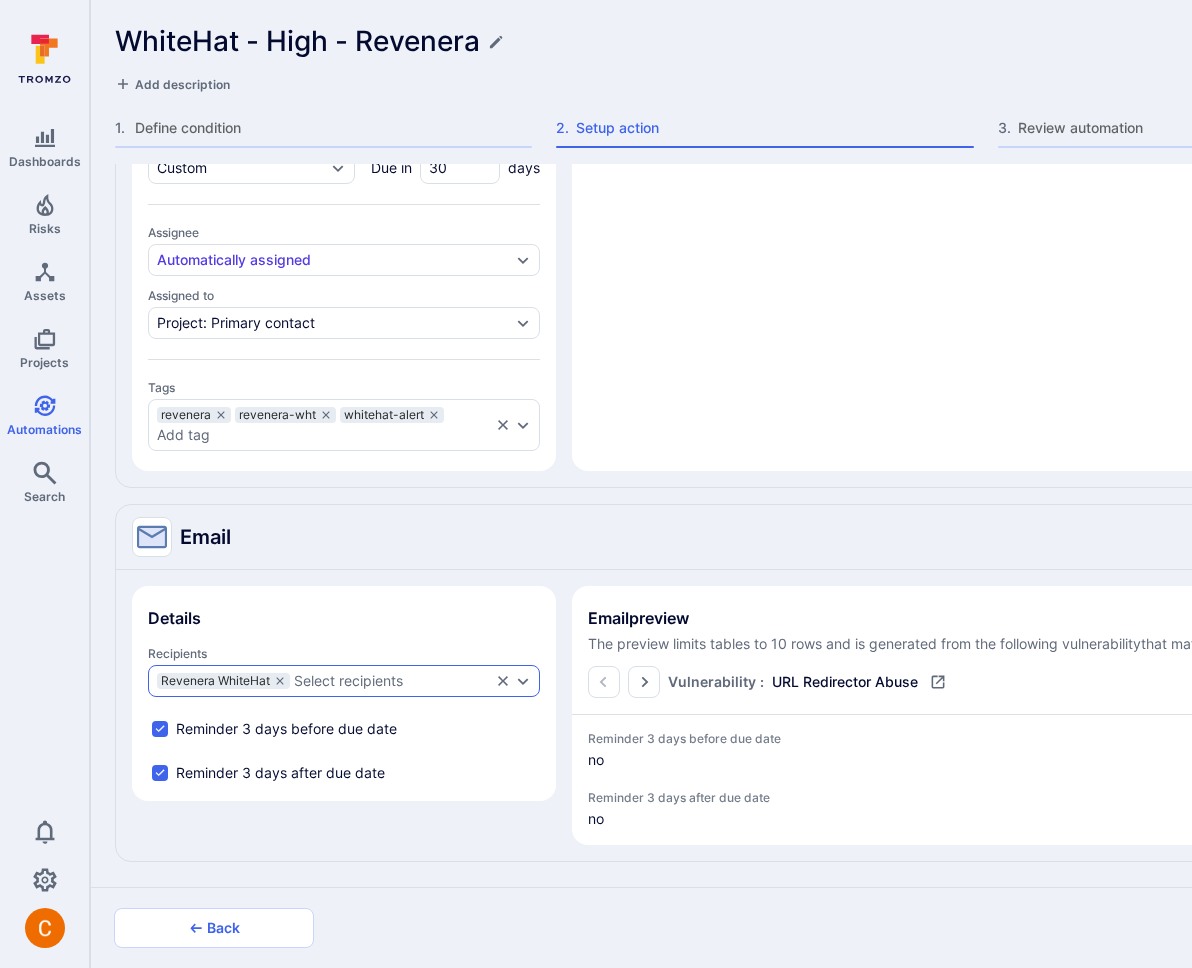 click on "Select recipients" at bounding box center [392, 681] 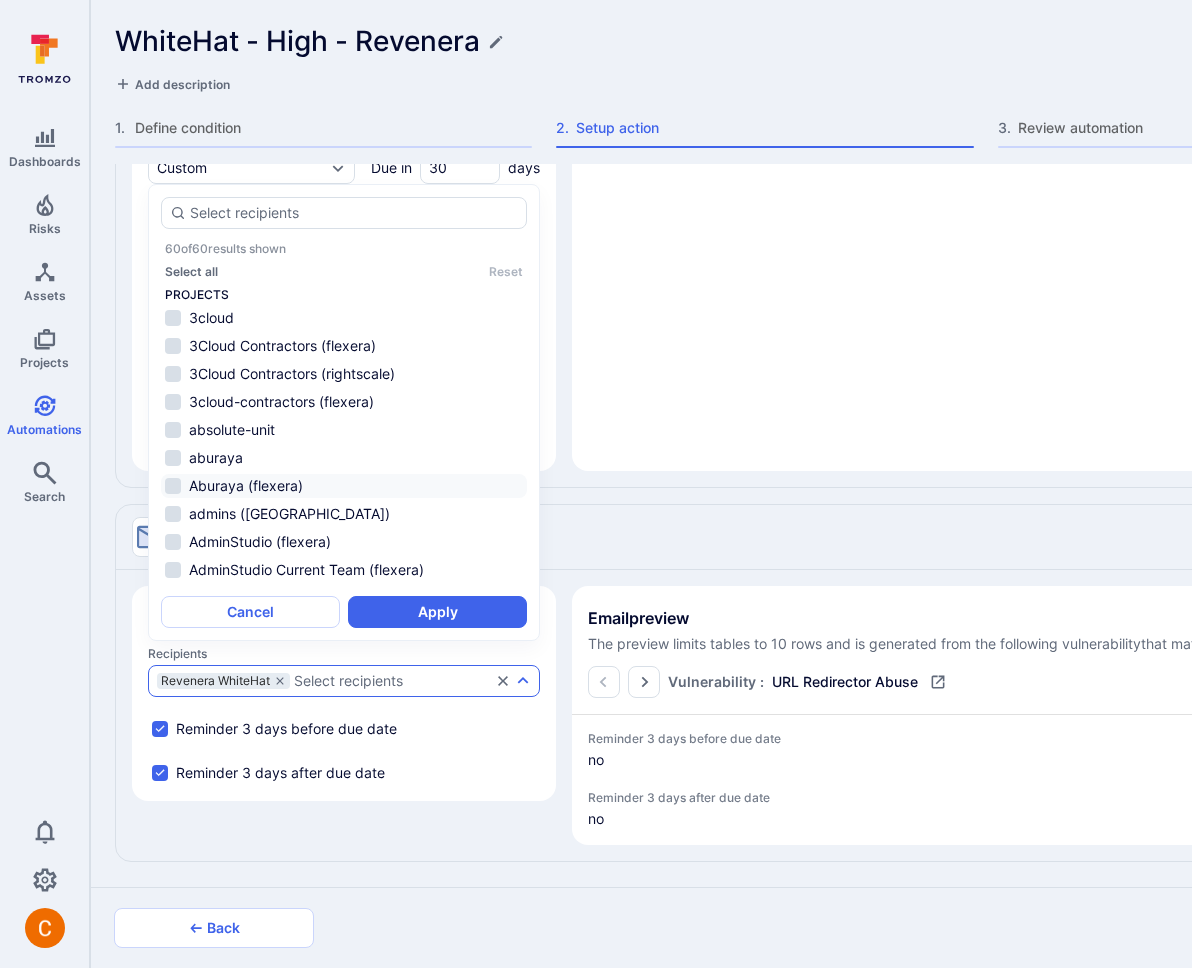 click on "Aburaya (flexera)" at bounding box center (344, 486) 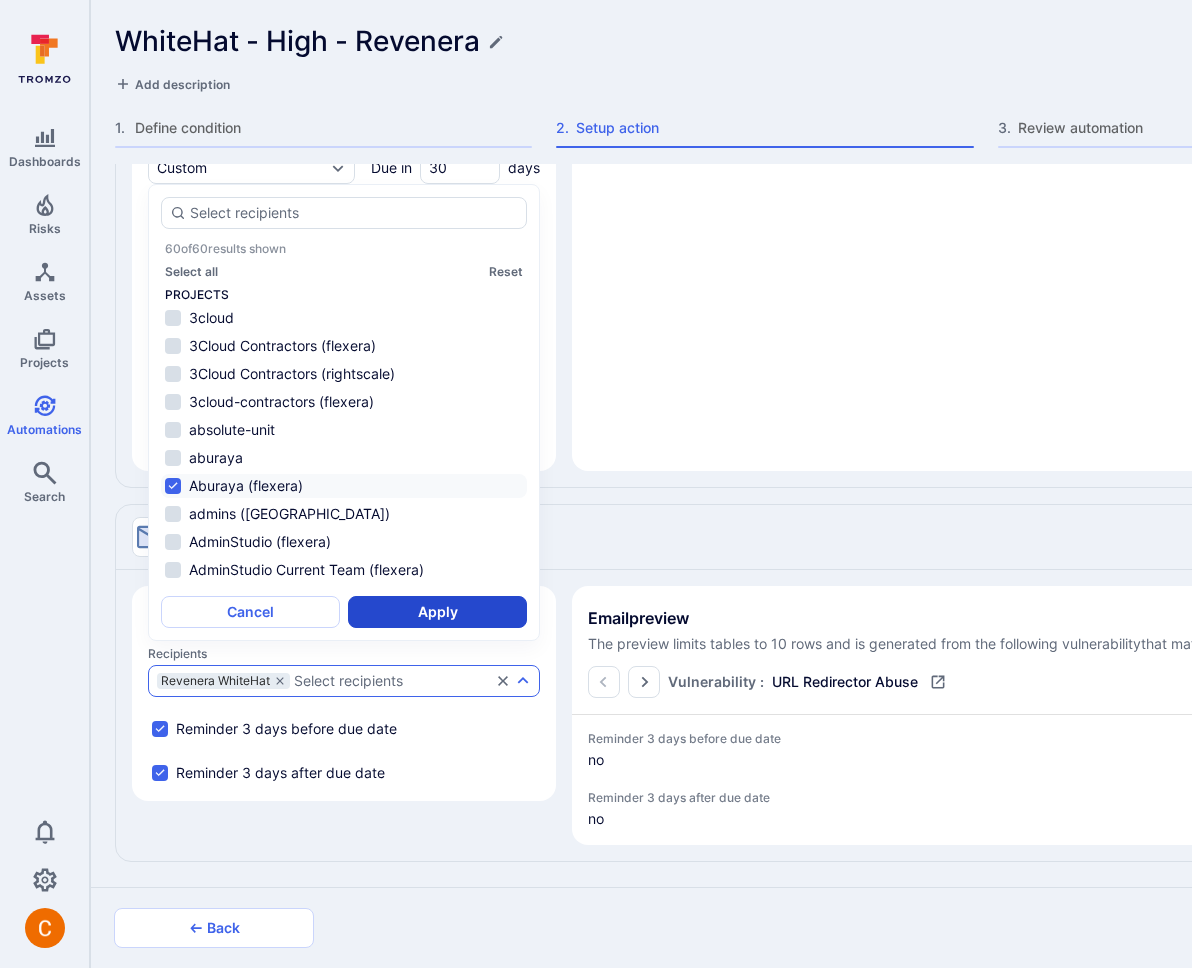 type on "x" 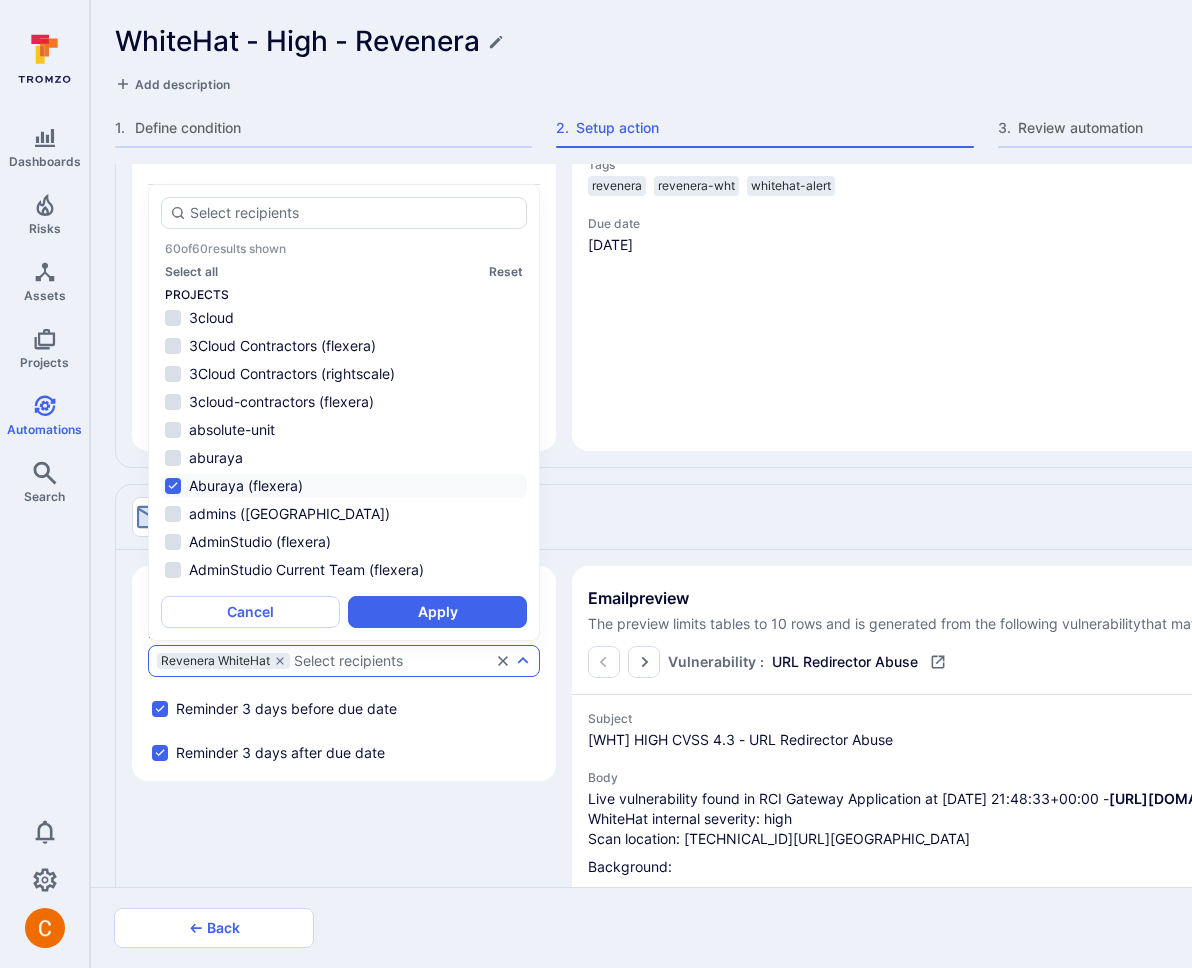 click on "Aburaya (flexera)" at bounding box center (246, 485) 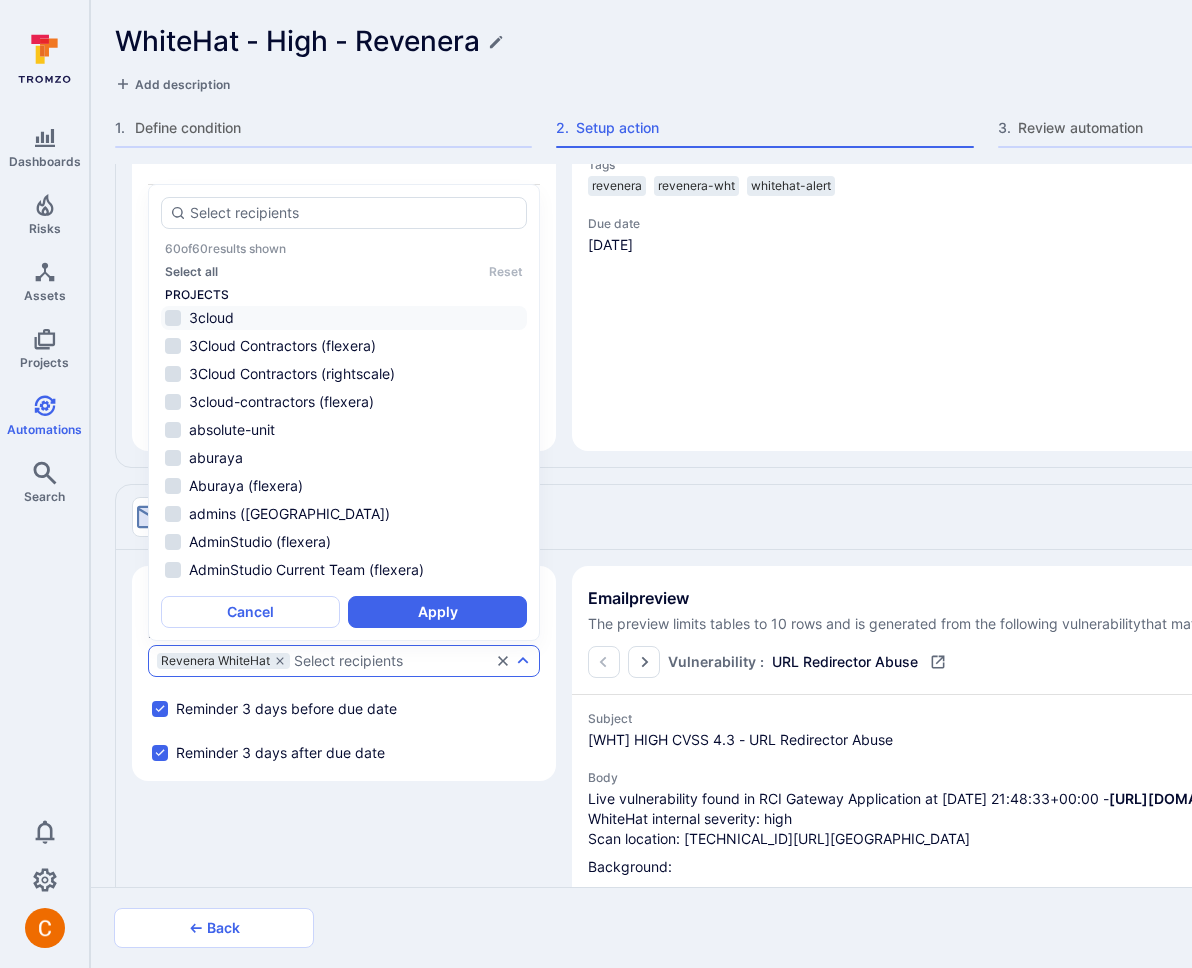 click on "3cloud" at bounding box center (344, 318) 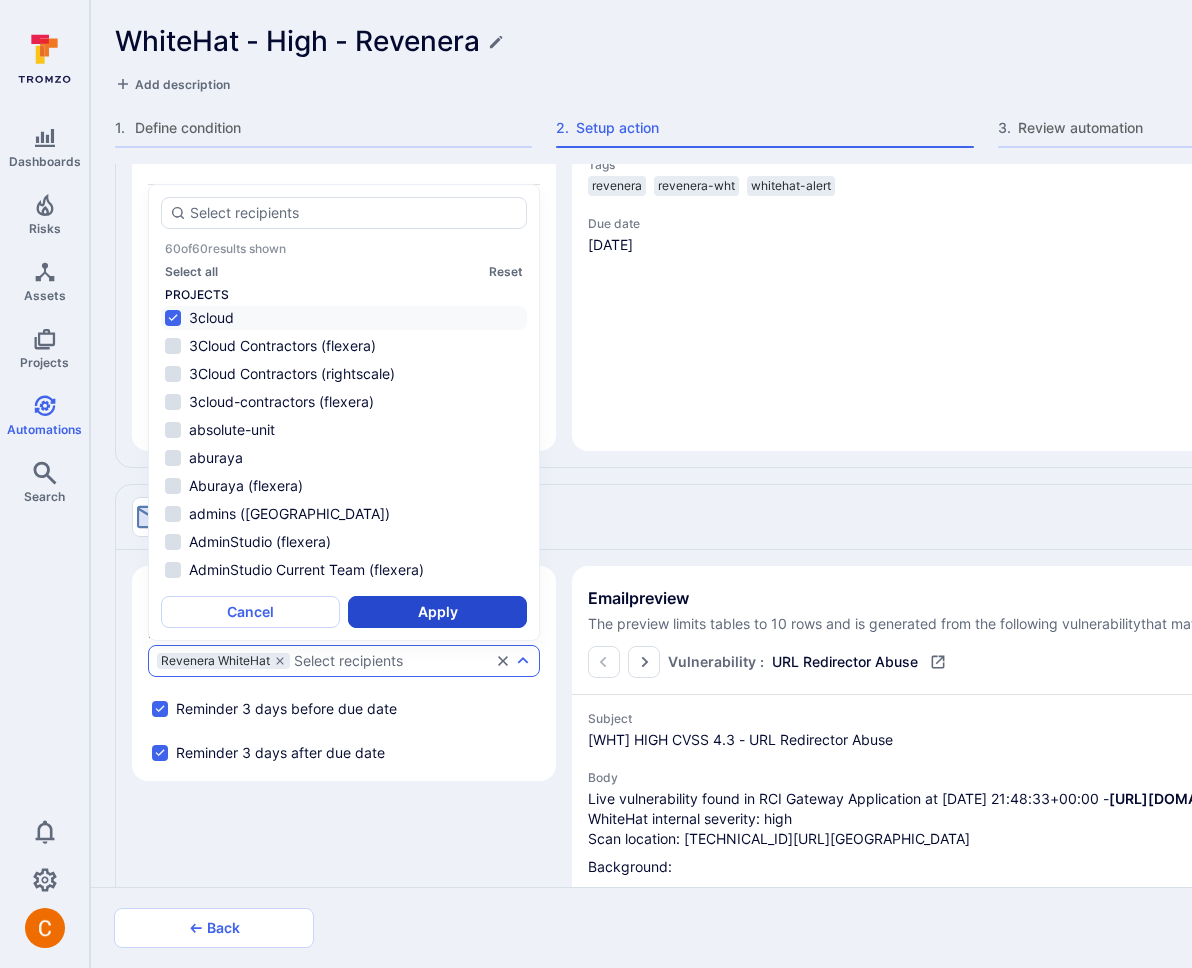 click on "Apply" at bounding box center [437, 612] 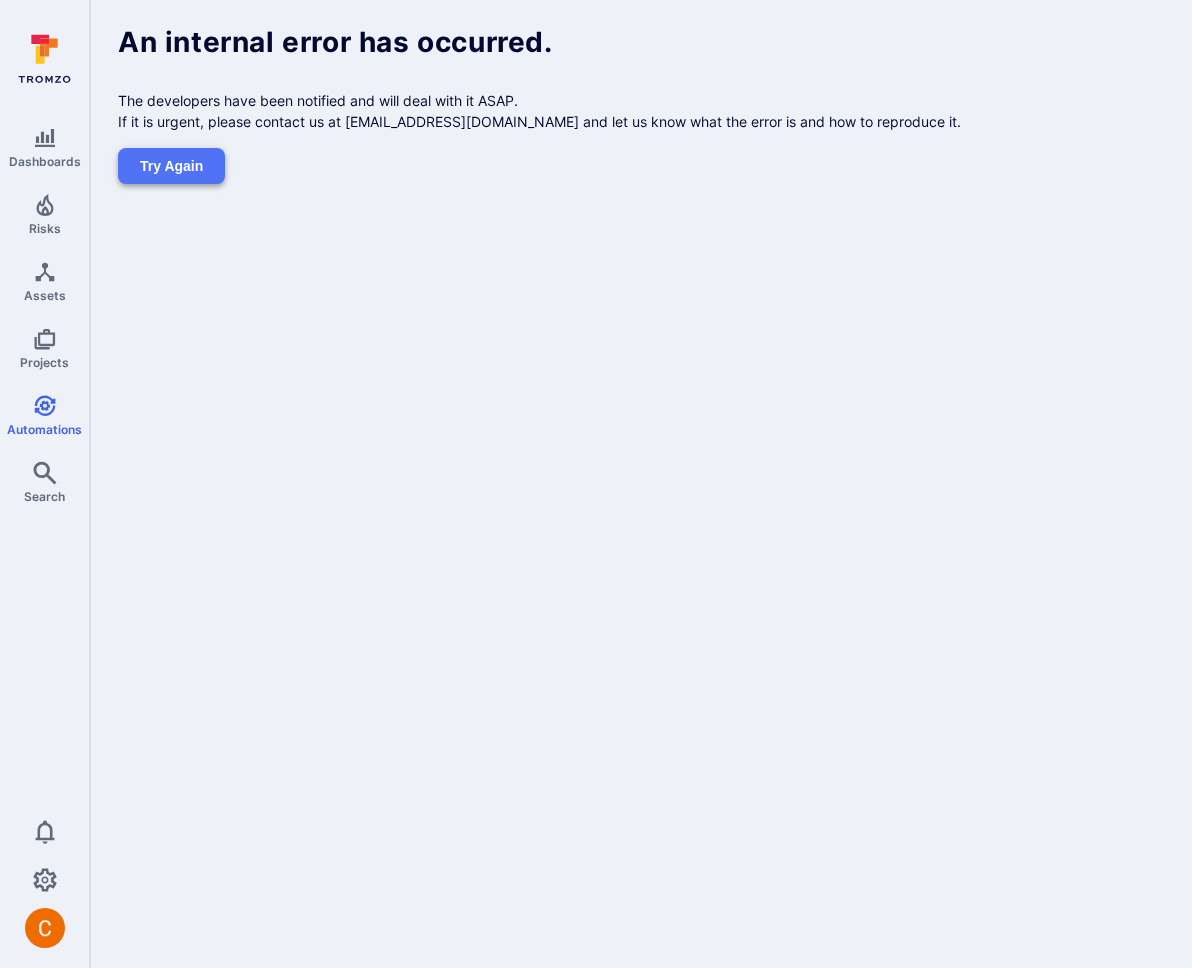 click on "Try again" at bounding box center [171, 166] 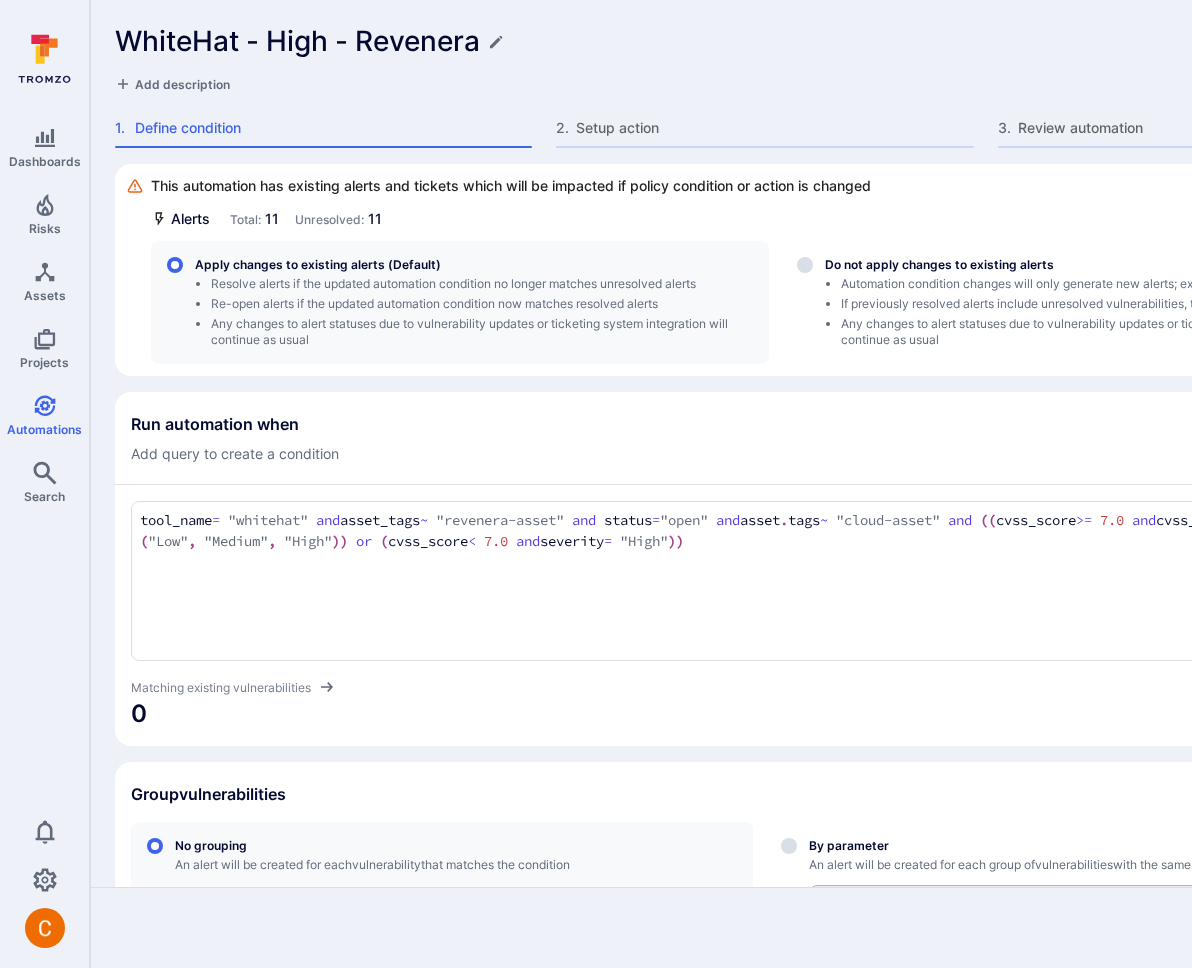 scroll, scrollTop: 401, scrollLeft: 0, axis: vertical 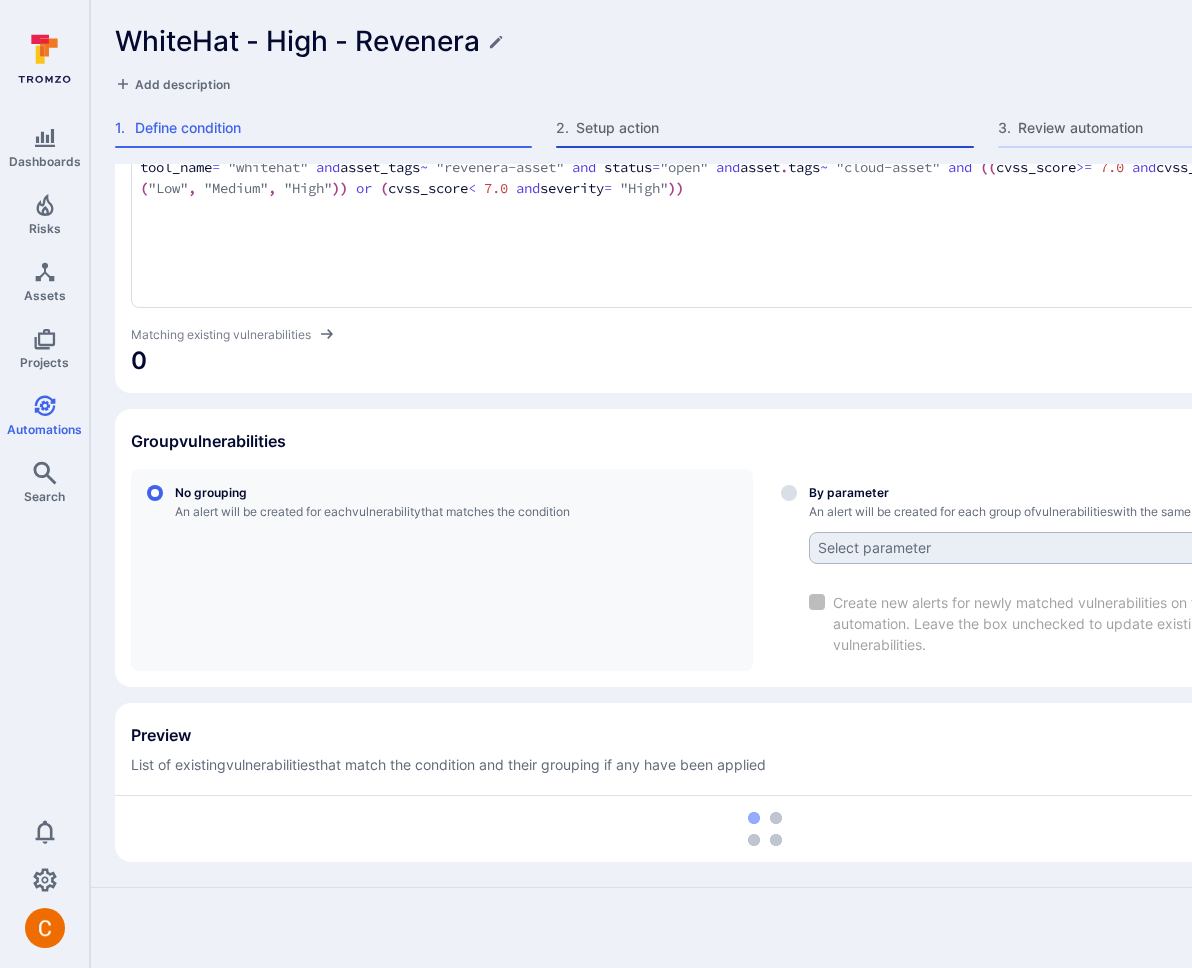 click on "2 . Setup action" at bounding box center (764, 133) 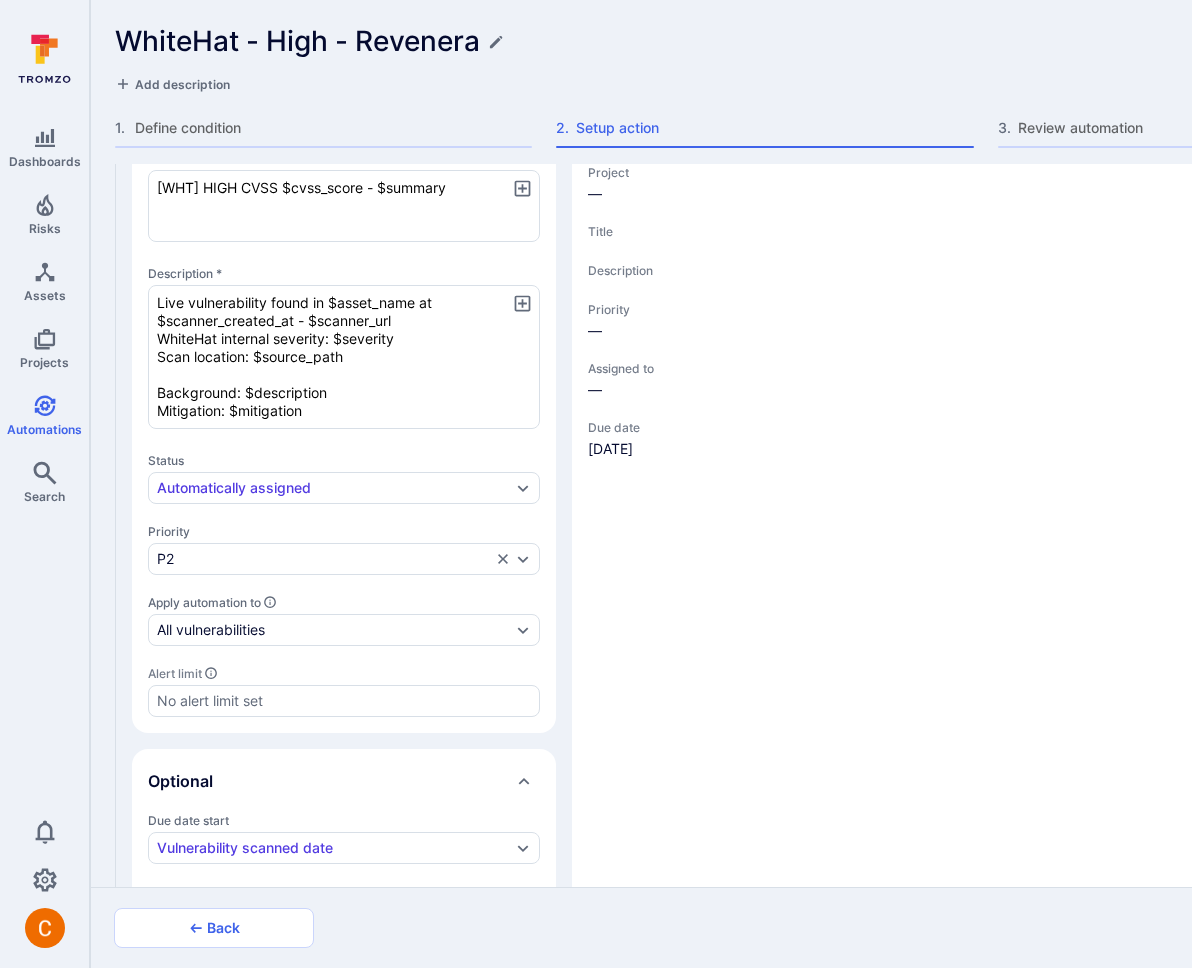 type on "x" 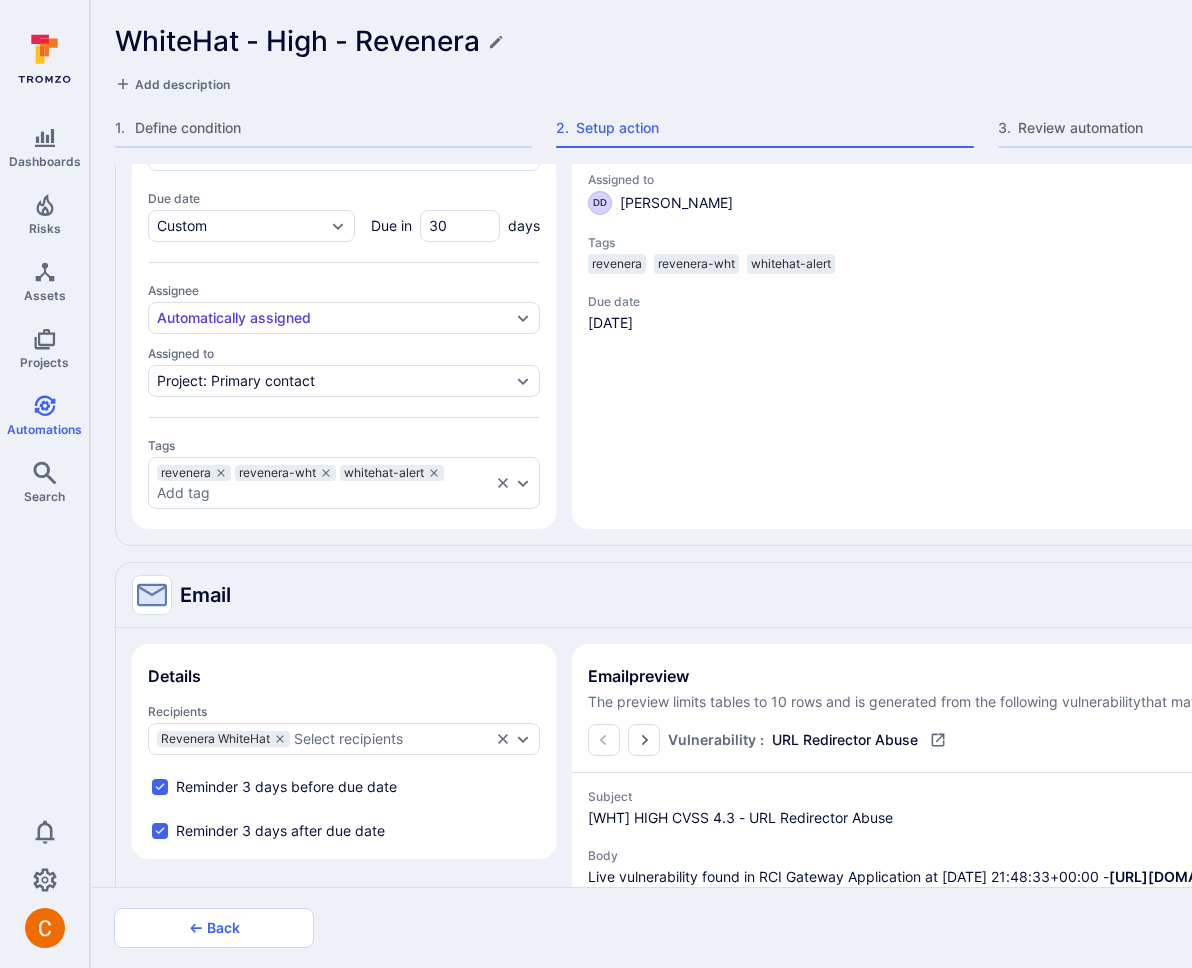 scroll, scrollTop: 1424, scrollLeft: 0, axis: vertical 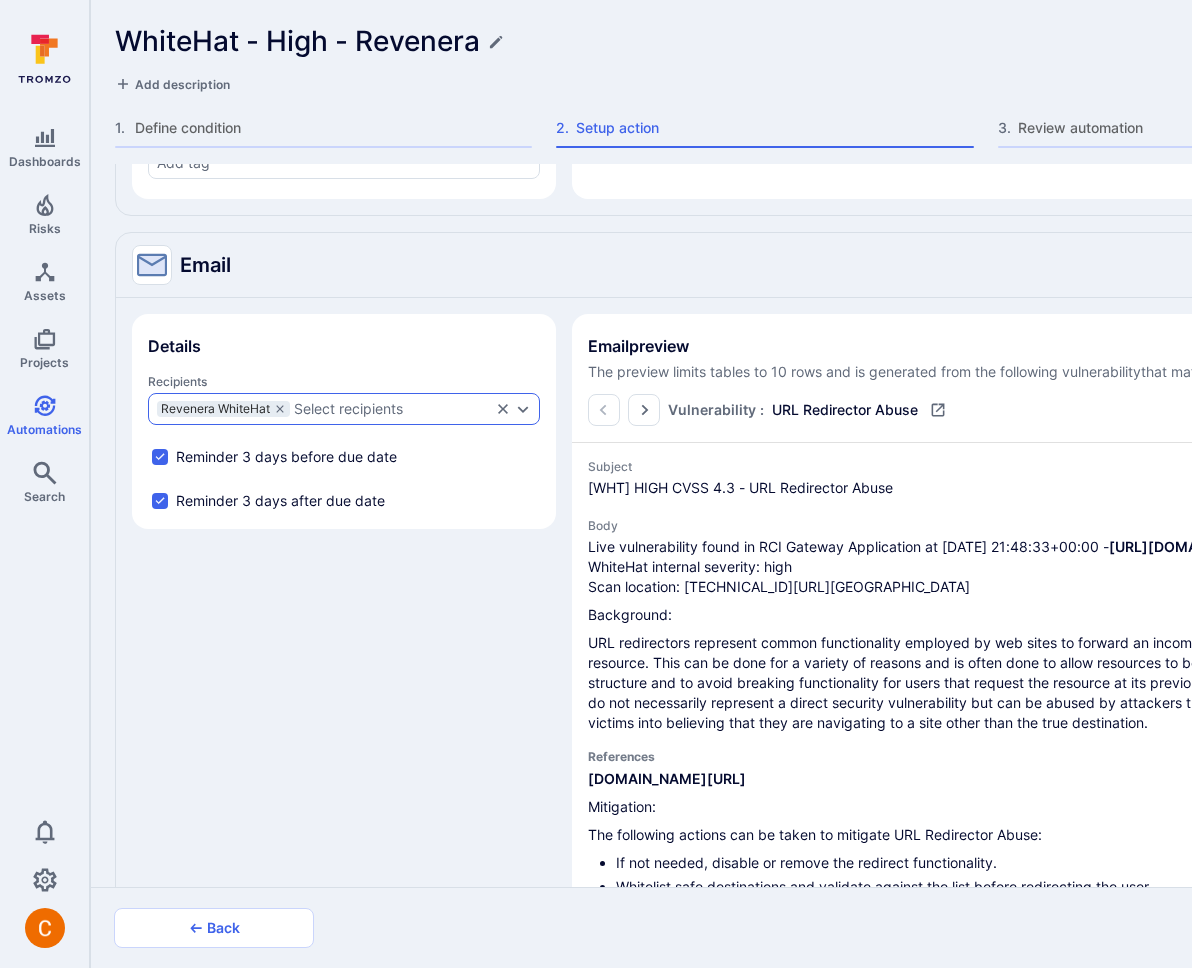 click on "Select recipients" at bounding box center (392, 409) 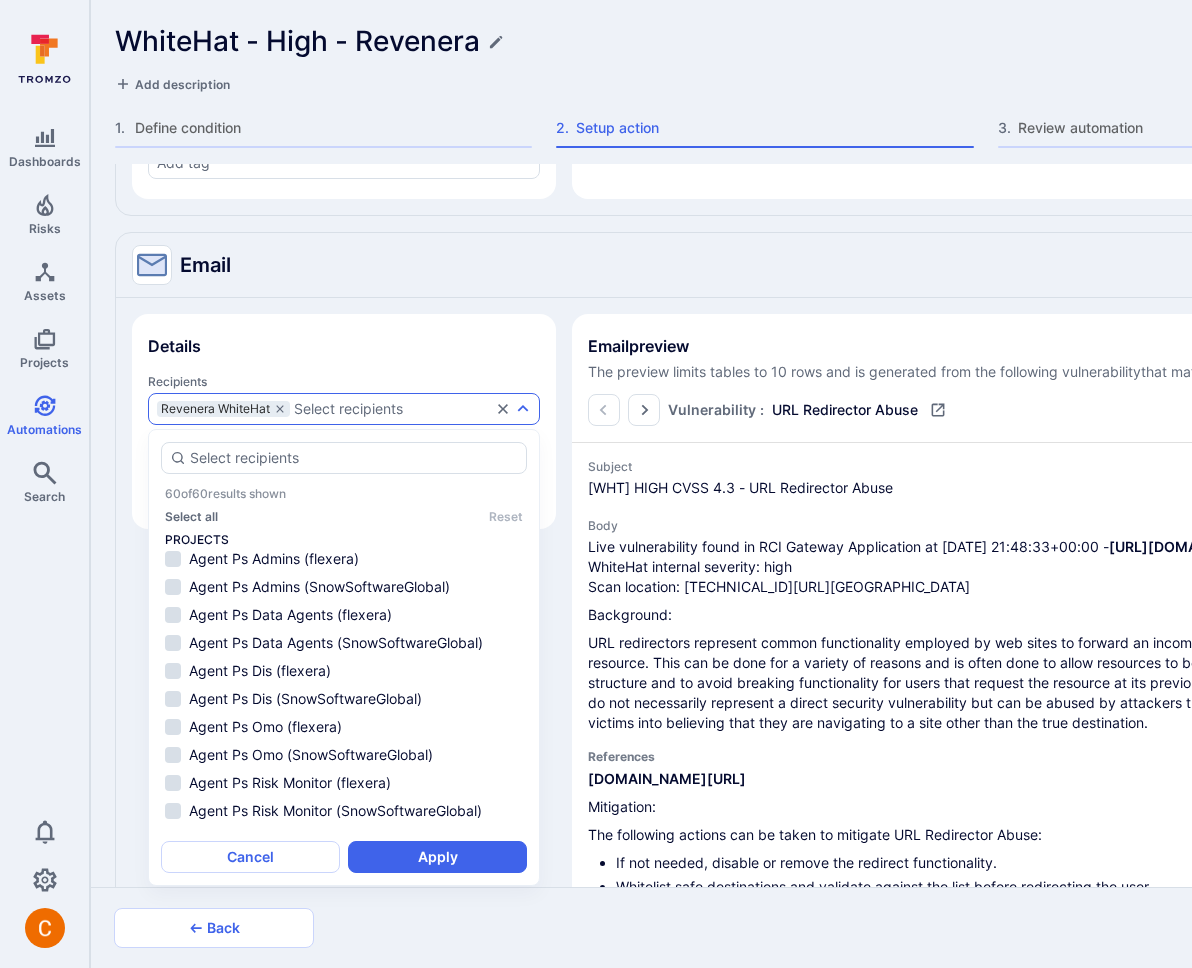 scroll, scrollTop: 0, scrollLeft: 0, axis: both 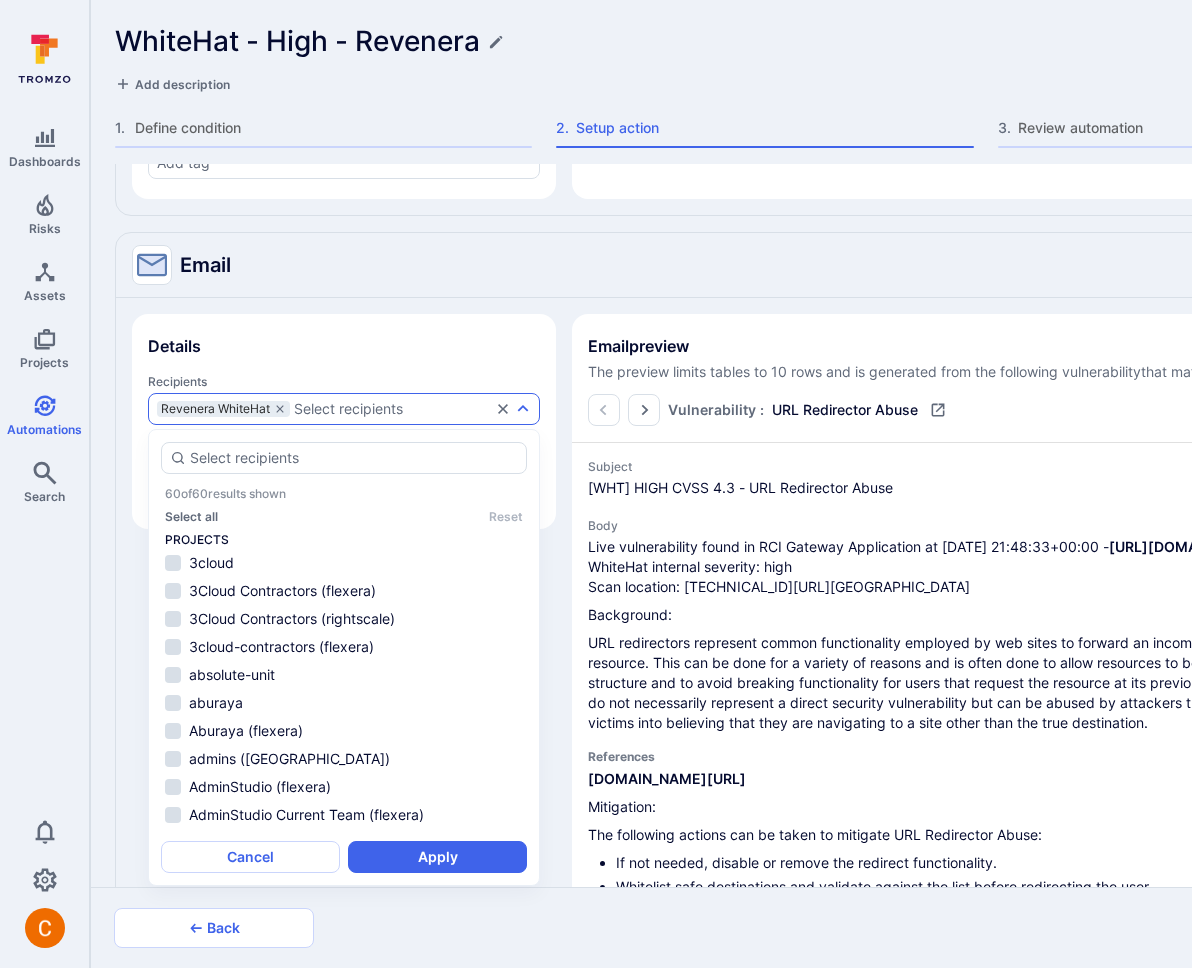 click on "This automation has existing alerts and tickets which will be impacted if policy condition or action is changed Alerts Total: 11 Unresolved: 11 Add action 2 Alert Added by default Jira Ticketing Add Azure DevOps Ticketing Add GitLab Ticketing Add Linear Ticketing Add FreshService Ticketing Add Slack Ticketing Add Email Informational Remove GitHub SCM Add Alert Main details Projects * Automatically assigned Title * [WHT] HIGH CVSS $cvss_score - $summary x Description * Live vulnerability found in $asset_name at $scanner_created_at - $scanner_url
WhiteHat internal severity: $severity
Scan location: $source_path
Background: $description
Mitigation: $mitigation x Status Automatically assigned Priority P2 Apply automation to All vulnerabilities Alert limit Optional Due date start Vulnerability scanned date Due date Custom Due in 30 days Assignee Automatically assigned Assigned to Project: Primary contact Tags revenera revenera-wht whitehat-alert Add tag Alert  preview     vulnerability  that matches the condition" at bounding box center [765, 525] 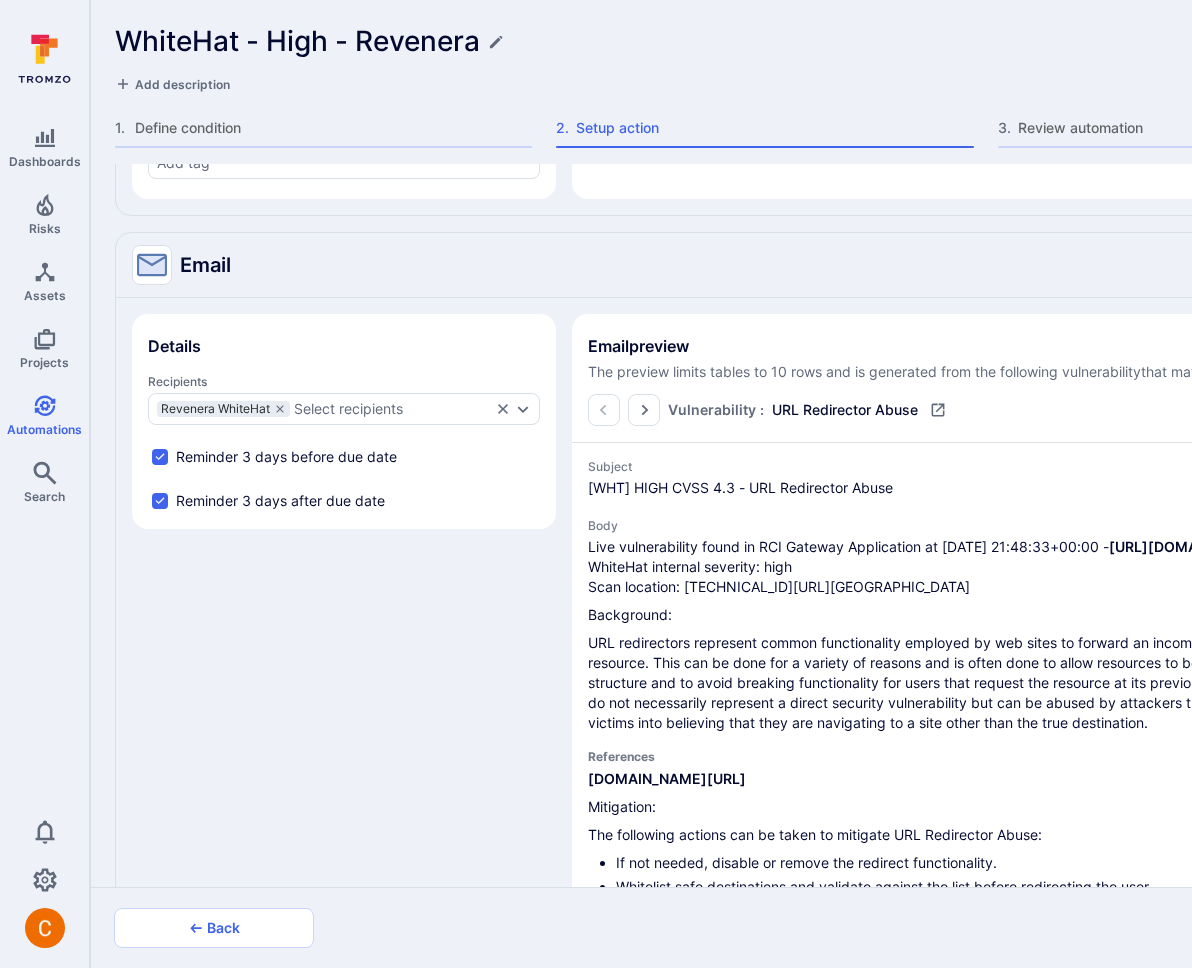 click on "Details Recipients Revenera WhiteHat Select recipients Reminder 3 days before due date Reminder 3 days after due date Email  preview The preview limits tables to 10 rows and is generated from the following     vulnerability  that matches the condition Vulnerability : URL Redirector Abuse Select  vulnerability Subject [WHT] HIGH CVSS 4.3 - URL Redirector Abuse Body Live vulnerability found in RCI Gateway Application at 2023-04-18 21:48:33+00:00 -  https://source.whitehatsec.com/asset-management/site-summary/95821/findings/53503389/attack-vectors?limit=100&offset=0&sort=id&displayAttackVectors=open
WhiteHat internal severity: high
Scan location: 204.51.170.96/testgateway/GatewayUI/login.htm
Background:
References
projects.webappsec.org/w/page/13246981/URL+Redirector+Abuse
Mitigation:  The following actions can be taken to mitigate URL Redirector Abuse:
If not needed, disable or remove the redirect functionality.
References
Projects RCI Gateway WhiteHat no no" at bounding box center [765, 766] 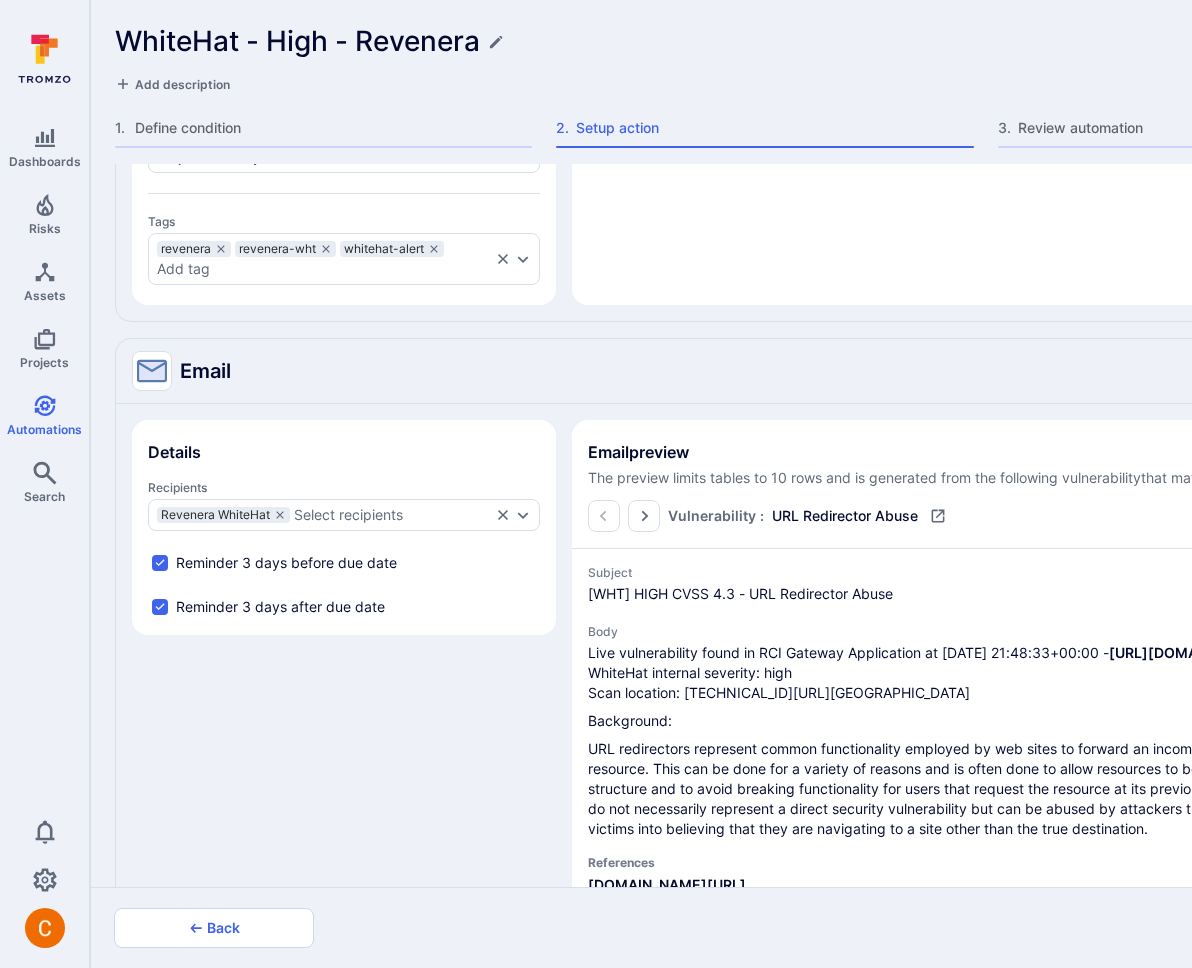 scroll, scrollTop: 1329, scrollLeft: 0, axis: vertical 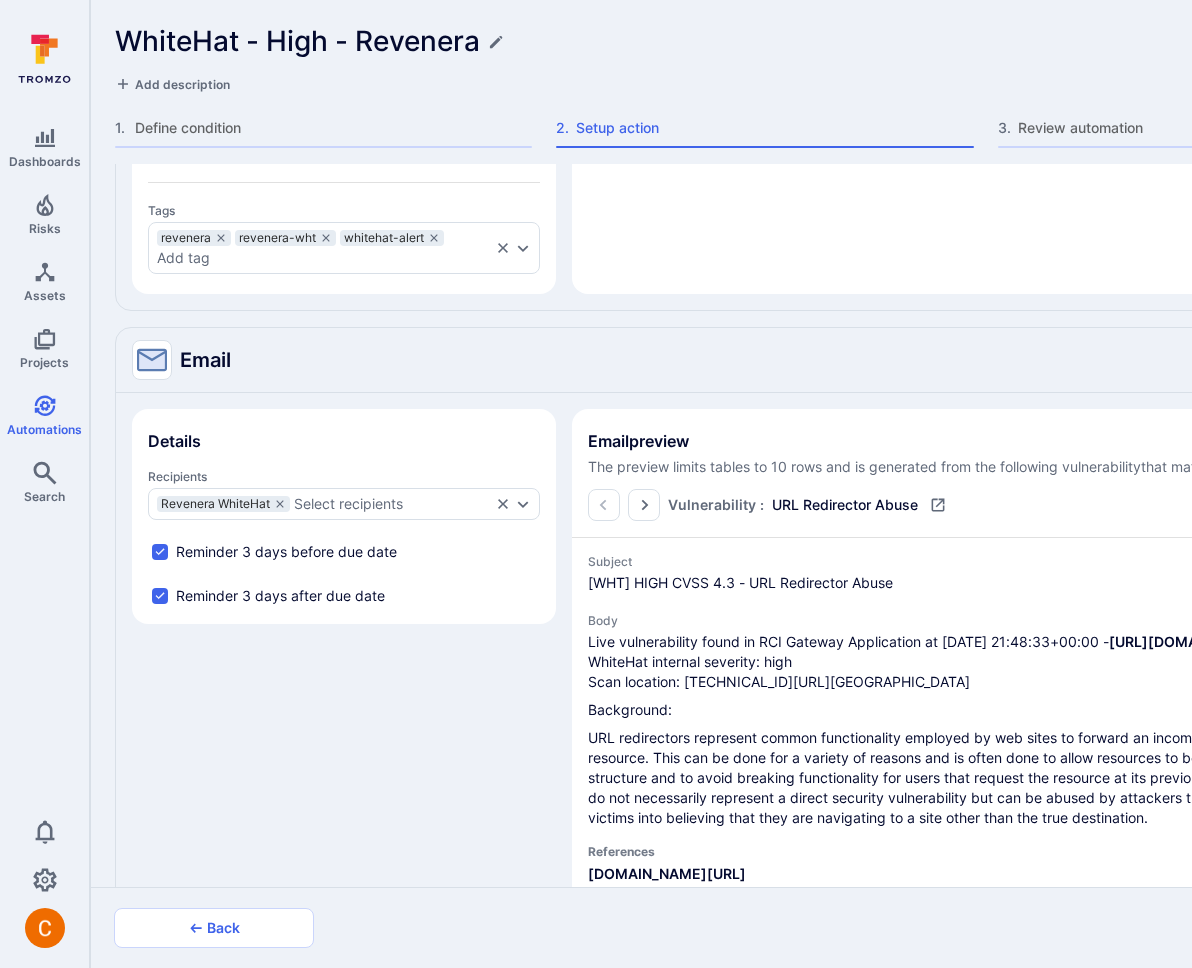 click on "Details Recipients Revenera WhiteHat Select recipients Reminder 3 days before due date Reminder 3 days after due date Email  preview The preview limits tables to 10 rows and is generated from the following     vulnerability  that matches the condition Vulnerability : URL Redirector Abuse Select  vulnerability Subject [WHT] HIGH CVSS 4.3 - URL Redirector Abuse Body Live vulnerability found in RCI Gateway Application at 2023-04-18 21:48:33+00:00 -  https://source.whitehatsec.com/asset-management/site-summary/95821/findings/53503389/attack-vectors?limit=100&offset=0&sort=id&displayAttackVectors=open
WhiteHat internal severity: high
Scan location: 204.51.170.96/testgateway/GatewayUI/login.htm
Background:
References
projects.webappsec.org/w/page/13246981/URL+Redirector+Abuse
Mitigation:  The following actions can be taken to mitigate URL Redirector Abuse:
If not needed, disable or remove the redirect functionality.
References
Projects RCI Gateway WhiteHat no no" at bounding box center [765, 861] 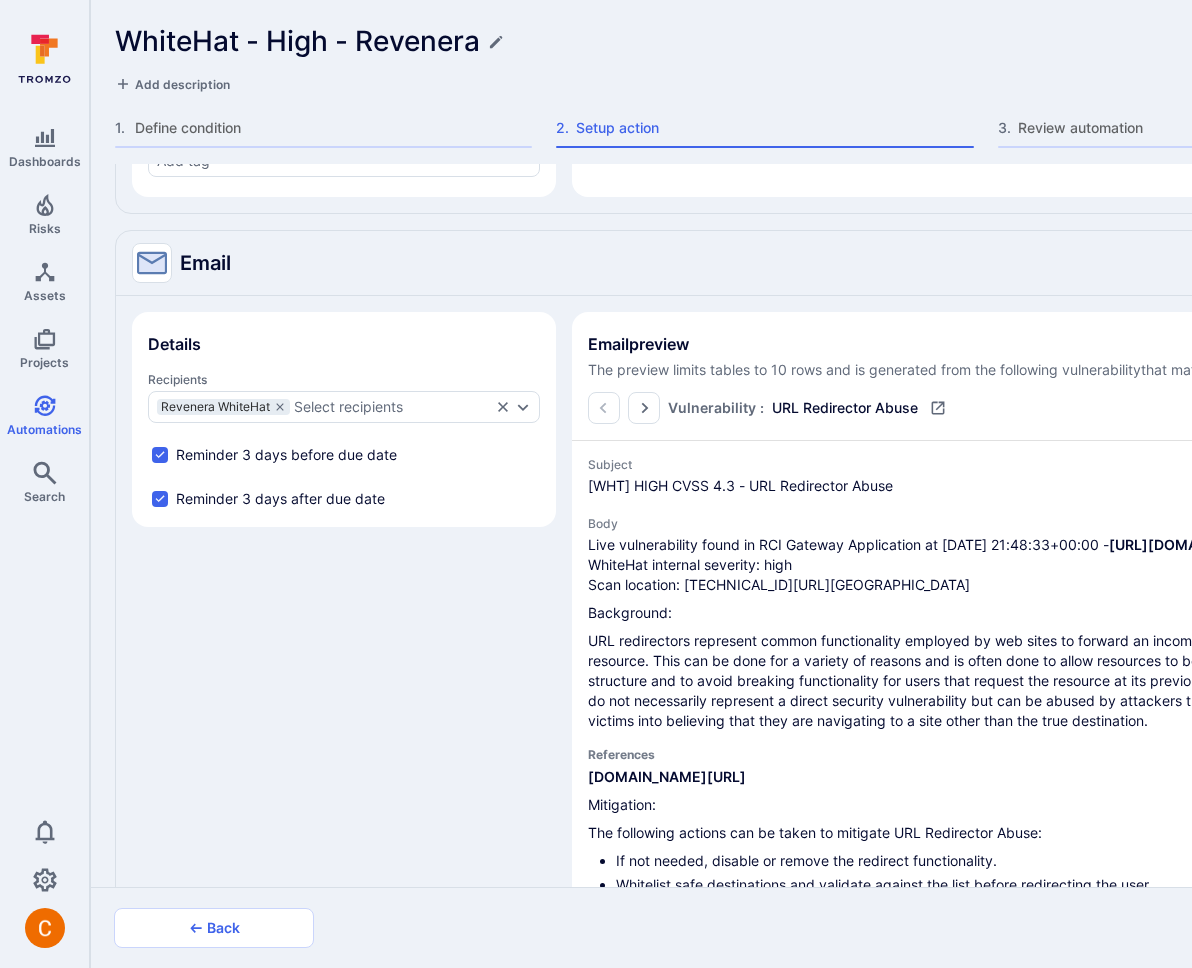 scroll, scrollTop: 1427, scrollLeft: 0, axis: vertical 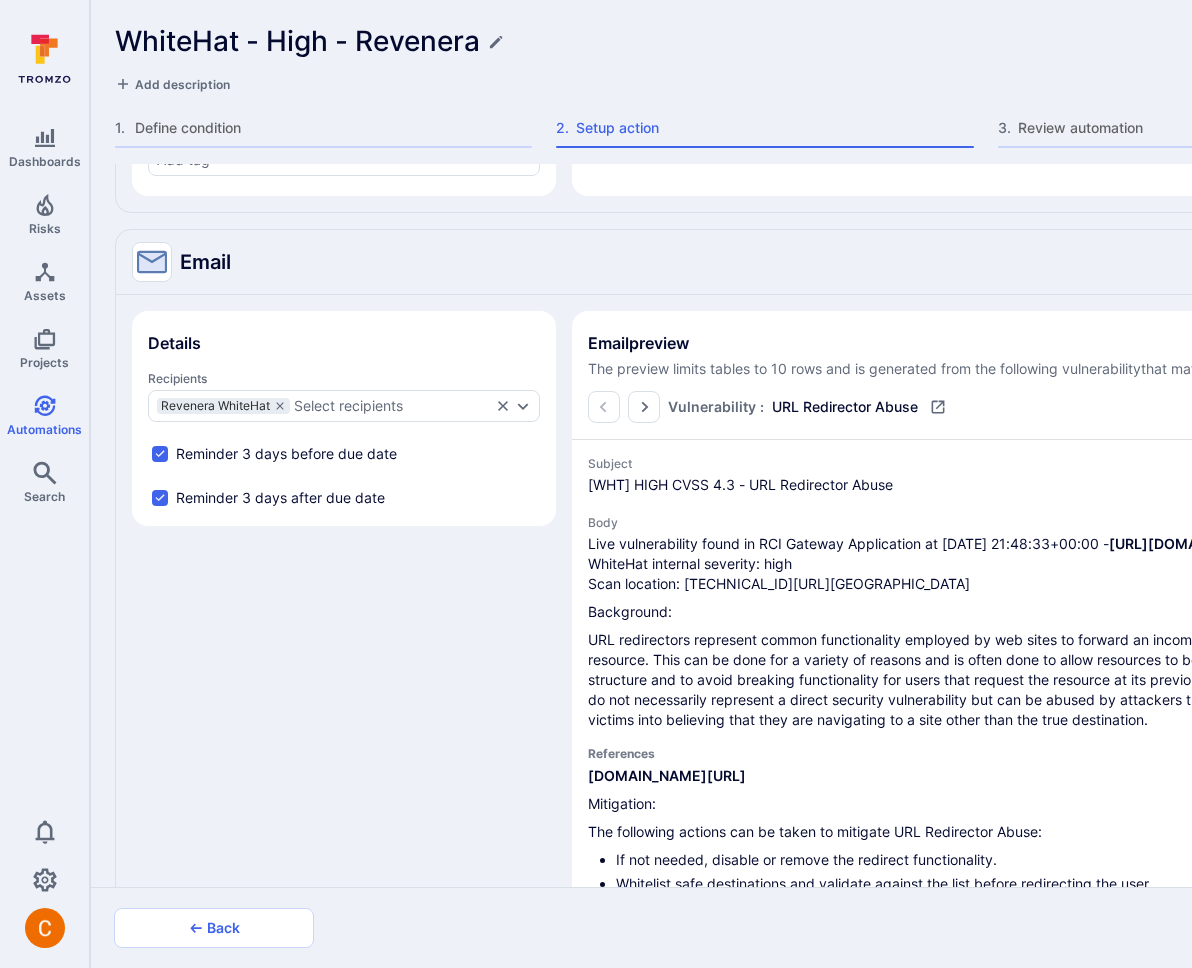 click on "Details Recipients Revenera WhiteHat Select recipients Reminder 3 days before due date Reminder 3 days after due date Email  preview The preview limits tables to 10 rows and is generated from the following     vulnerability  that matches the condition Vulnerability : URL Redirector Abuse Select  vulnerability Subject [WHT] HIGH CVSS 4.3 - URL Redirector Abuse Body Live vulnerability found in RCI Gateway Application at 2023-04-18 21:48:33+00:00 -  https://source.whitehatsec.com/asset-management/site-summary/95821/findings/53503389/attack-vectors?limit=100&offset=0&sort=id&displayAttackVectors=open
WhiteHat internal severity: high
Scan location: 204.51.170.96/testgateway/GatewayUI/login.htm
Background:
References
projects.webappsec.org/w/page/13246981/URL+Redirector+Abuse
Mitigation:  The following actions can be taken to mitigate URL Redirector Abuse:
If not needed, disable or remove the redirect functionality.
References
Projects RCI Gateway WhiteHat no no" at bounding box center (765, 763) 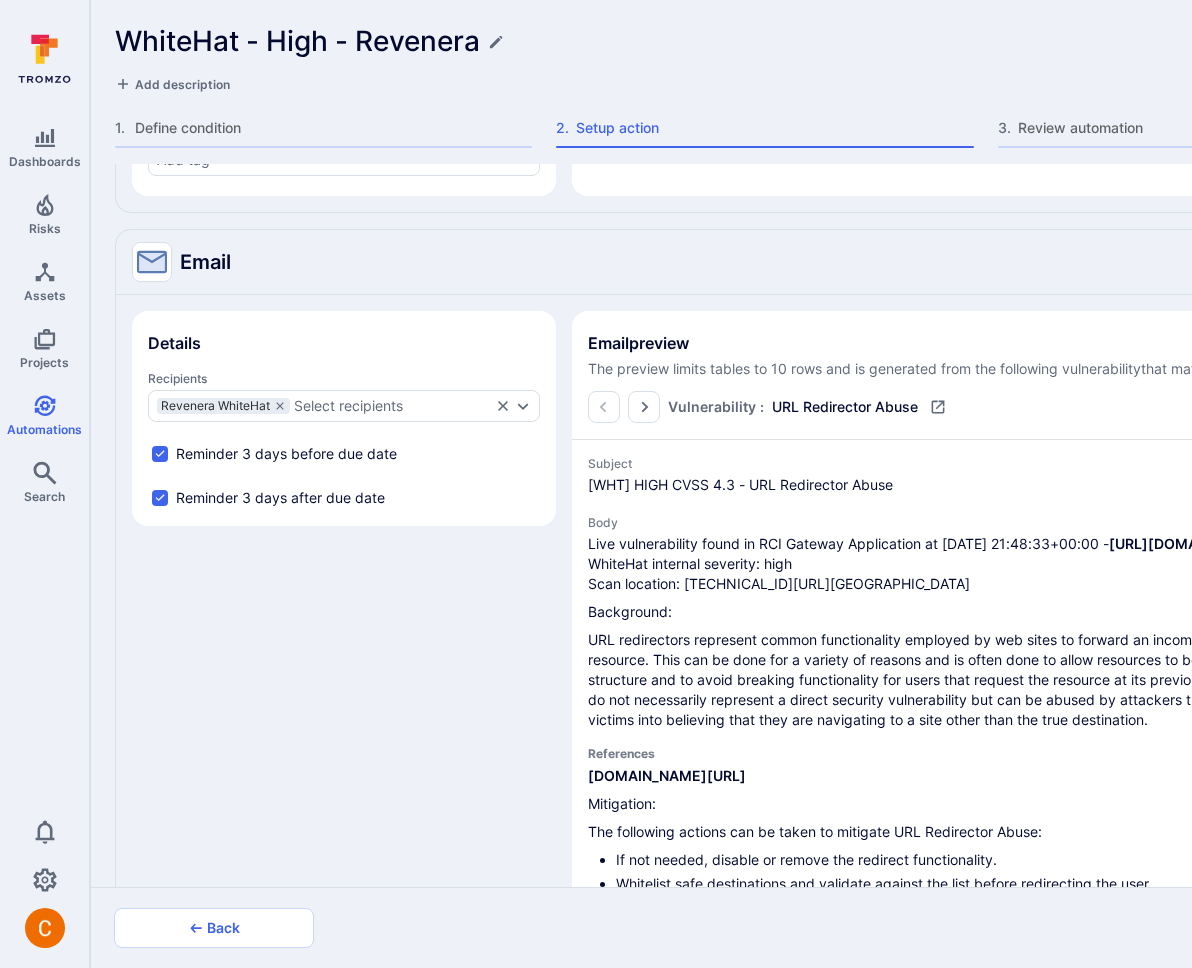 click on "This automation has existing alerts and tickets which will be impacted if policy condition or action is changed Alerts Total: 11 Unresolved: 11 Add action 2 Alert Added by default Jira Ticketing Add Azure DevOps Ticketing Add GitLab Ticketing Add Linear Ticketing Add FreshService Ticketing Add Slack Ticketing Add Email Informational Remove GitHub SCM Add Alert Main details Projects * Automatically assigned Title * [WHT] HIGH CVSS $cvss_score - $summary x Description * Live vulnerability found in $asset_name at $scanner_created_at - $scanner_url
WhiteHat internal severity: $severity
Scan location: $source_path
Background: $description
Mitigation: $mitigation x Status Automatically assigned Priority P2 Apply automation to All vulnerabilities Alert limit Optional Due date start Vulnerability scanned date Due date Custom Due in 30 days Assignee Automatically assigned Assigned to Project: Primary contact Tags revenera revenera-wht whitehat-alert Add tag Alert  preview     vulnerability  that matches the condition" at bounding box center [765, 525] 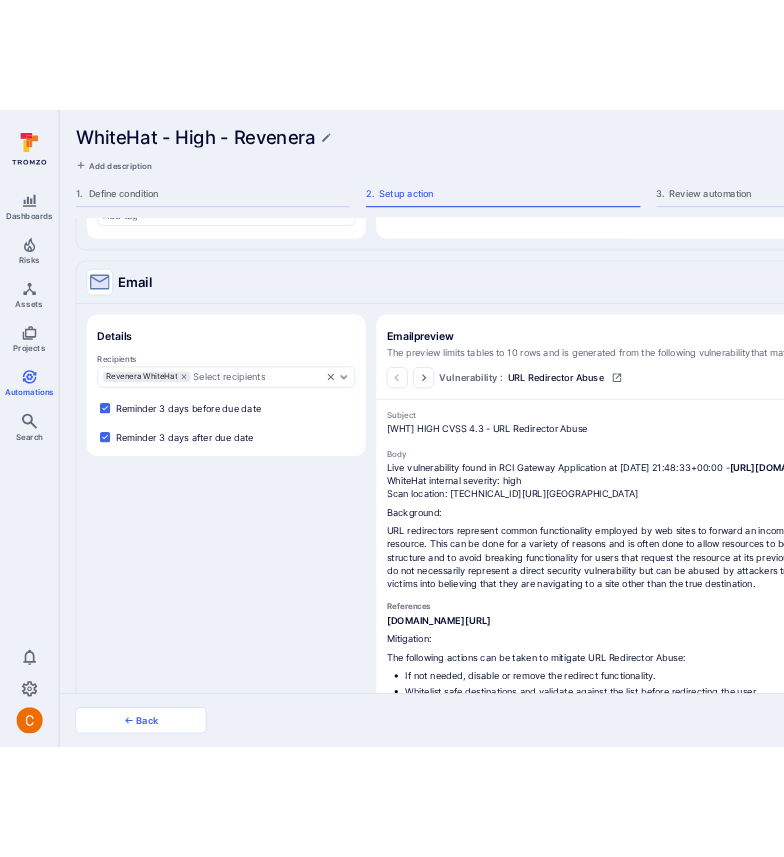 scroll, scrollTop: 1427, scrollLeft: 0, axis: vertical 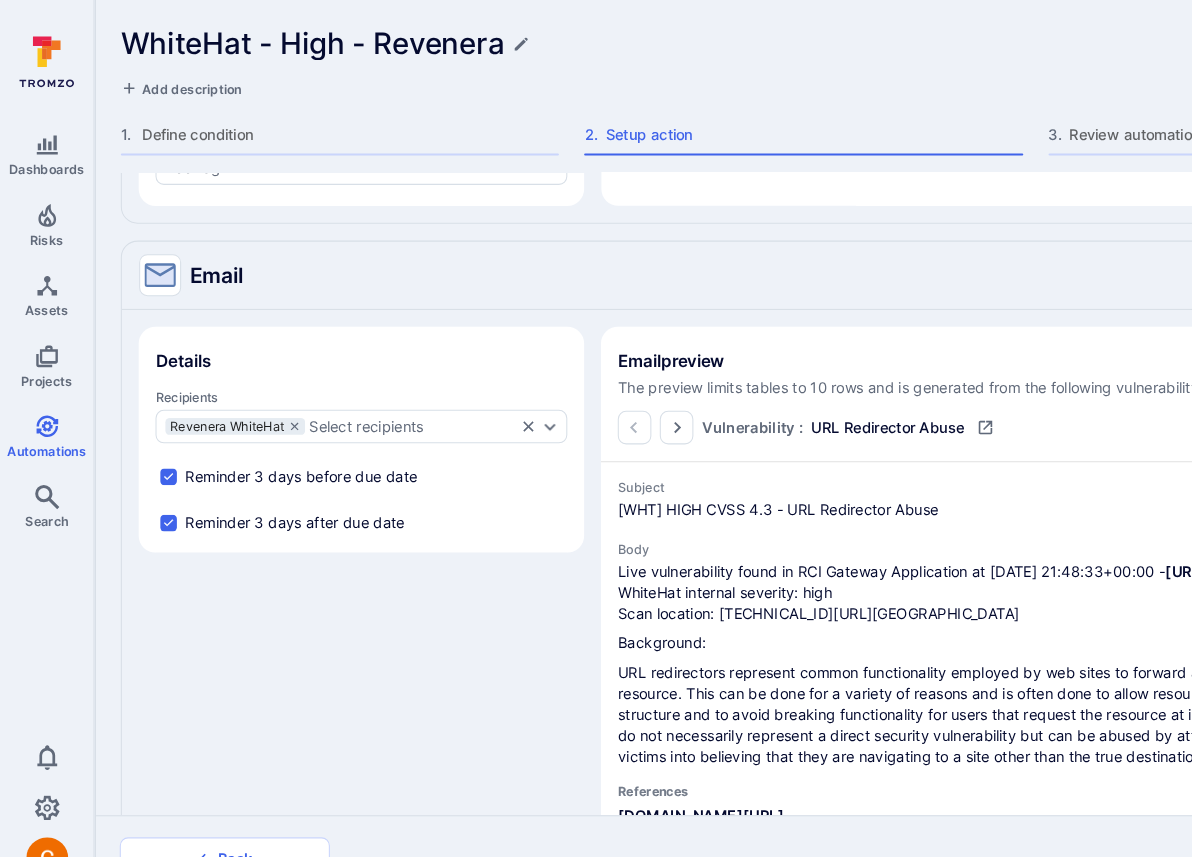 type on "x" 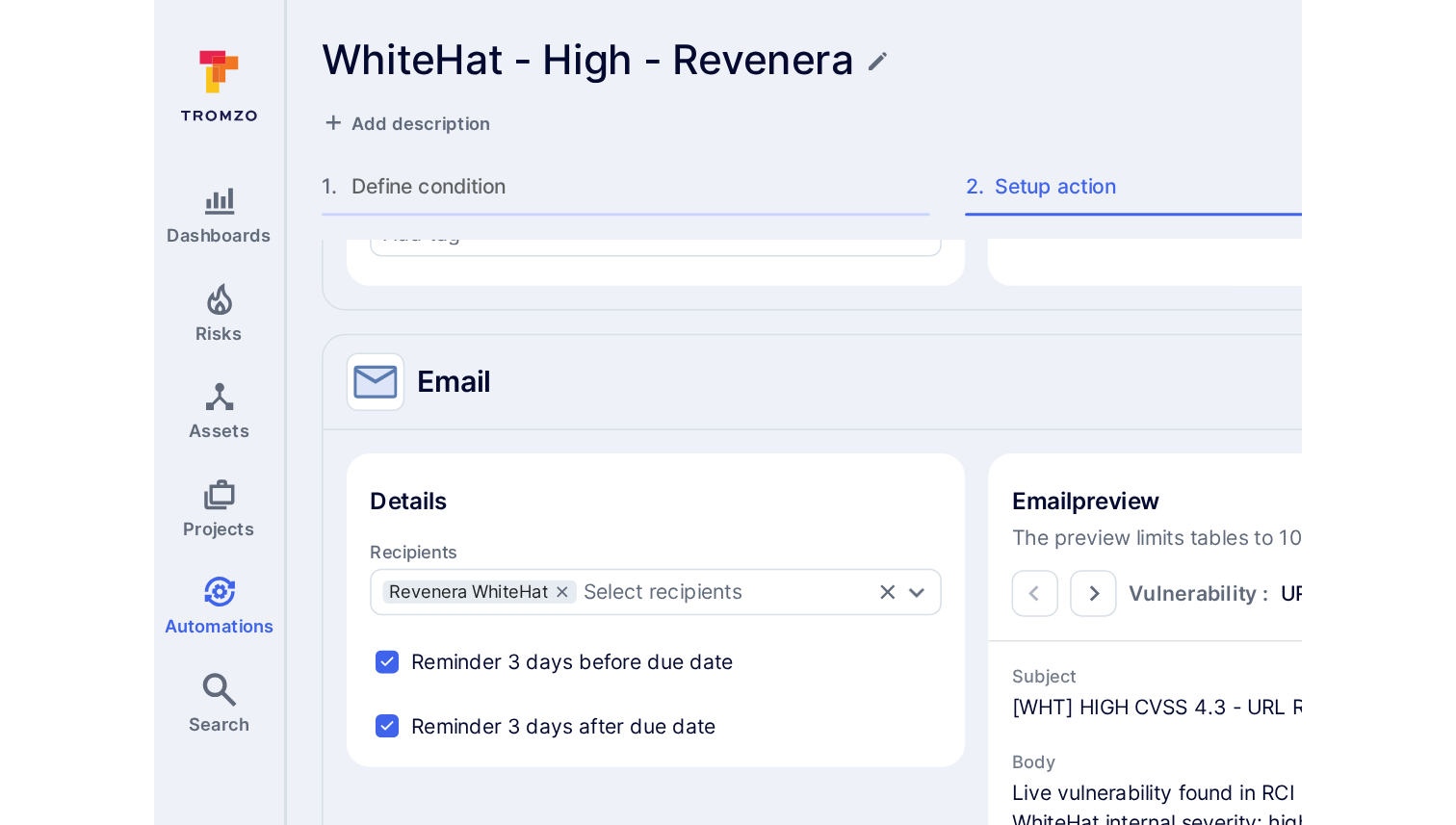 scroll, scrollTop: 1393, scrollLeft: 0, axis: vertical 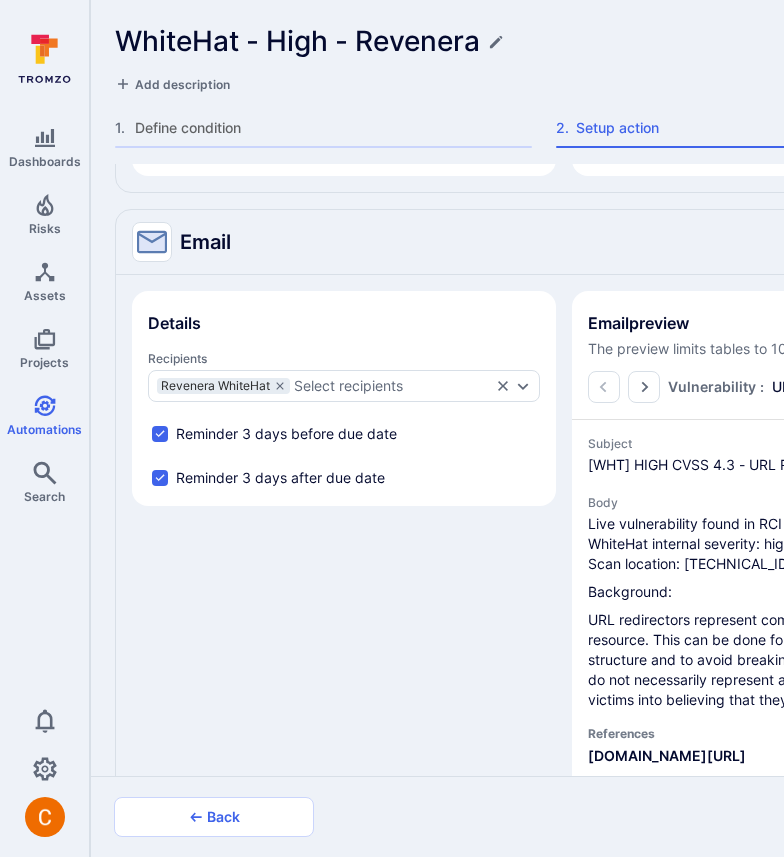 type on "x" 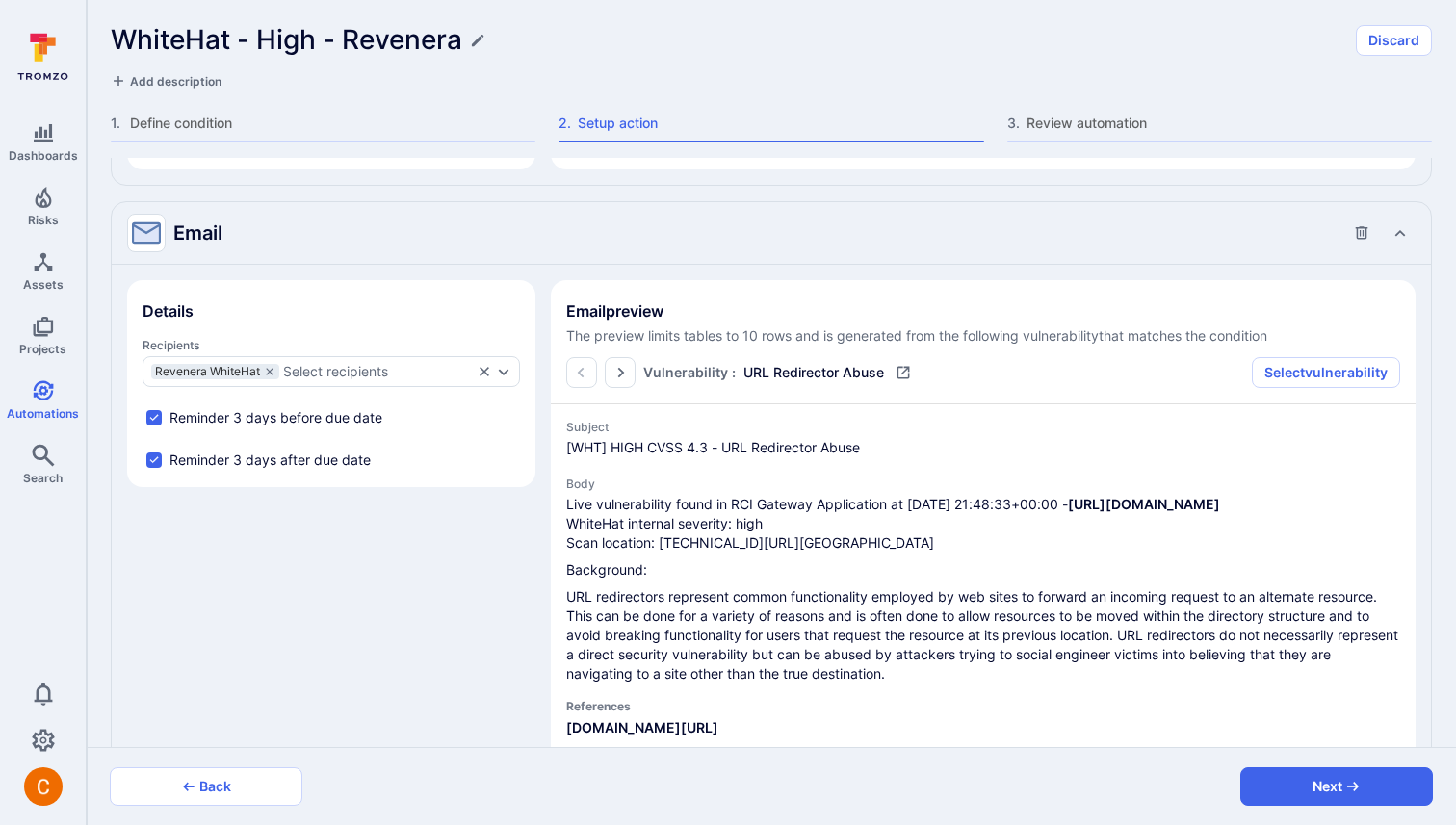 scroll, scrollTop: 1374, scrollLeft: 0, axis: vertical 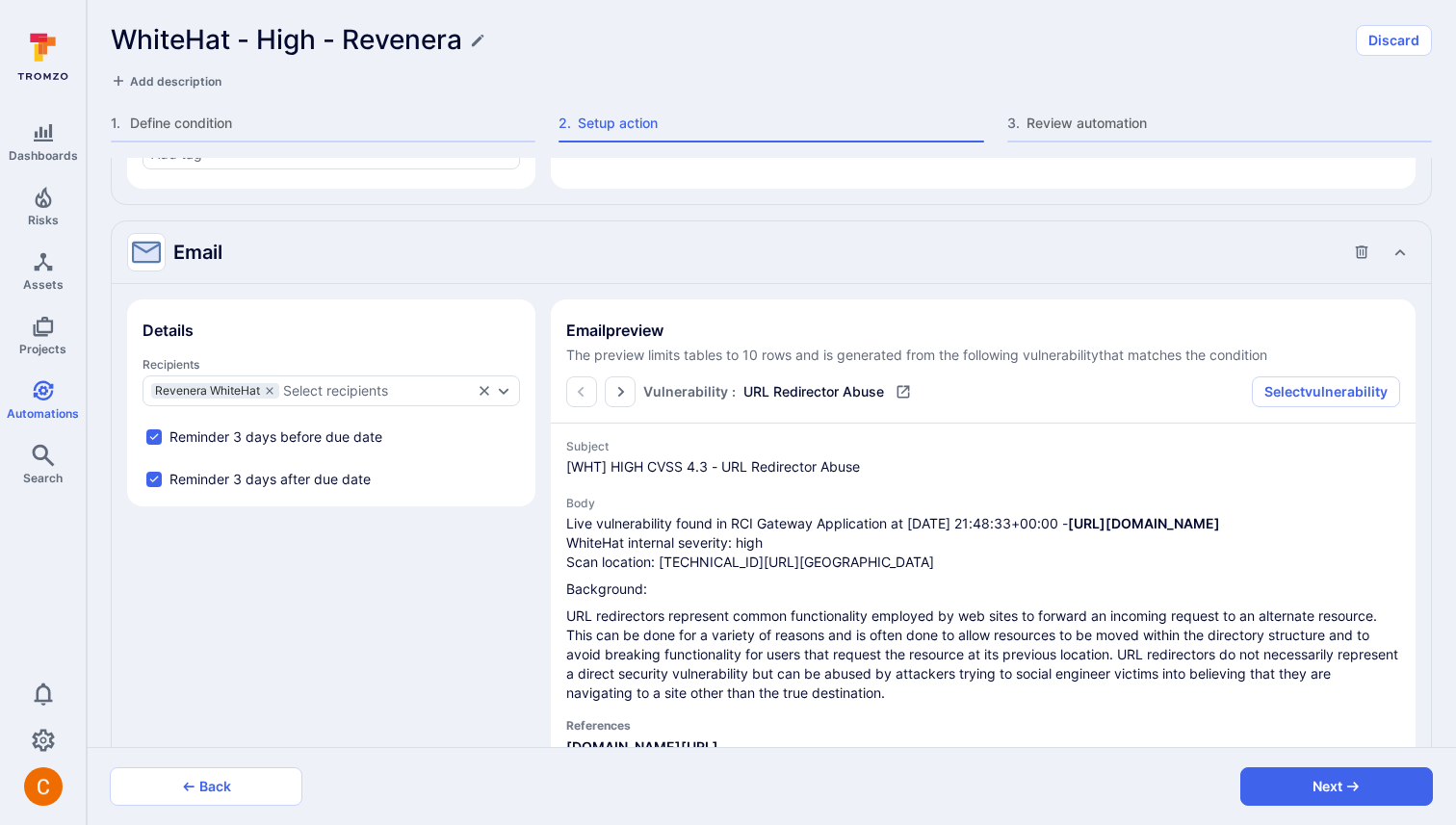 type on "x" 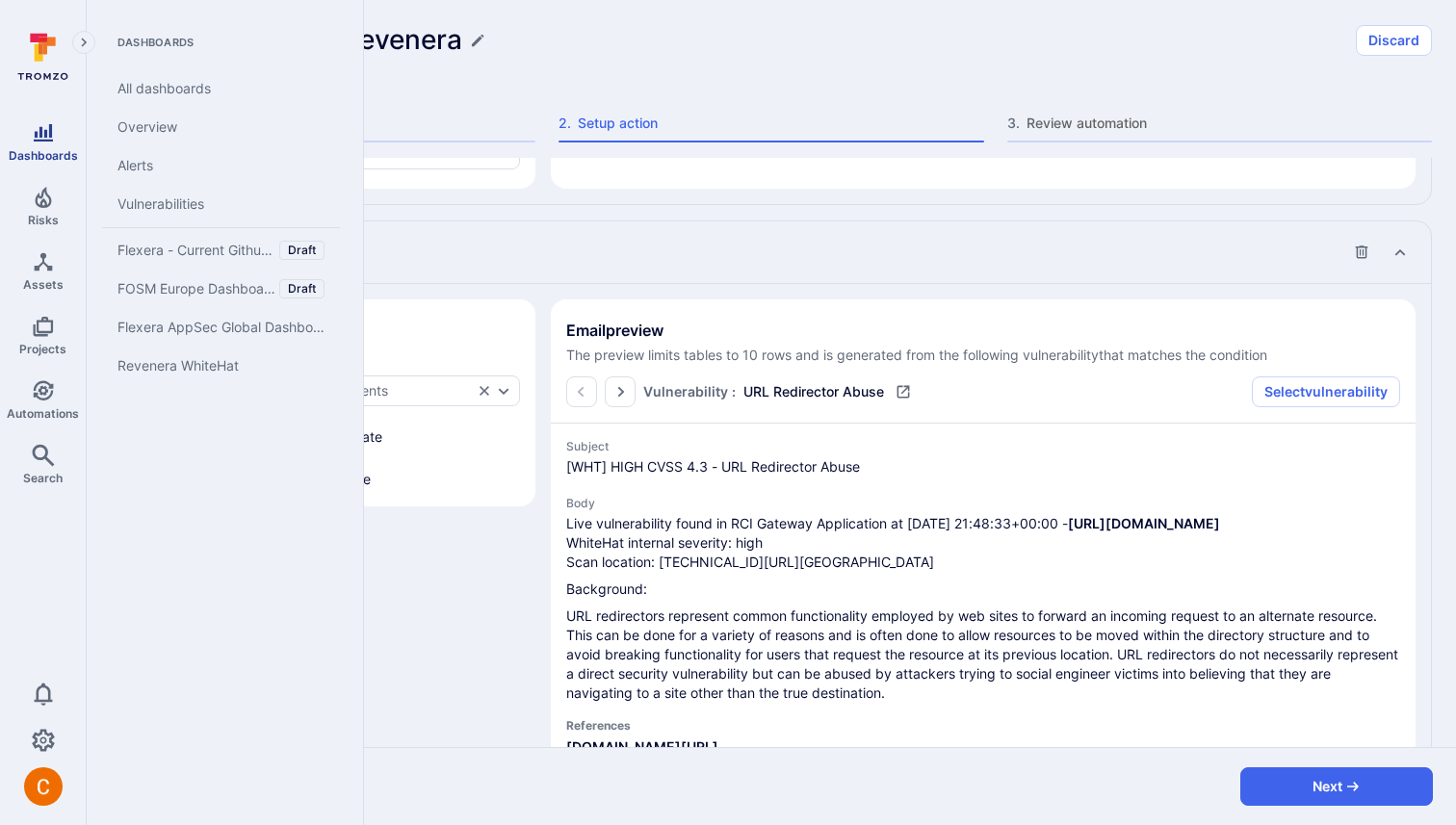 click 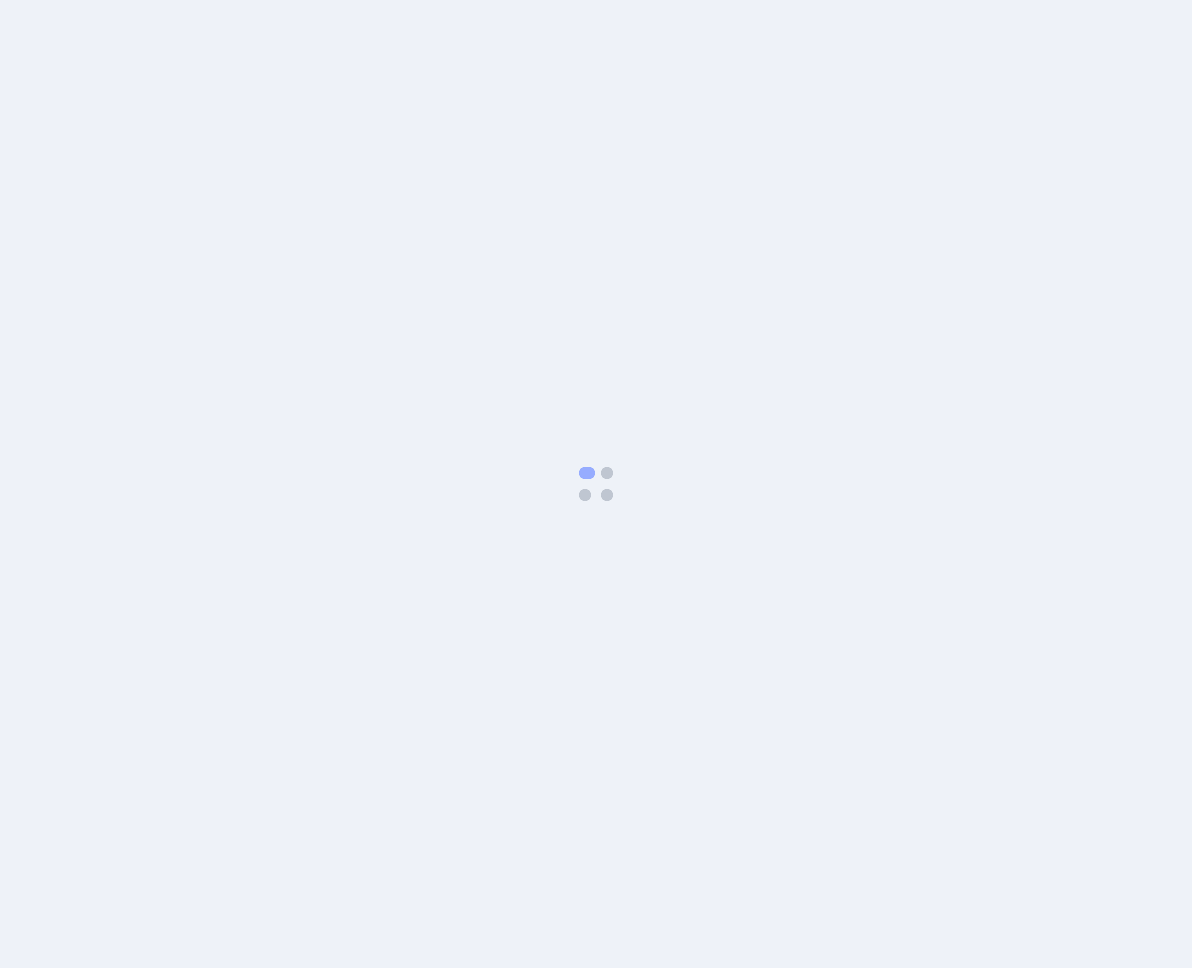 scroll, scrollTop: 0, scrollLeft: 0, axis: both 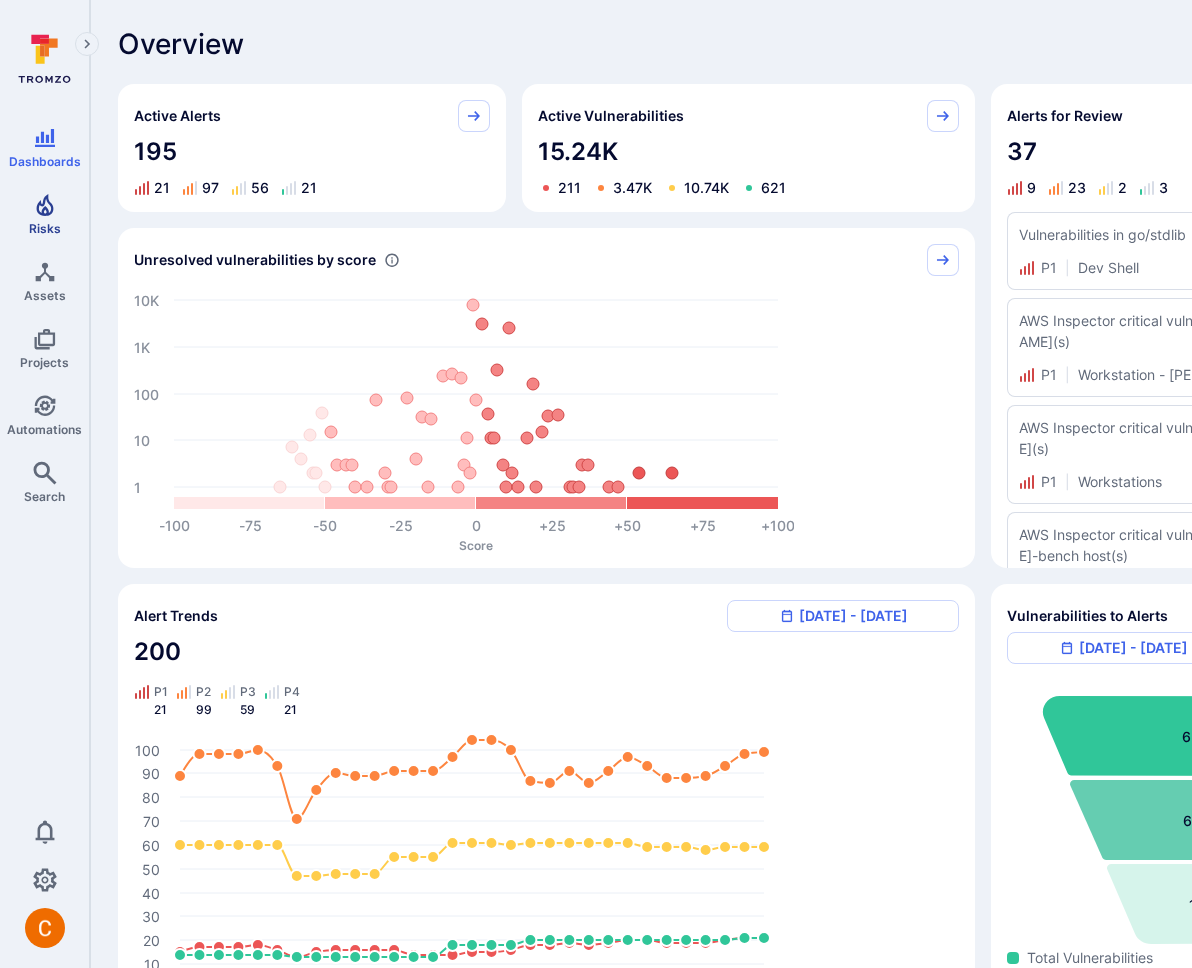 click 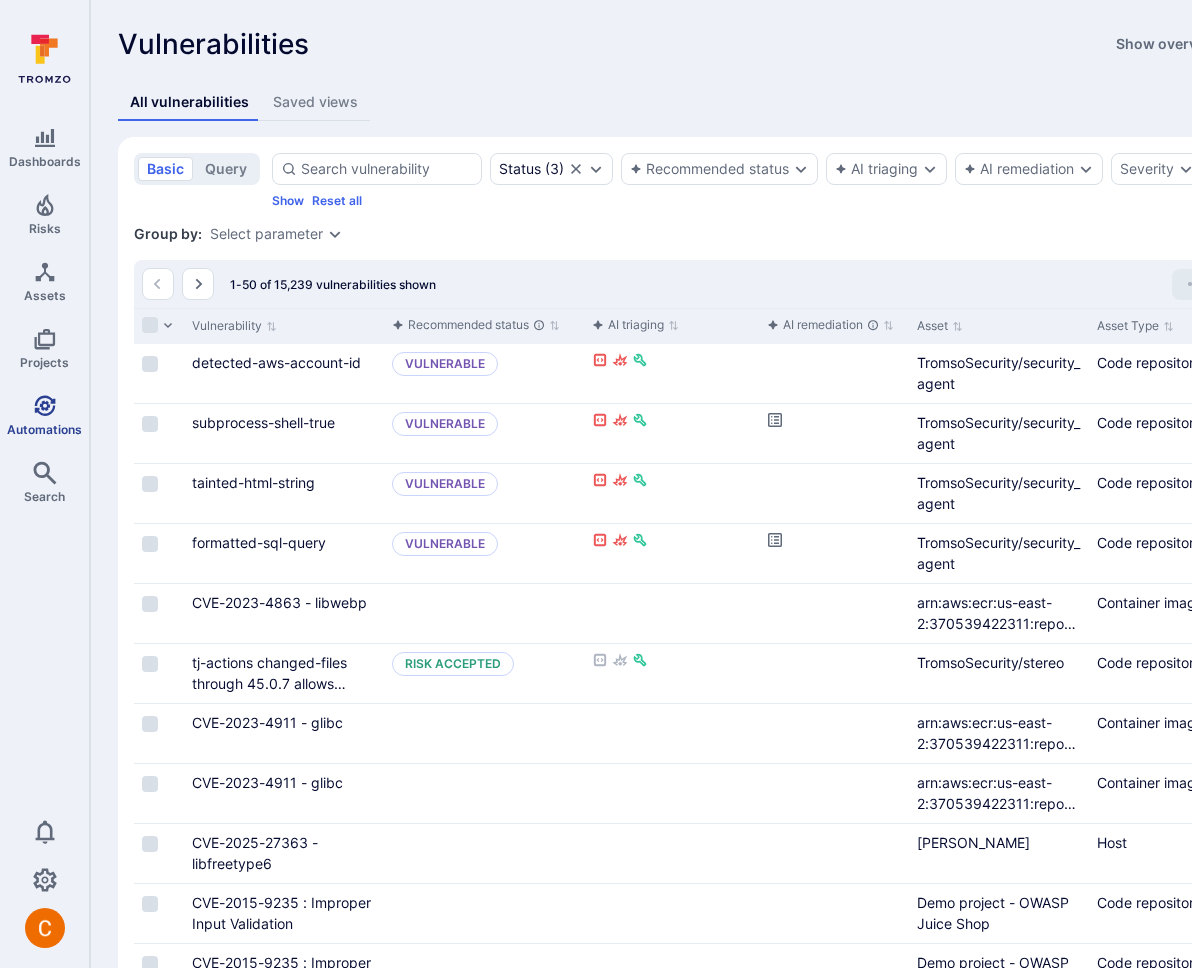 click on "Automations" at bounding box center (44, 429) 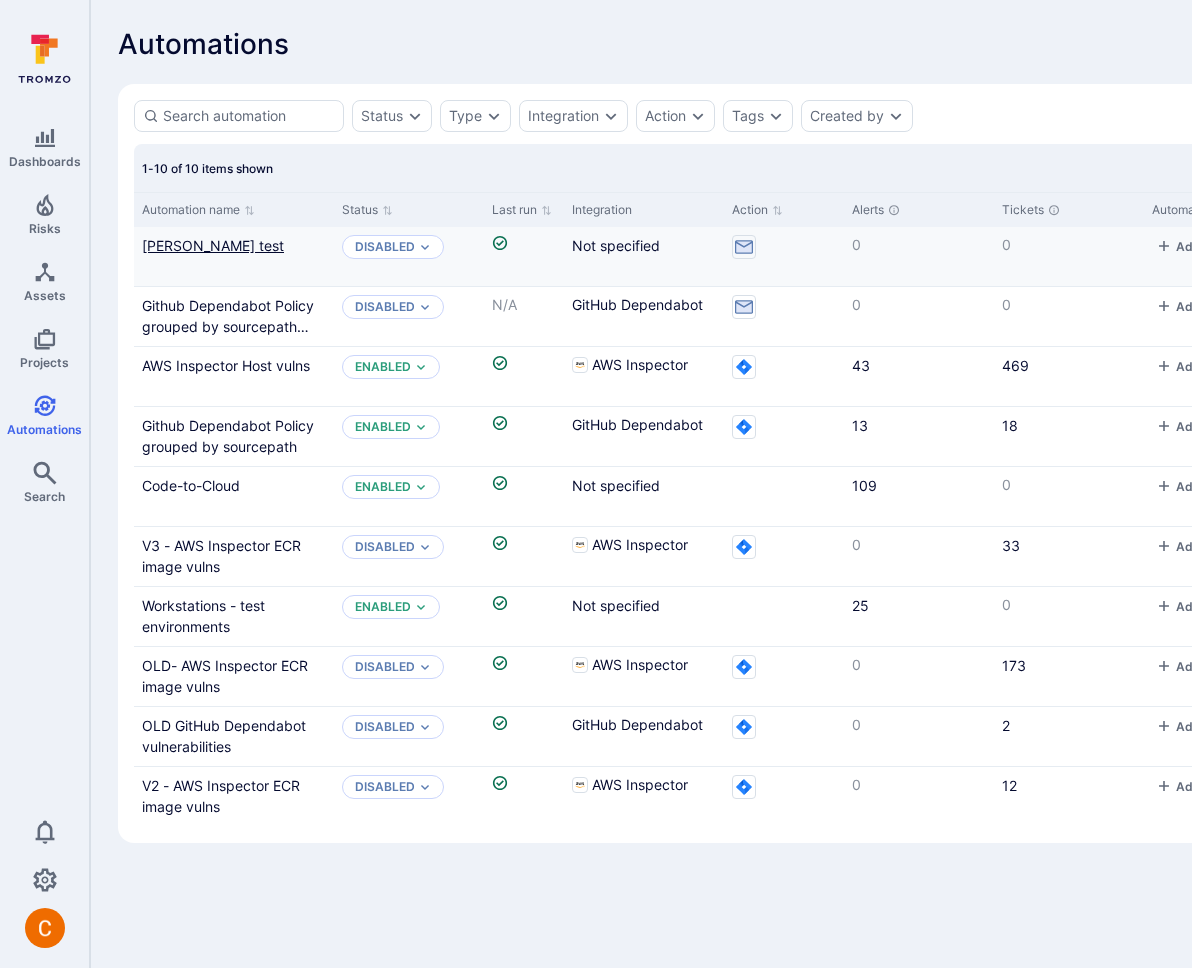 click on "Camilo test" at bounding box center (213, 245) 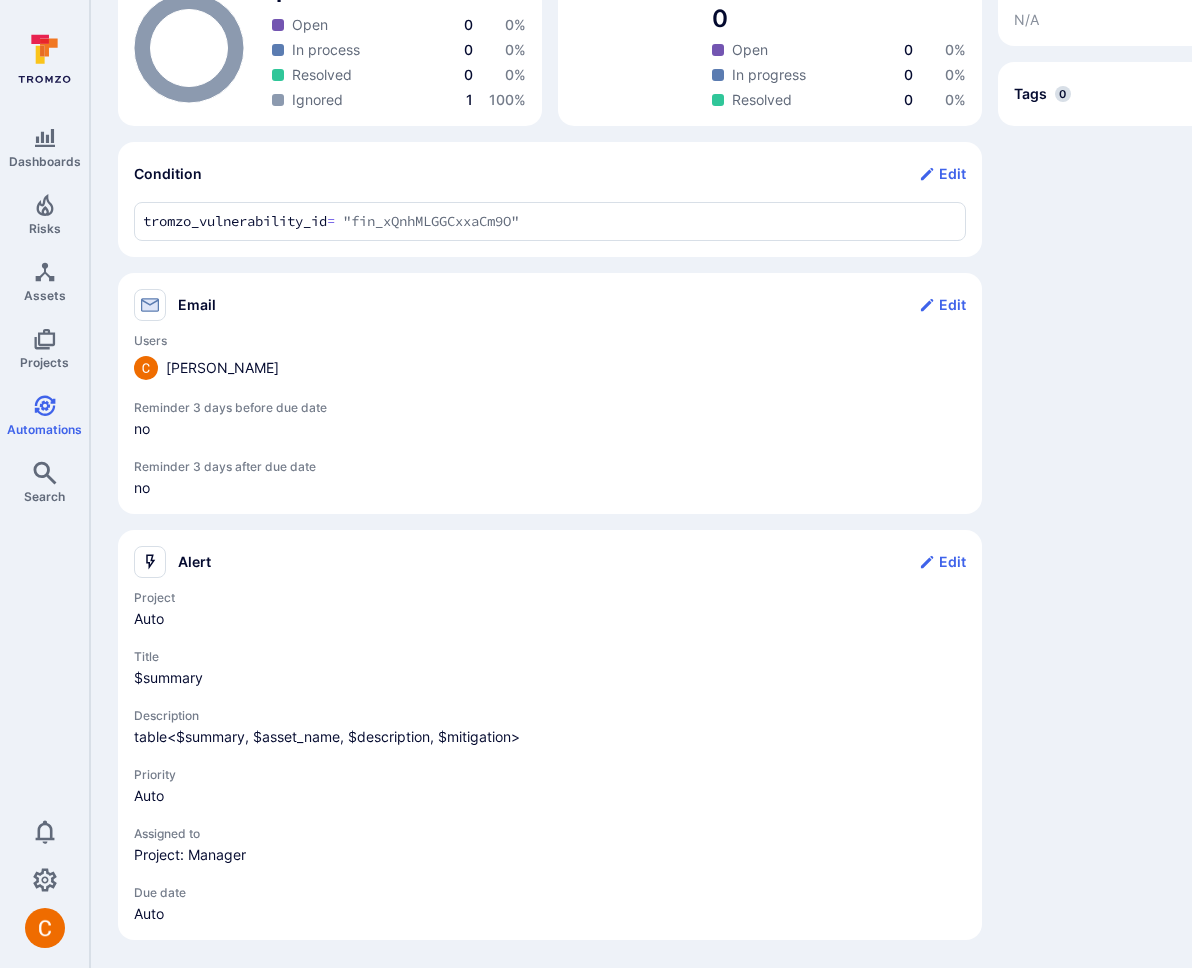 scroll, scrollTop: 0, scrollLeft: 0, axis: both 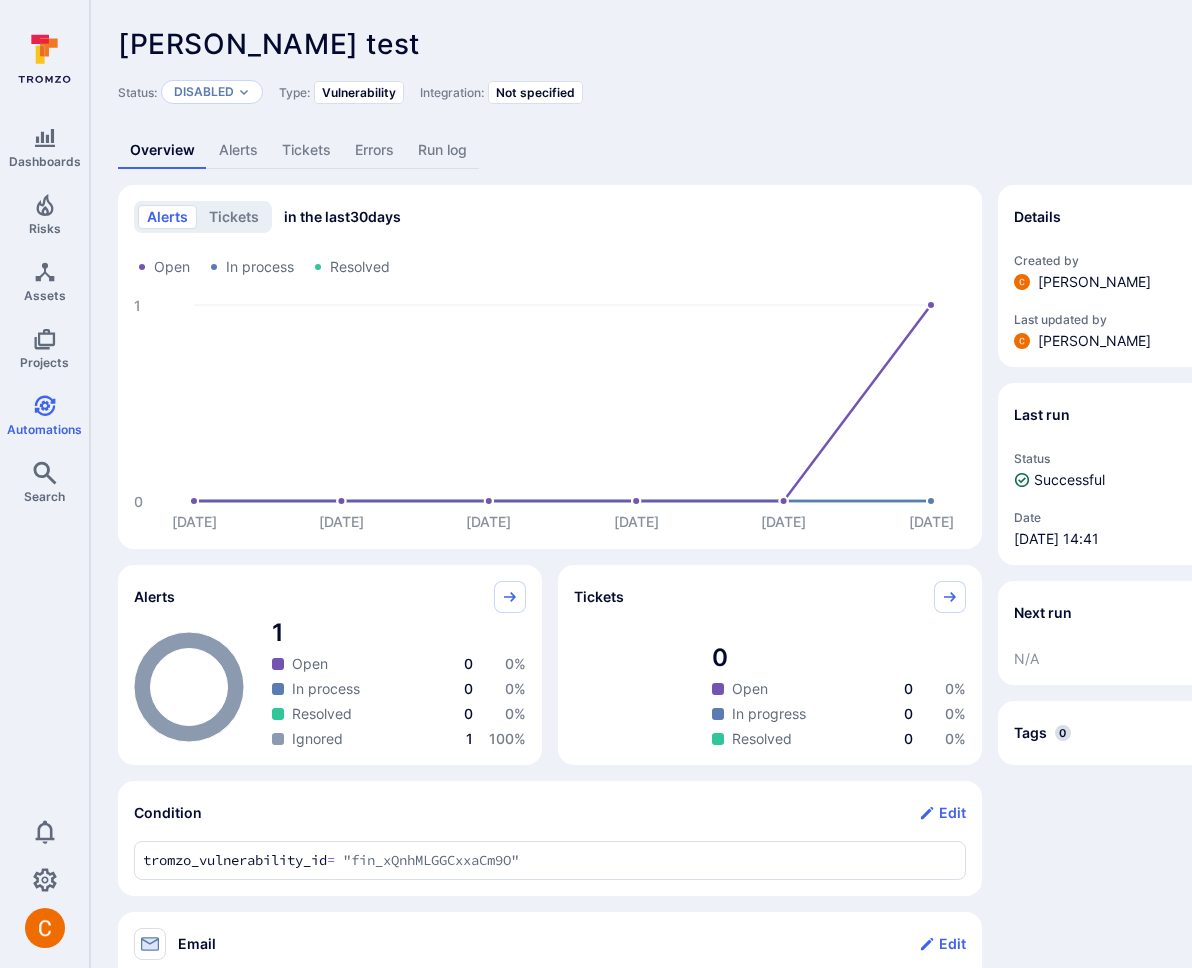click 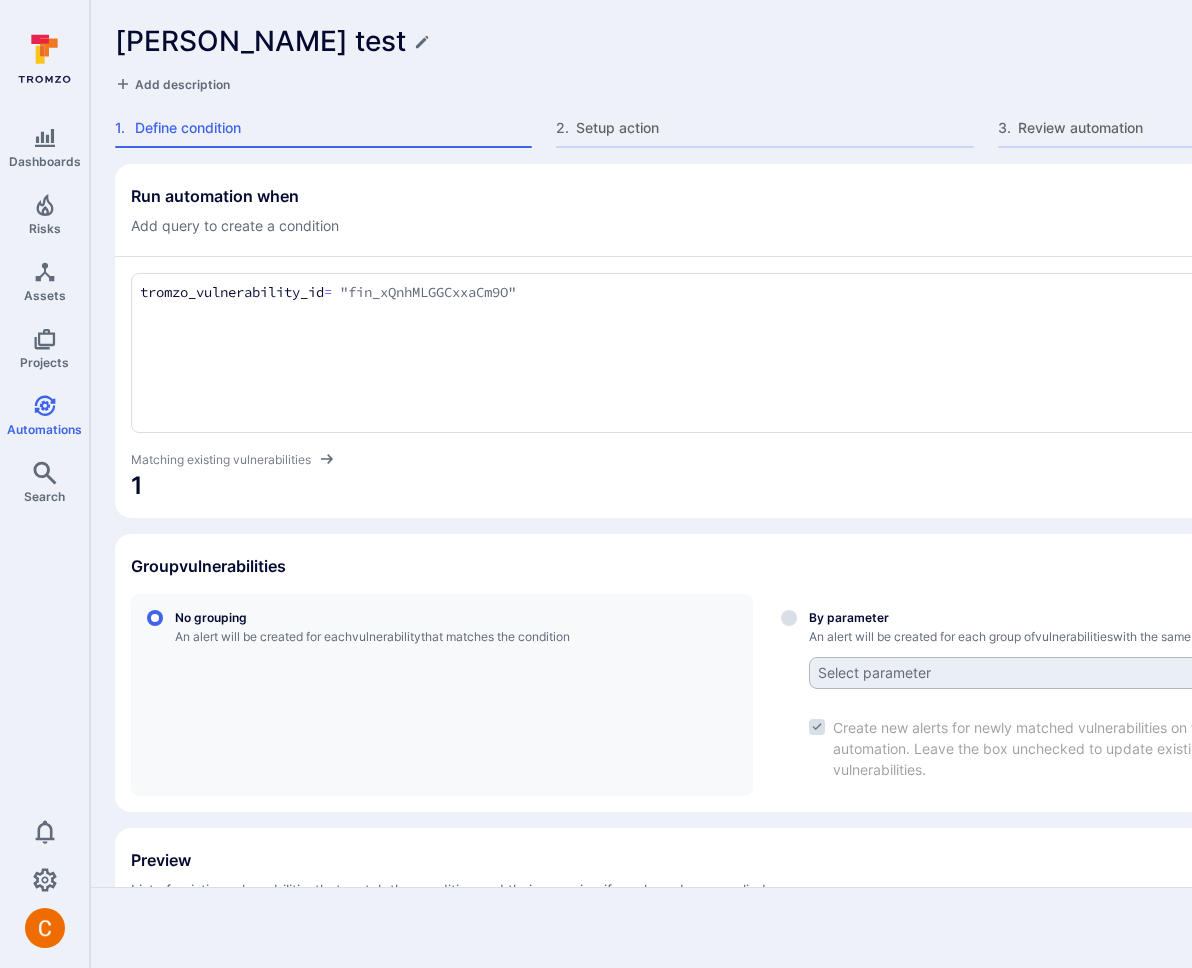 click on "Camilo test Discard Add description 1 . Define condition 2 . Setup action 3 . Review automation" at bounding box center (765, 82) 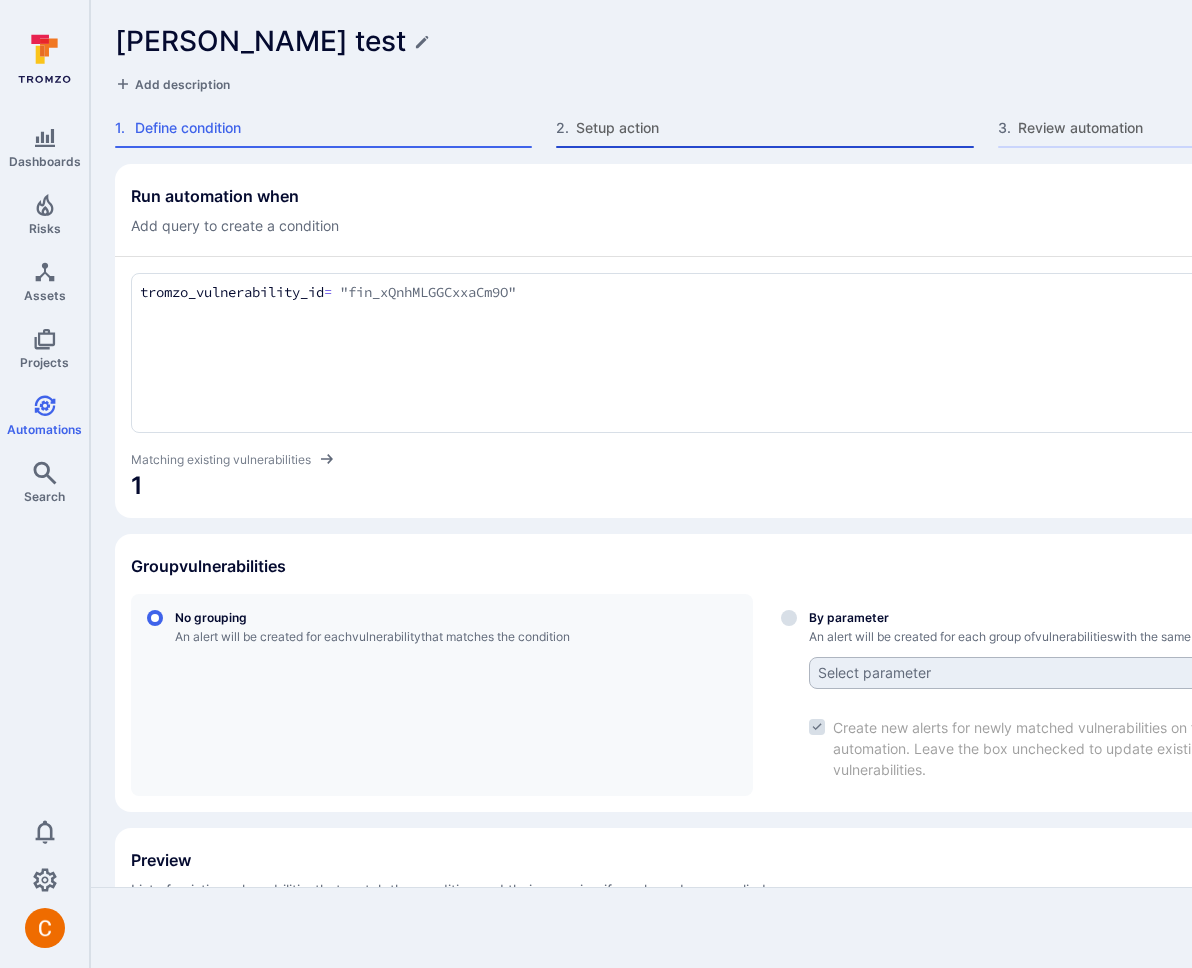 click on "Setup action" at bounding box center [774, 128] 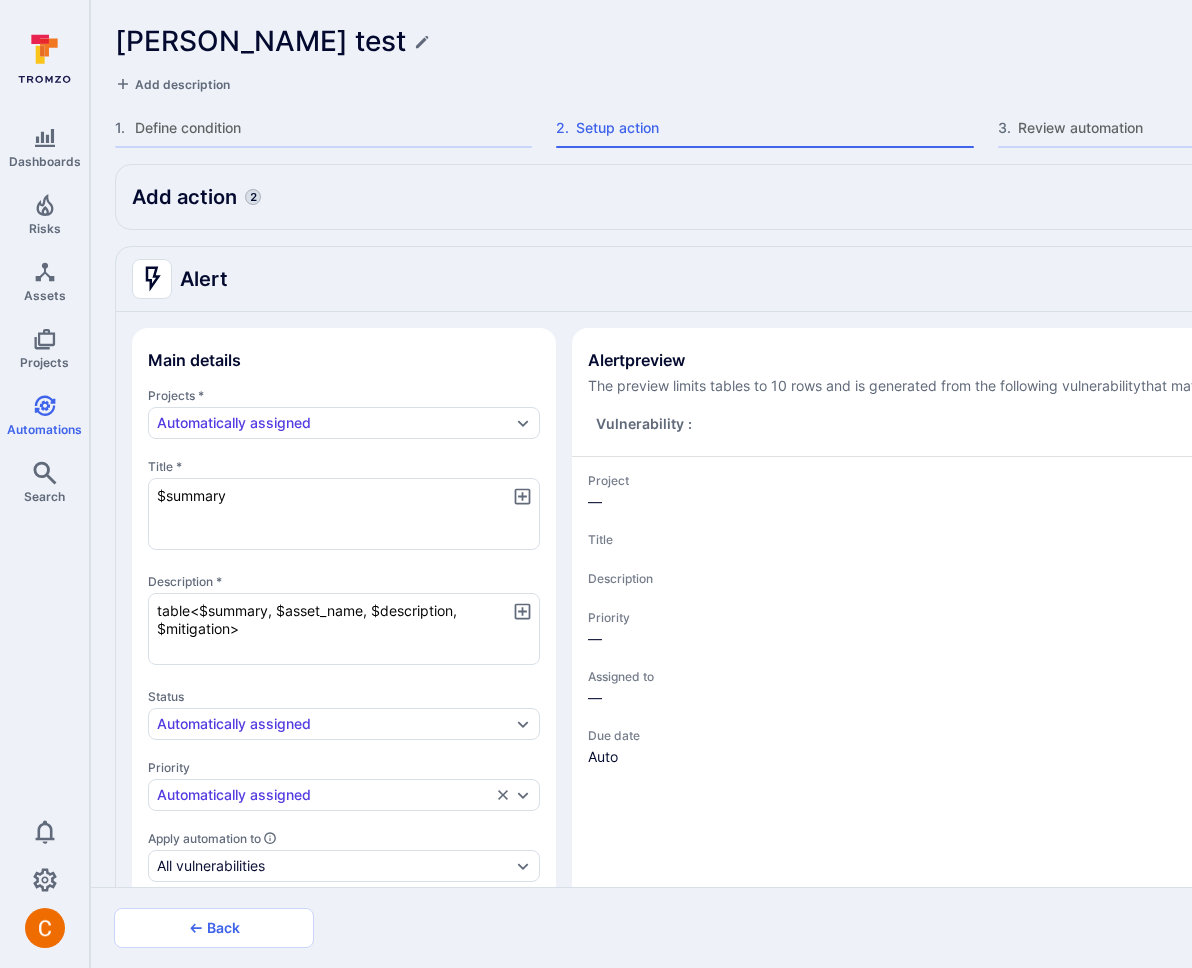 type on "x" 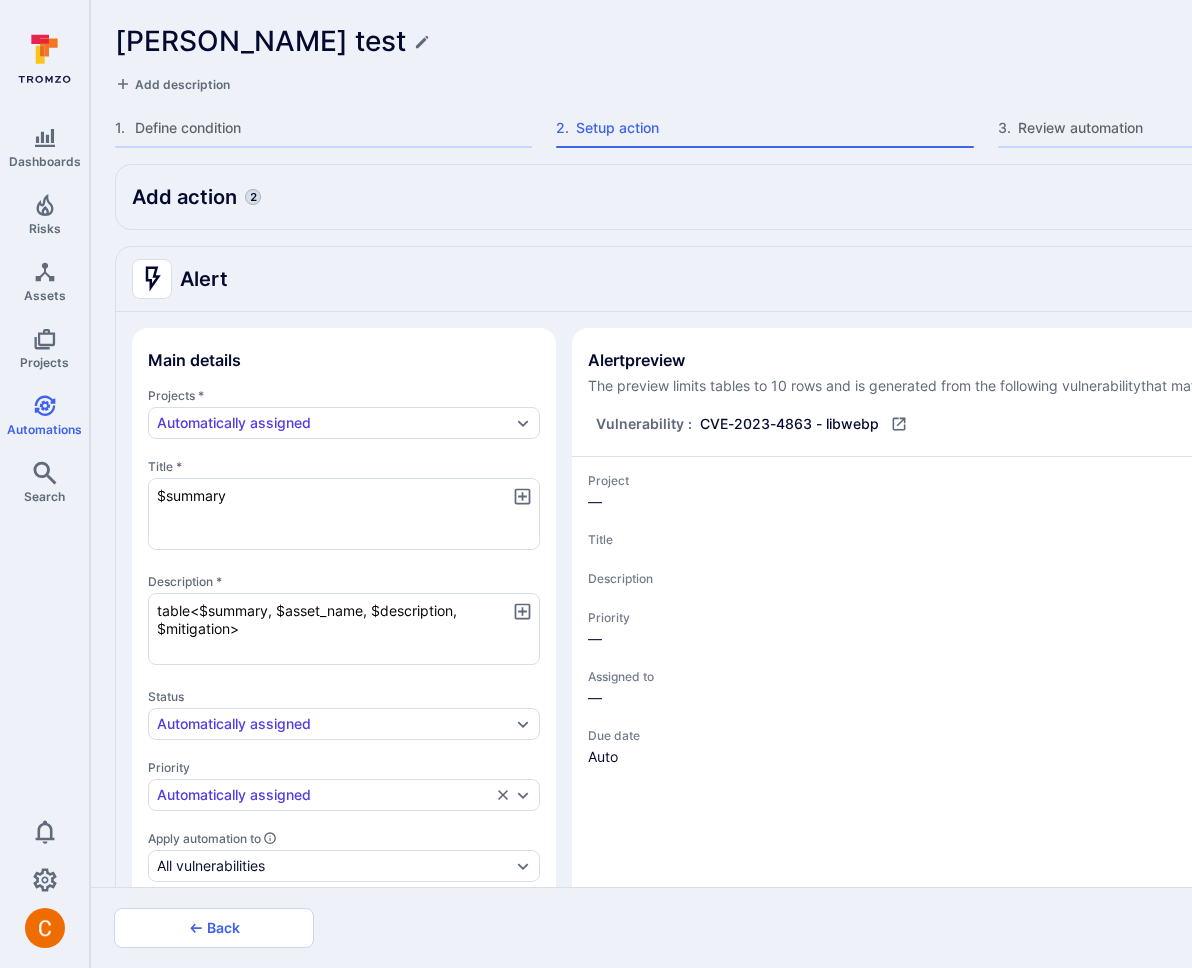 type on "x" 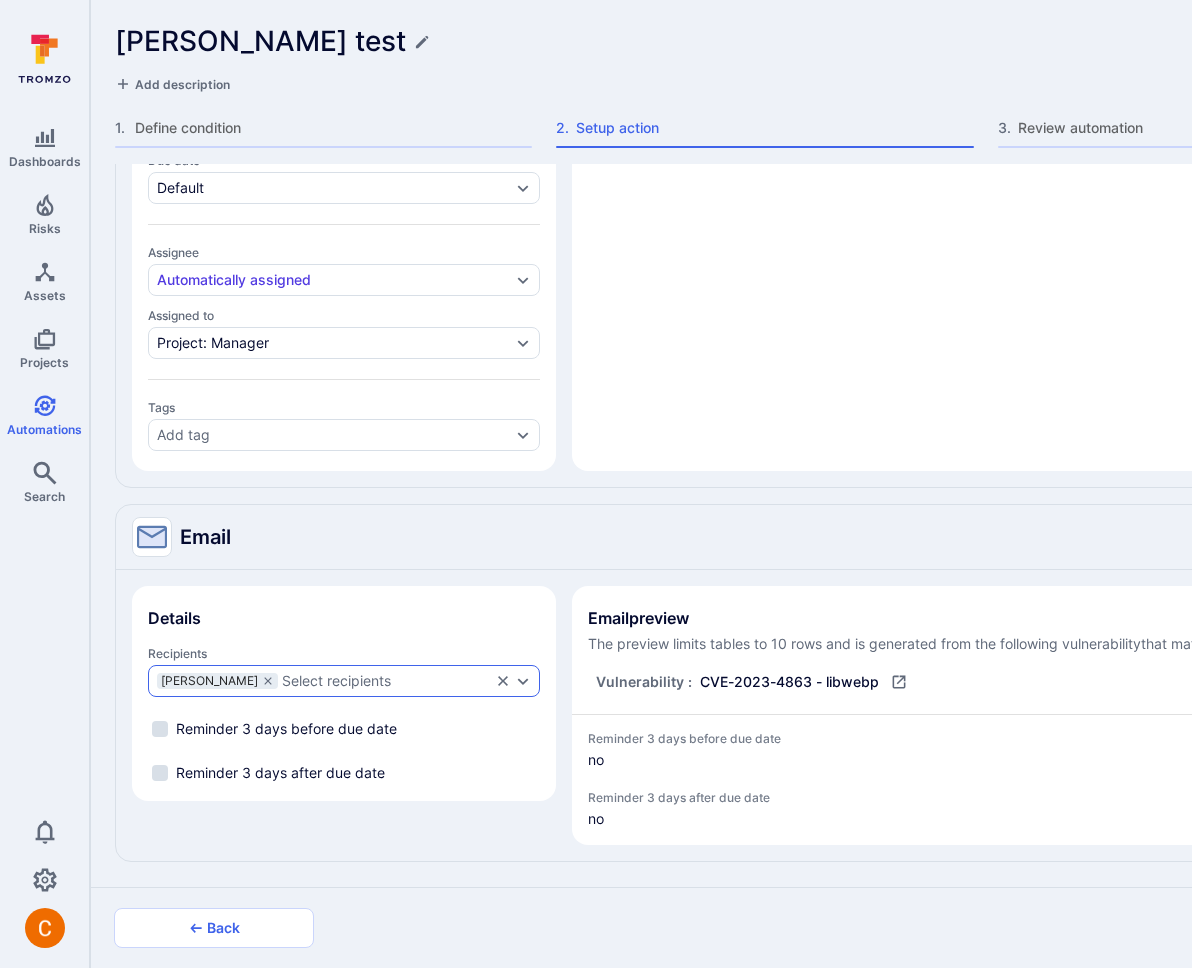 click on "Select recipients" at bounding box center (386, 681) 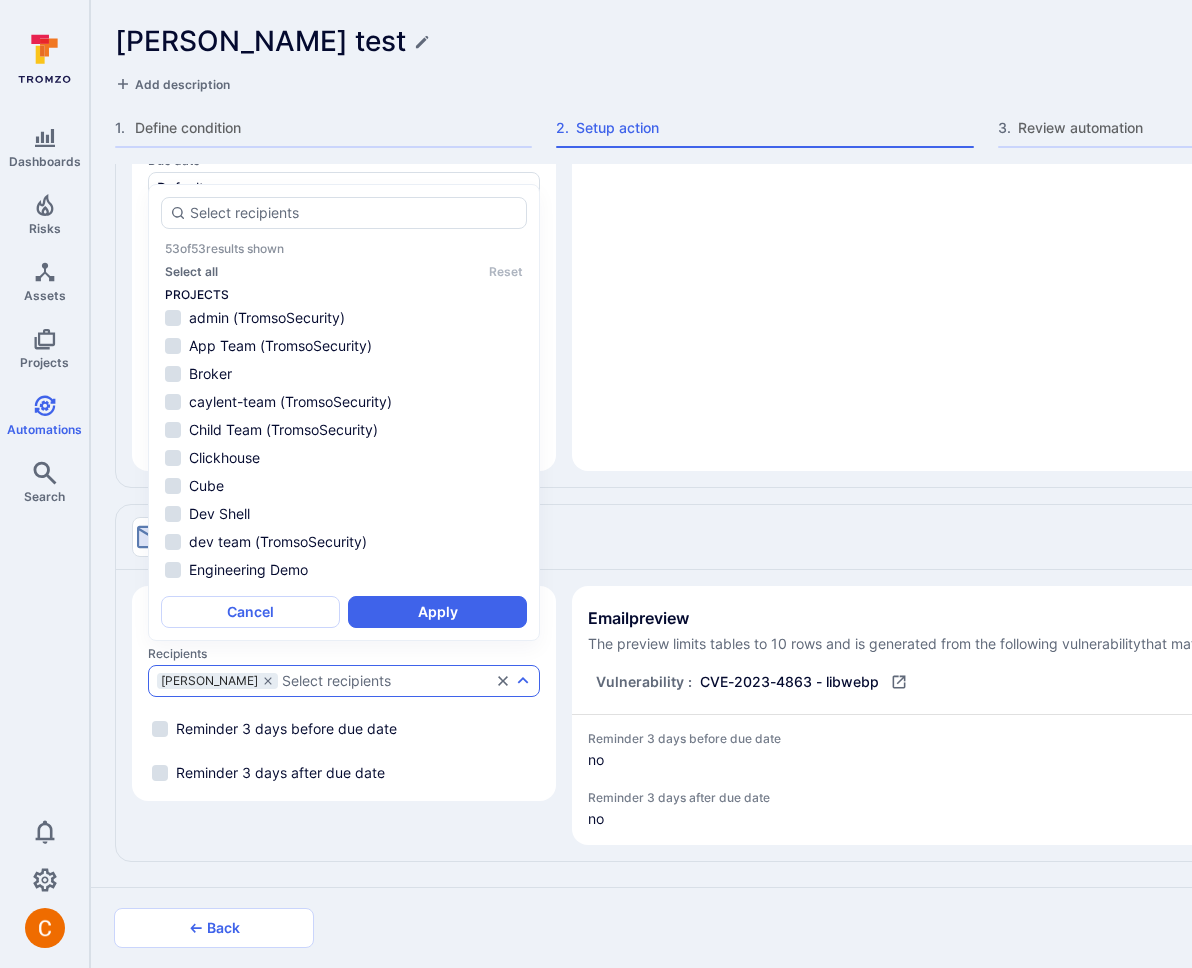 type on "x" 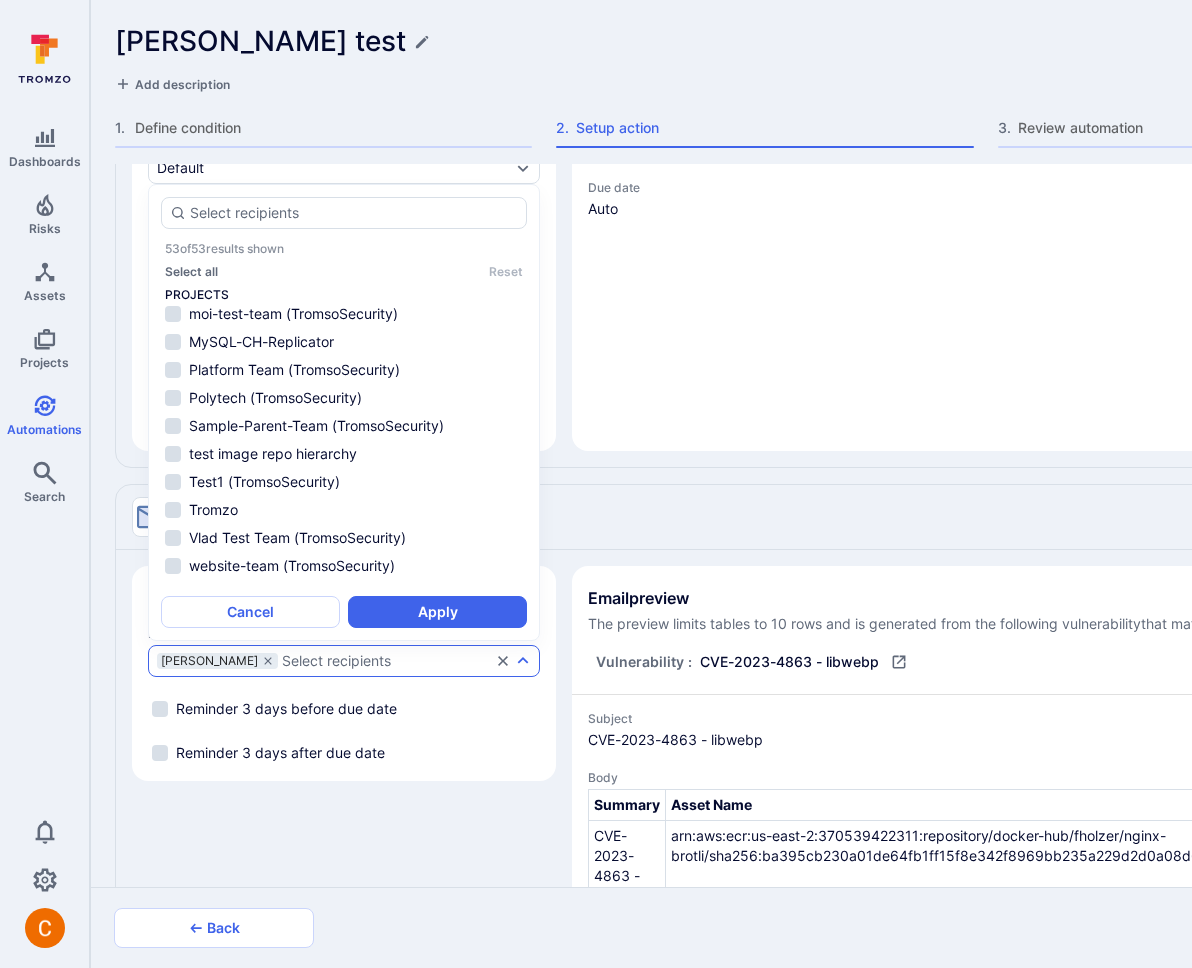 scroll, scrollTop: 141, scrollLeft: 0, axis: vertical 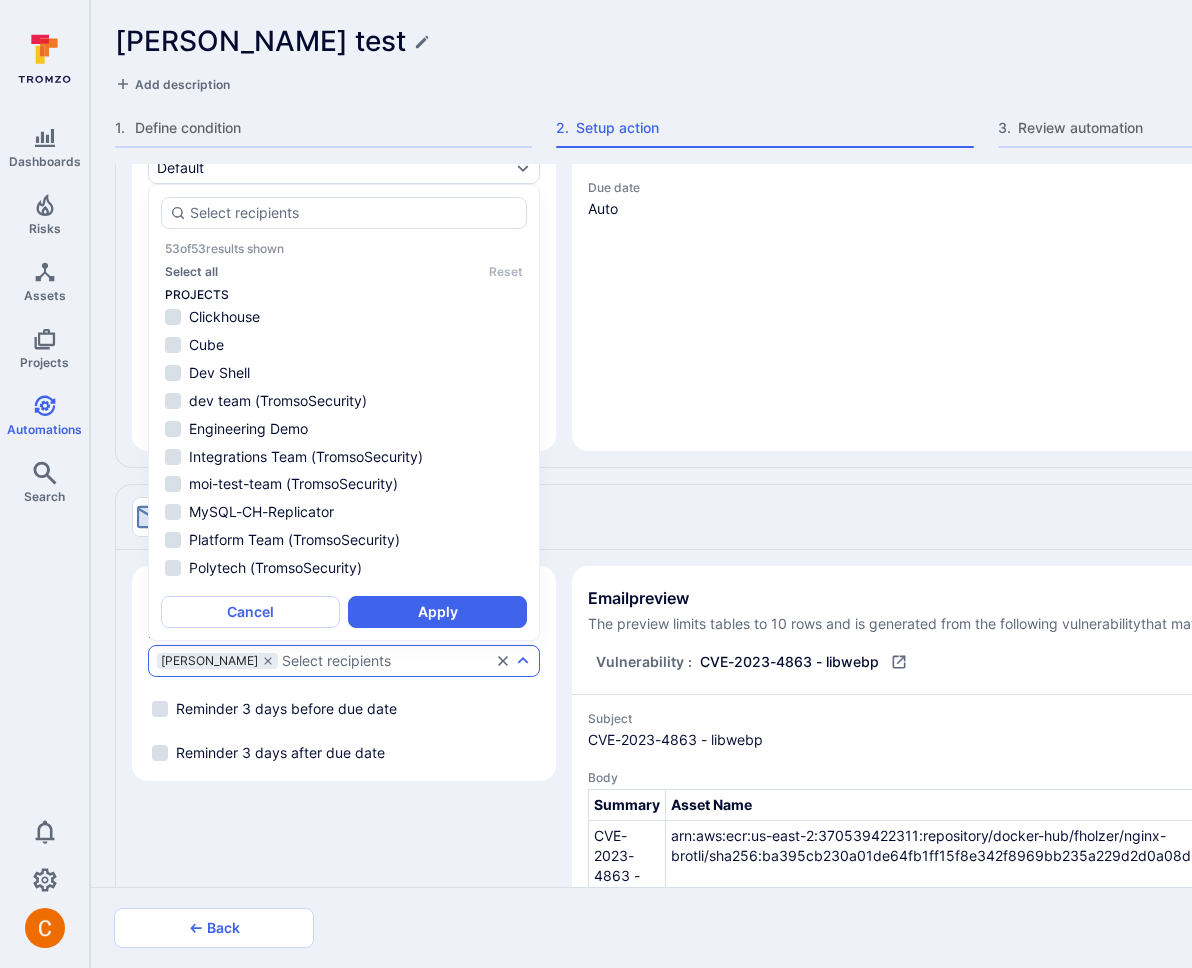 click on "Dashboards Risks Assets Projects Automations Search 0" at bounding box center (44, 486) 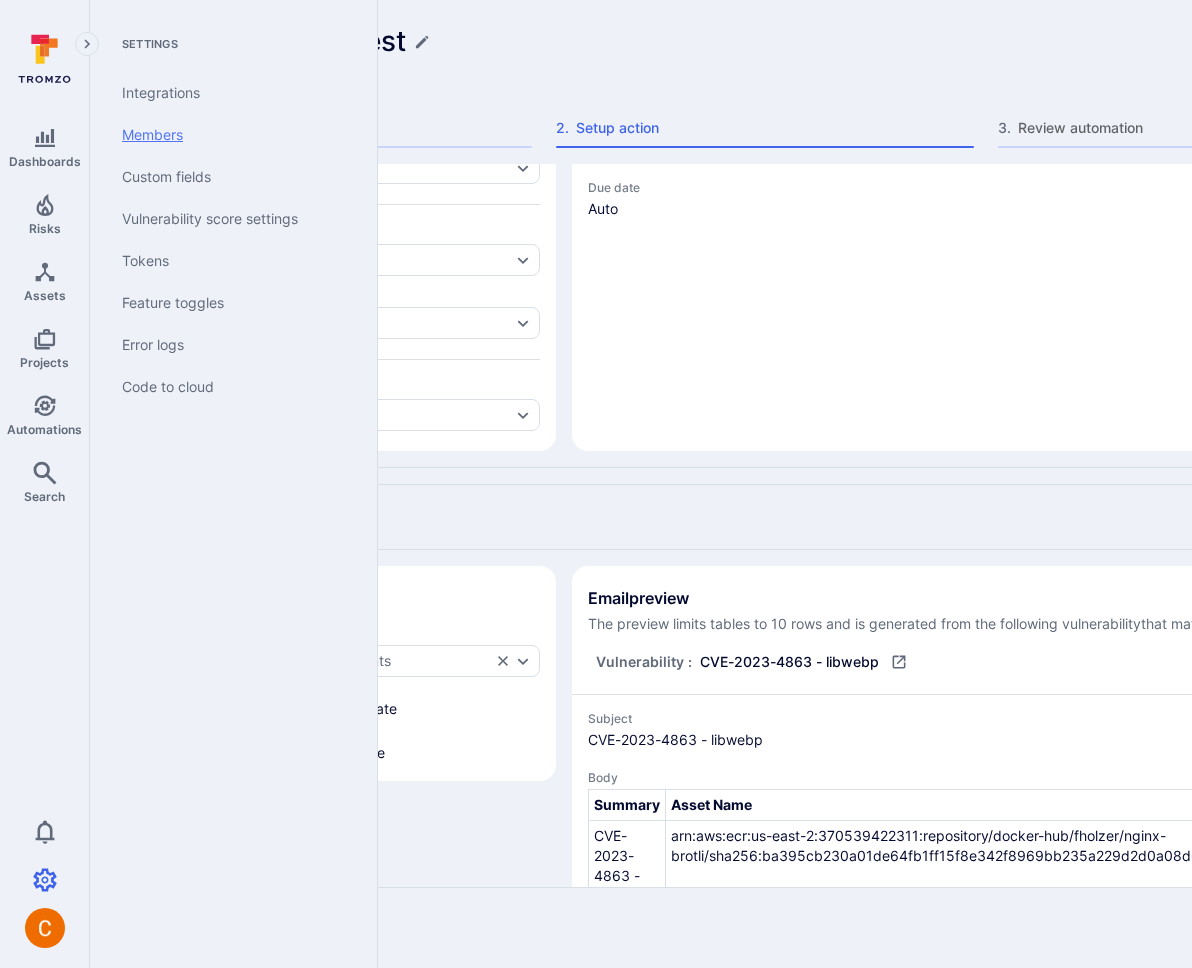 click on "Members" at bounding box center [229, 135] 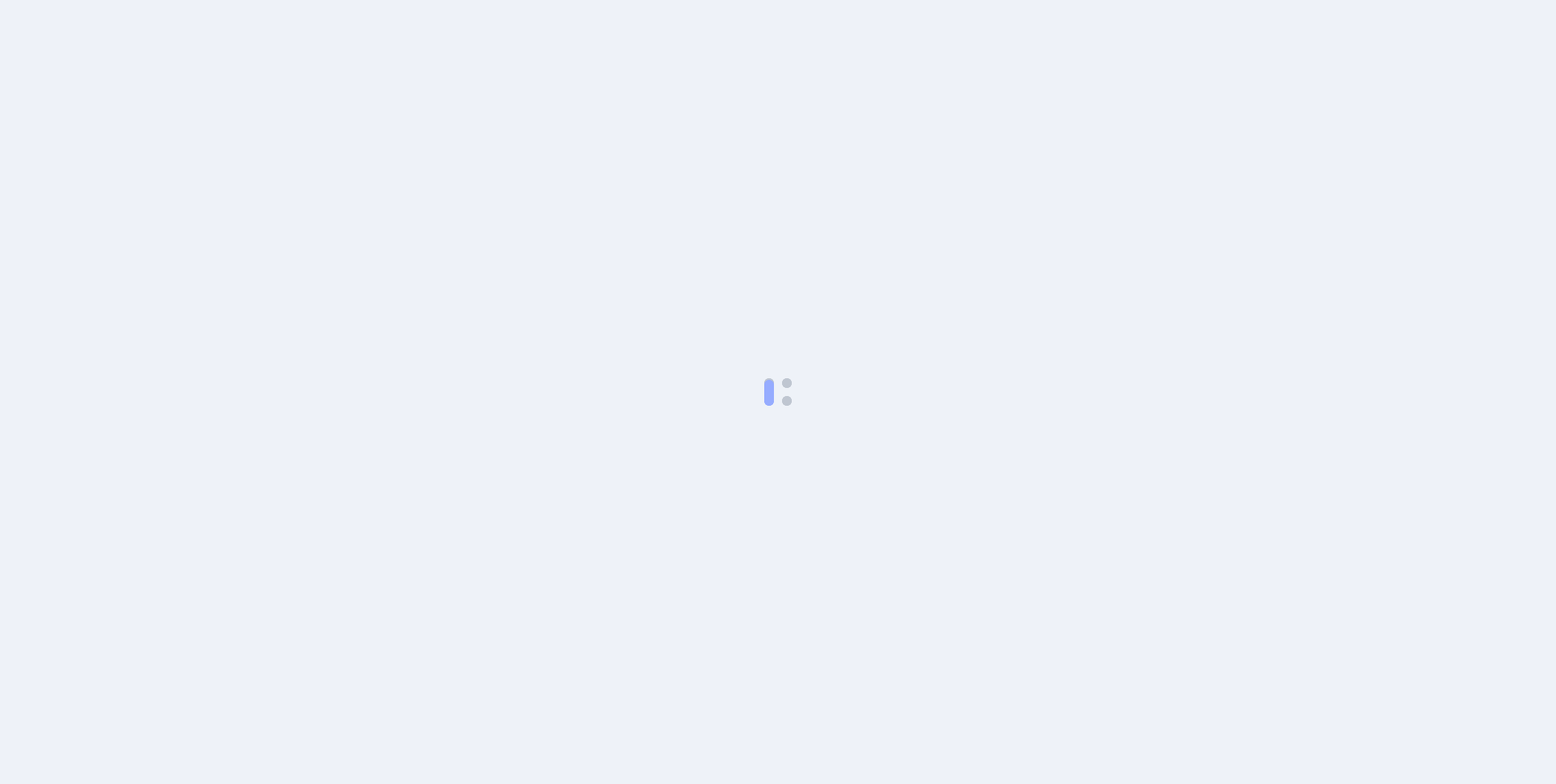 scroll, scrollTop: 0, scrollLeft: 0, axis: both 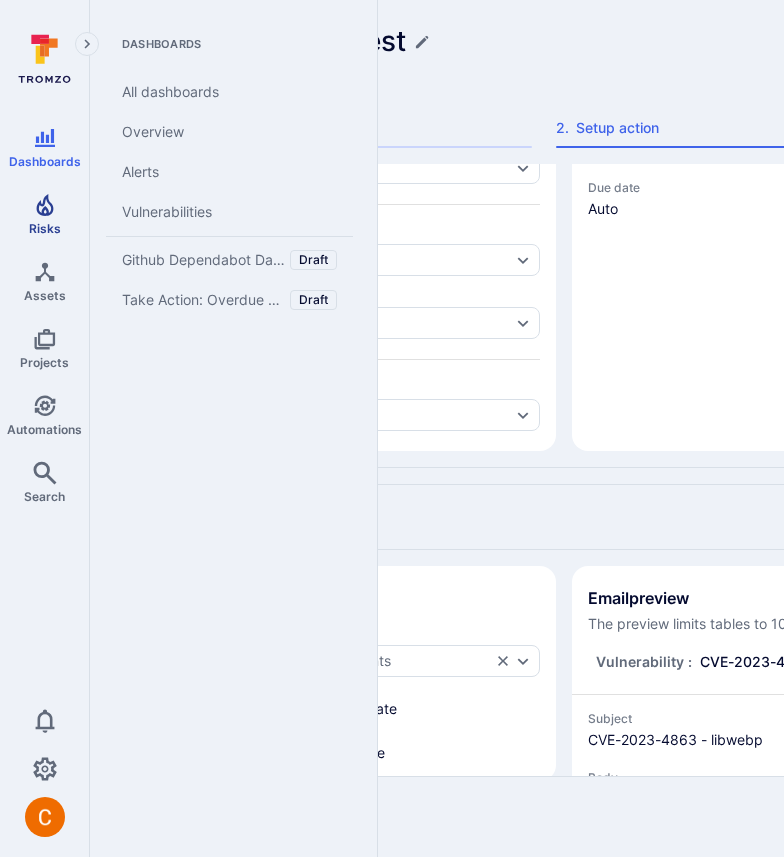 click 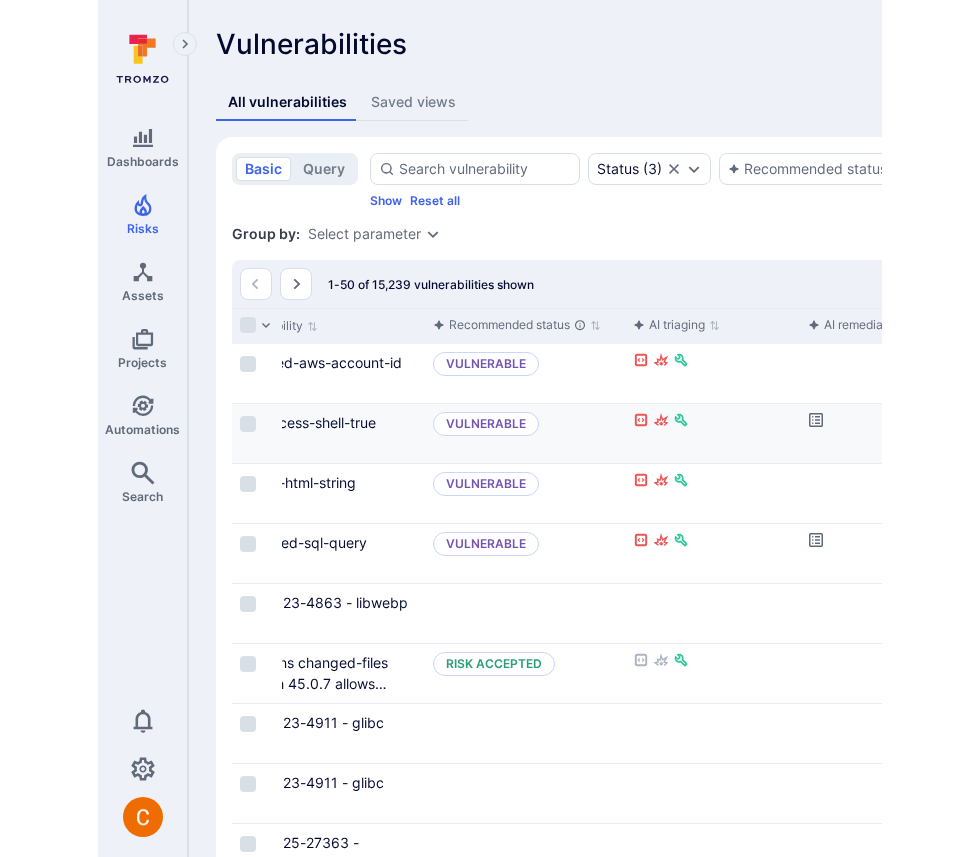 scroll, scrollTop: 0, scrollLeft: 201, axis: horizontal 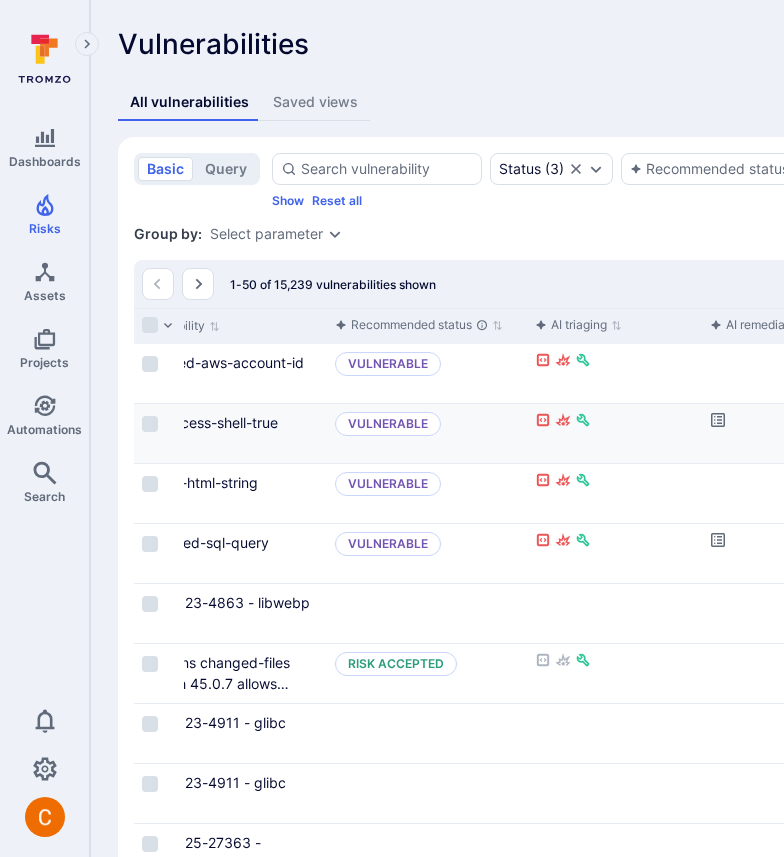 click 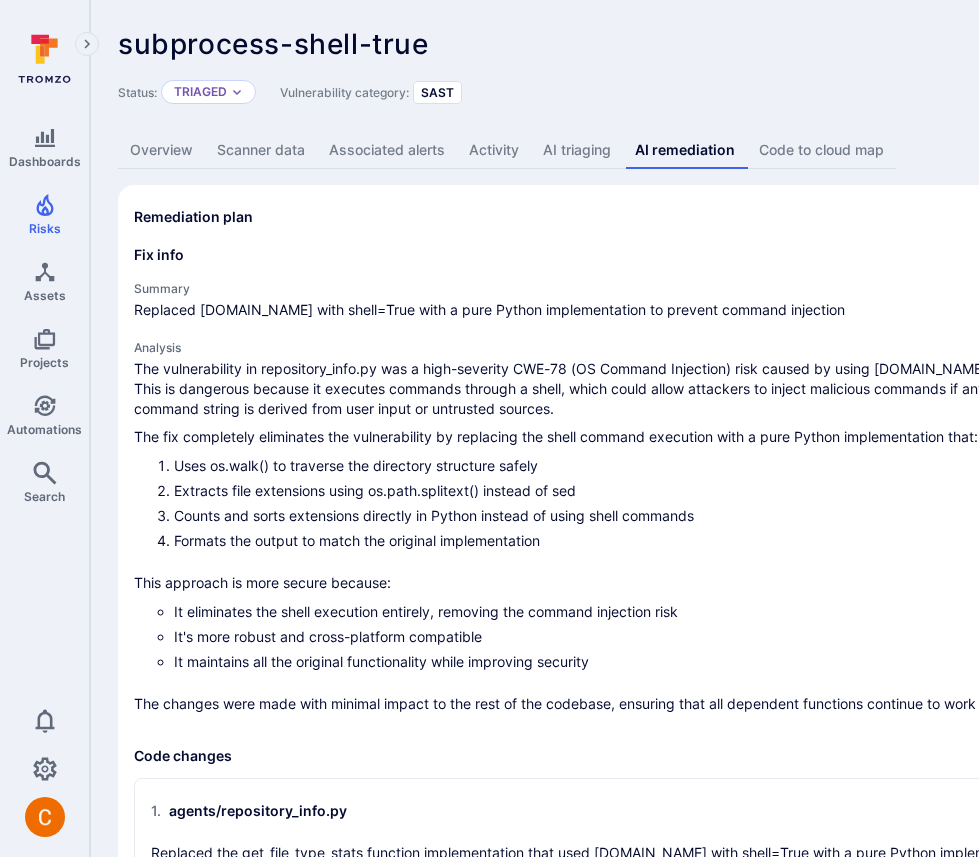 click on "Code to cloud map" at bounding box center (821, 150) 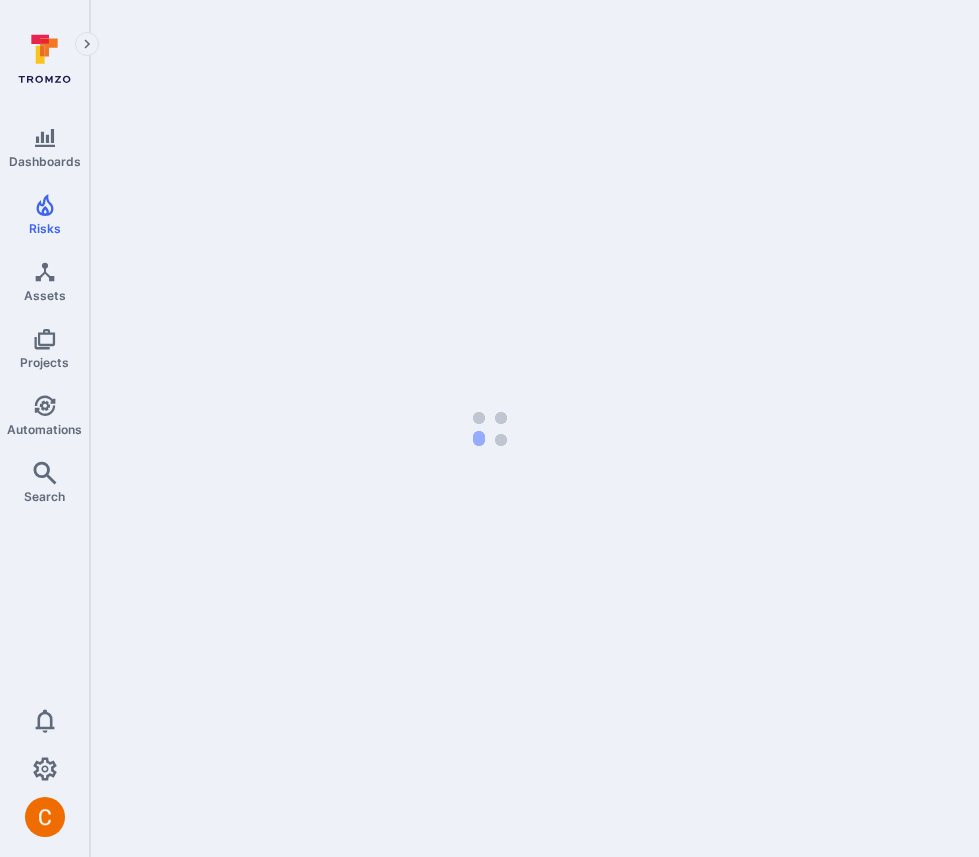 scroll, scrollTop: 0, scrollLeft: 0, axis: both 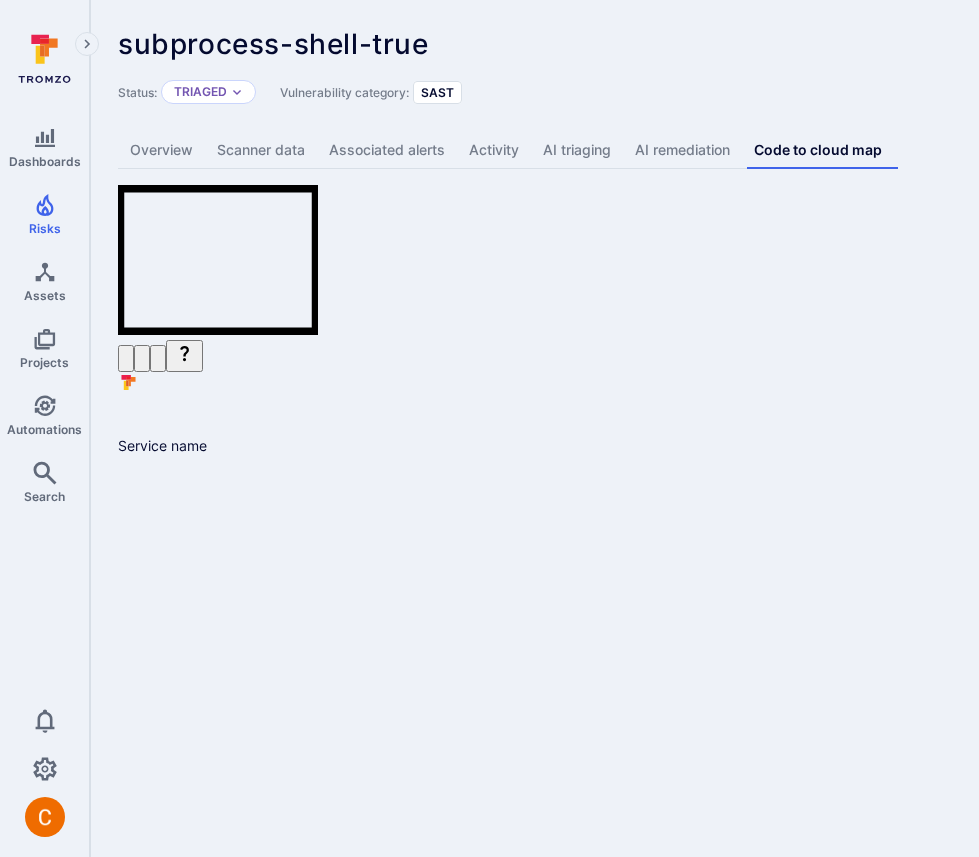 click on "subprocess-shell-true ...   Show  more" at bounding box center [622, 44] 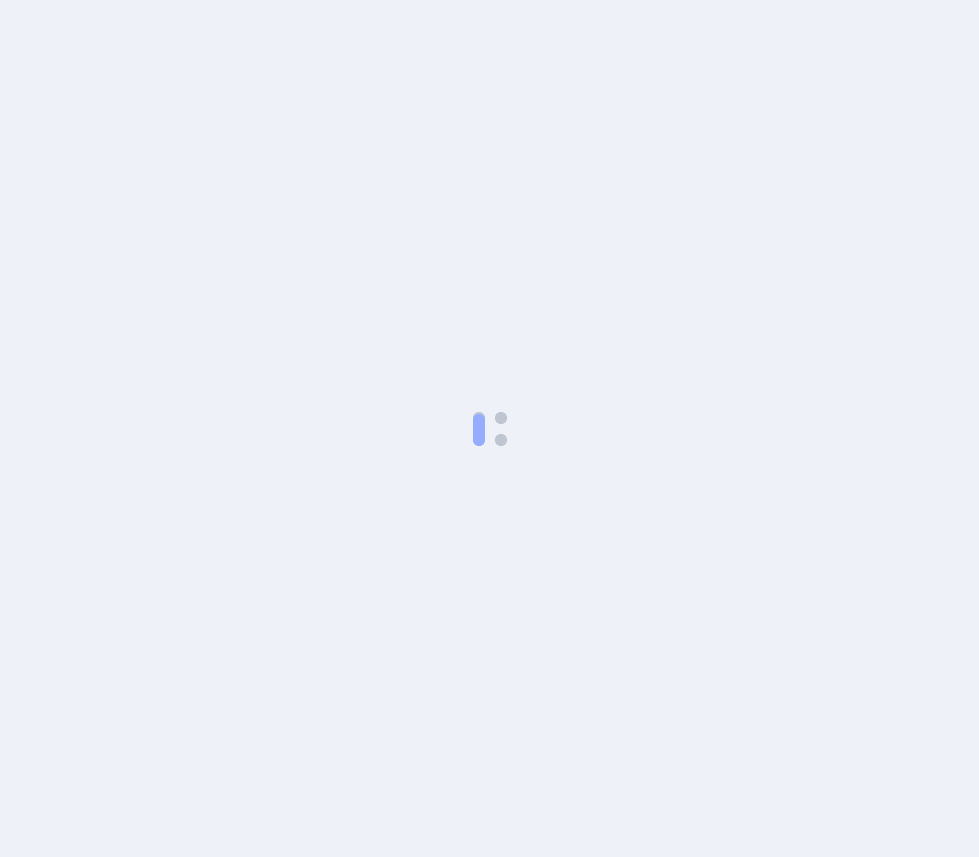 scroll, scrollTop: 0, scrollLeft: 0, axis: both 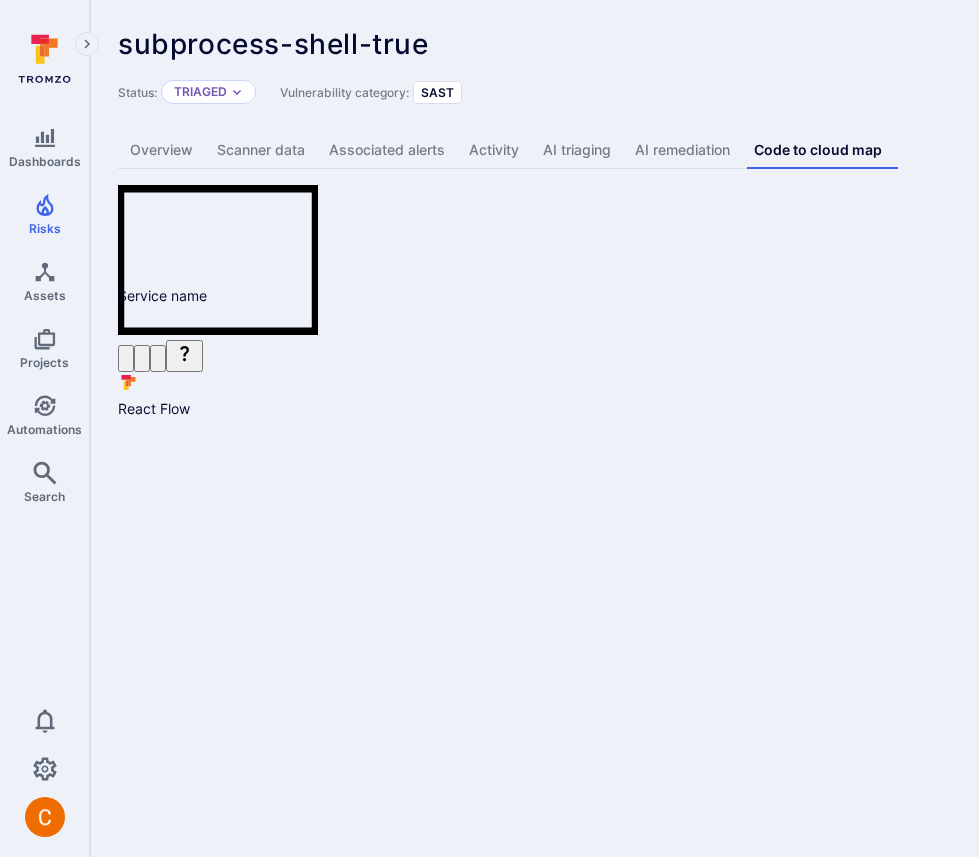 click on "subprocess-shell-true ...   Show  more" at bounding box center (622, 44) 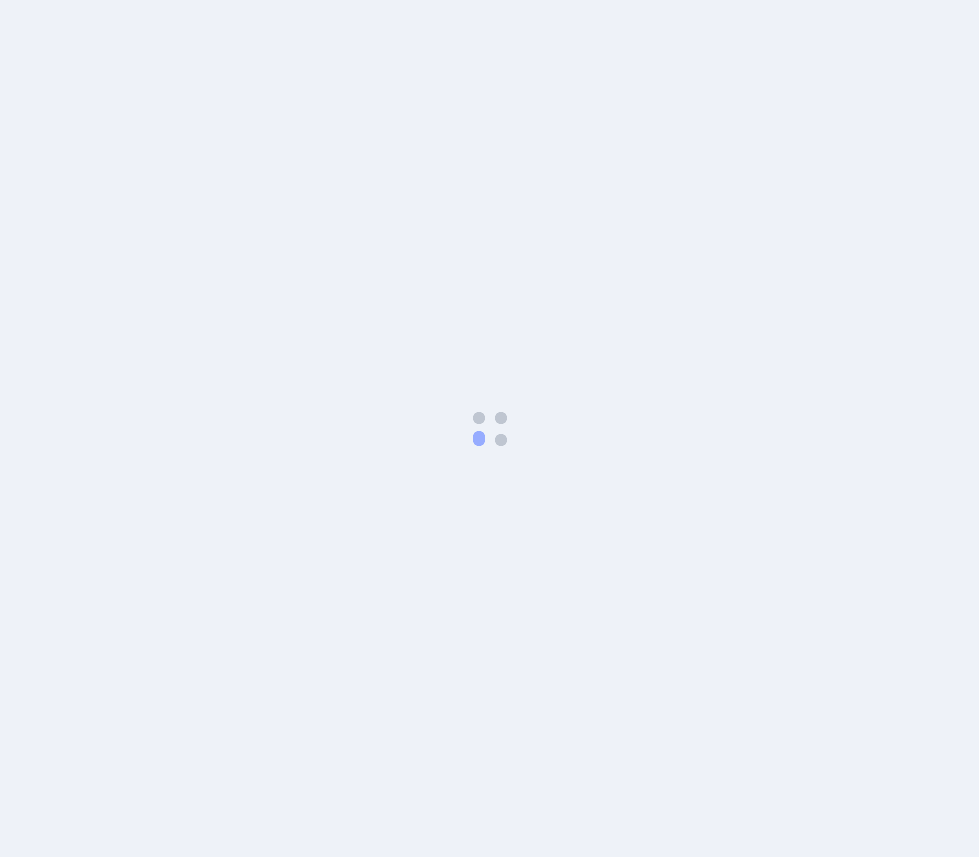 scroll, scrollTop: 0, scrollLeft: 0, axis: both 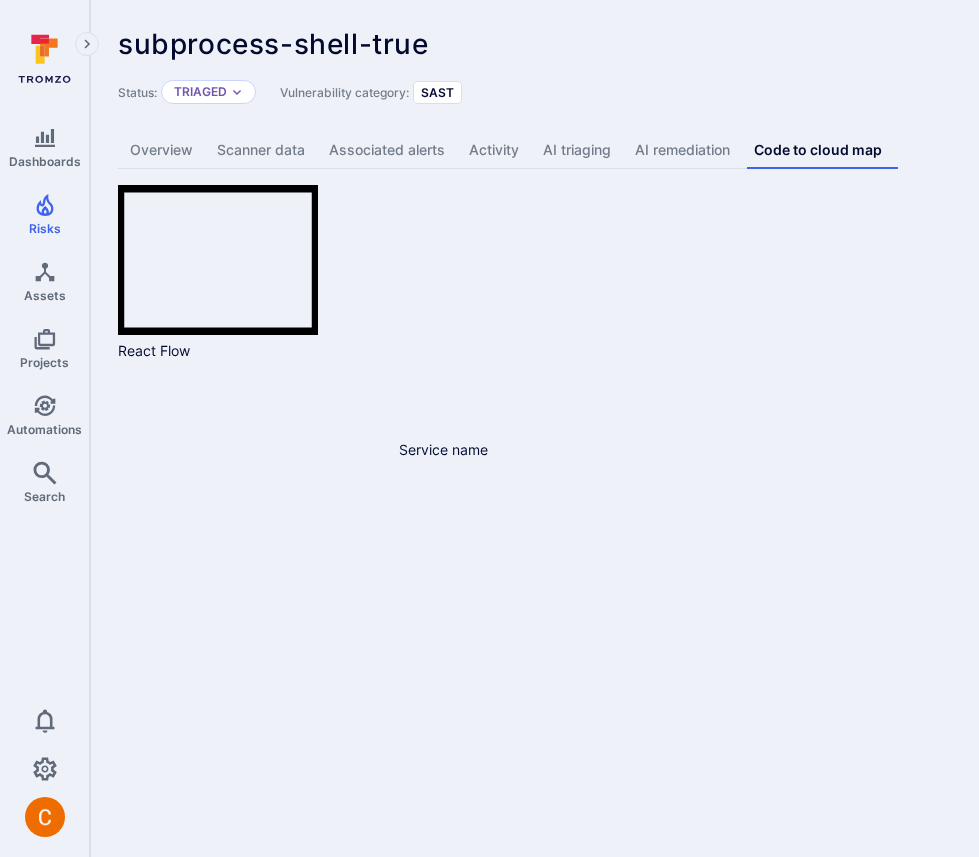 drag, startPoint x: 848, startPoint y: 686, endPoint x: 772, endPoint y: 664, distance: 79.12016 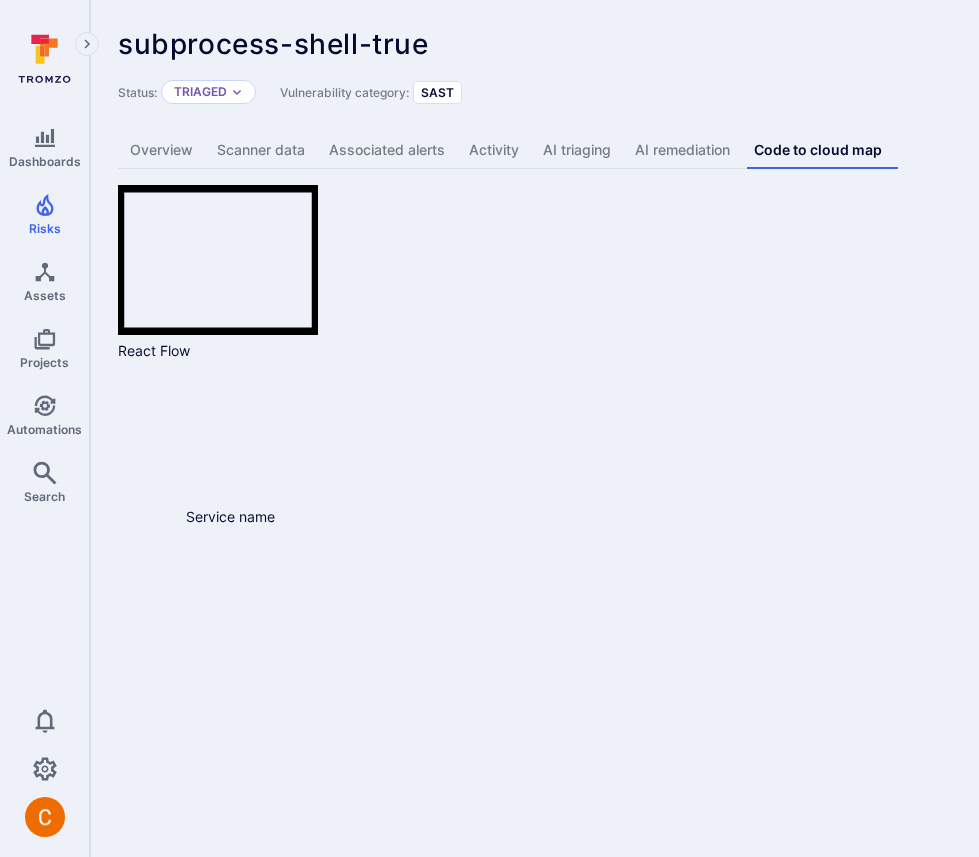 drag, startPoint x: 794, startPoint y: 703, endPoint x: 840, endPoint y: 692, distance: 47.296936 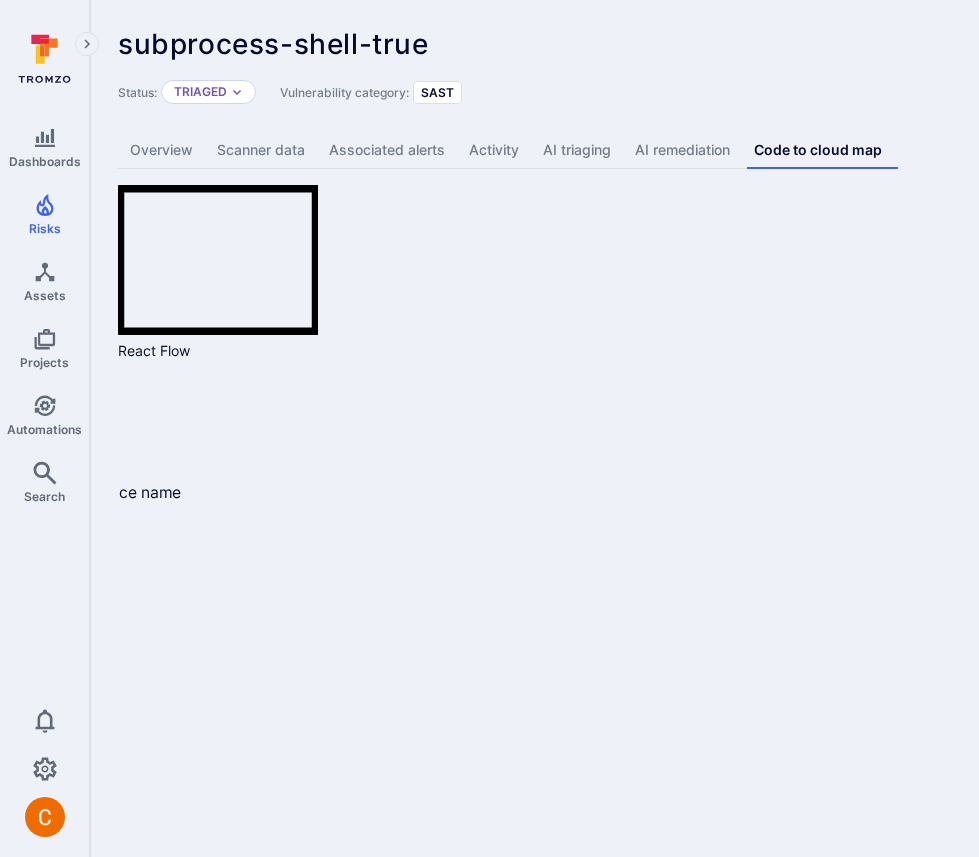 click on "subprocess-shell-true ...   Show  more Status: Triaged Vulnerability category: SAST Create PR Create ticket" at bounding box center (765, 68) 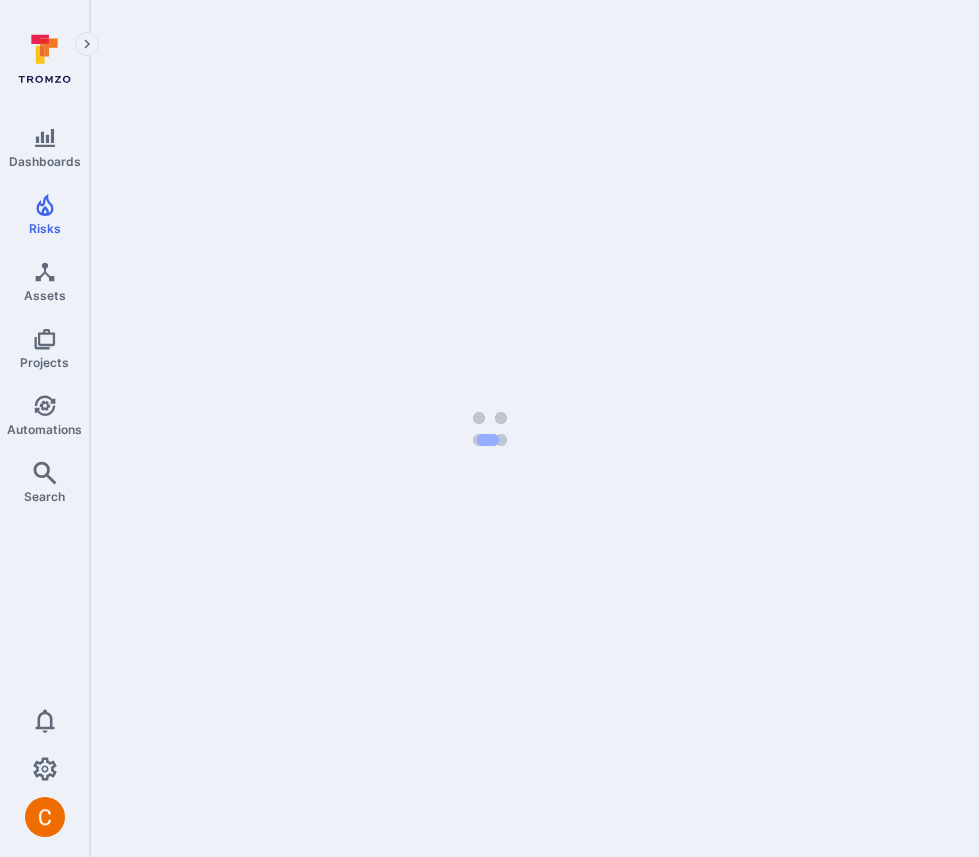 scroll, scrollTop: 0, scrollLeft: 0, axis: both 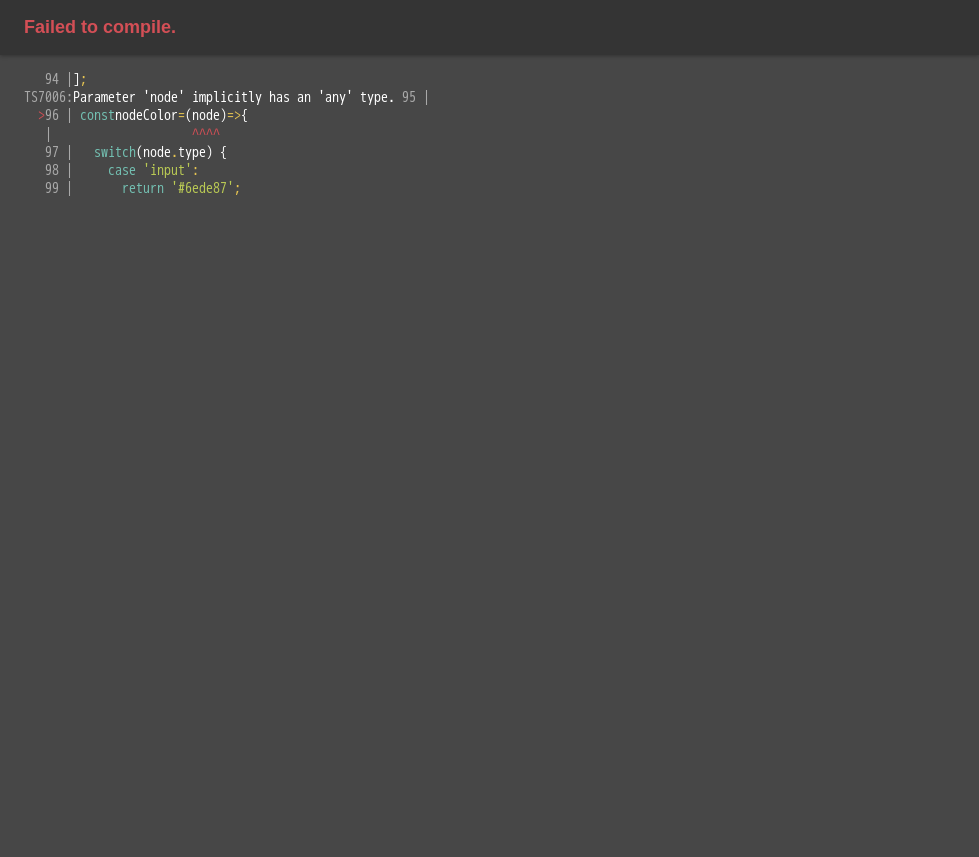 click on "Failed to compile.       94 |  ] ;
TS7006:  Parameter 'node' implicitly has an 'any' type.
95 |
>  96 |   const  nodeColor  =  (node)  =>  {
|                      ^ ^ ^ ^
97 |     switch  (node . type) {
98 |       case   'input' :
99 |         return   '#6ede87' ;" at bounding box center (489, 428) 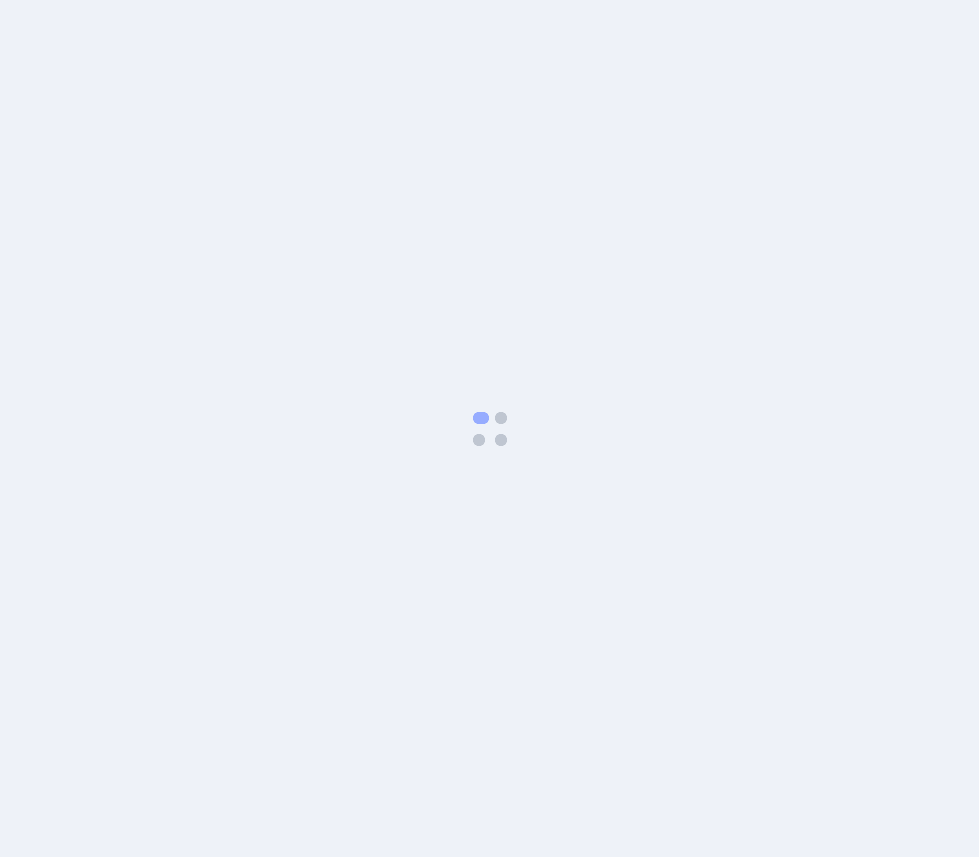 scroll, scrollTop: 0, scrollLeft: 0, axis: both 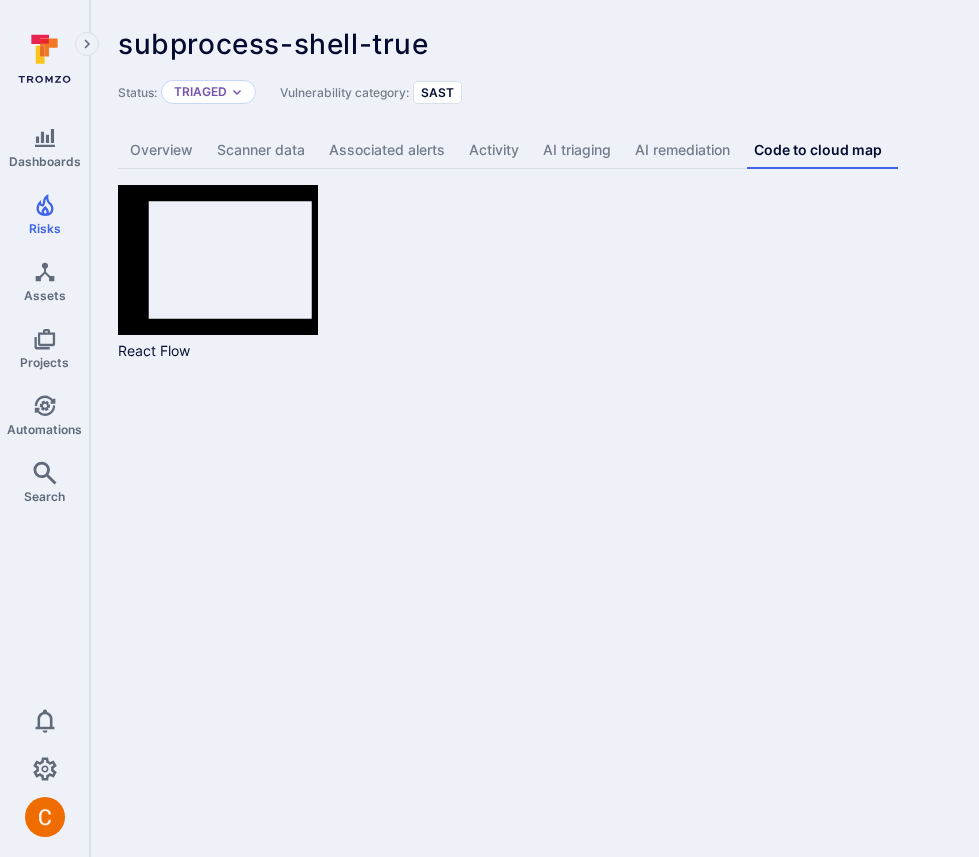 drag, startPoint x: 797, startPoint y: 713, endPoint x: 827, endPoint y: 694, distance: 35.510563 